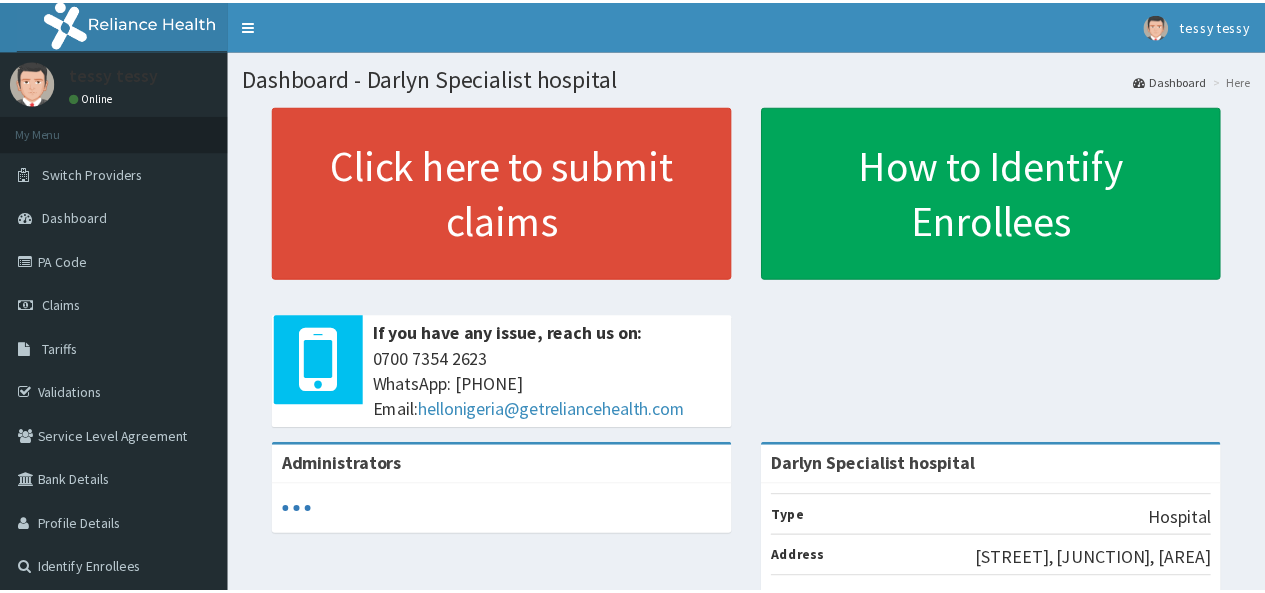 scroll, scrollTop: 0, scrollLeft: 0, axis: both 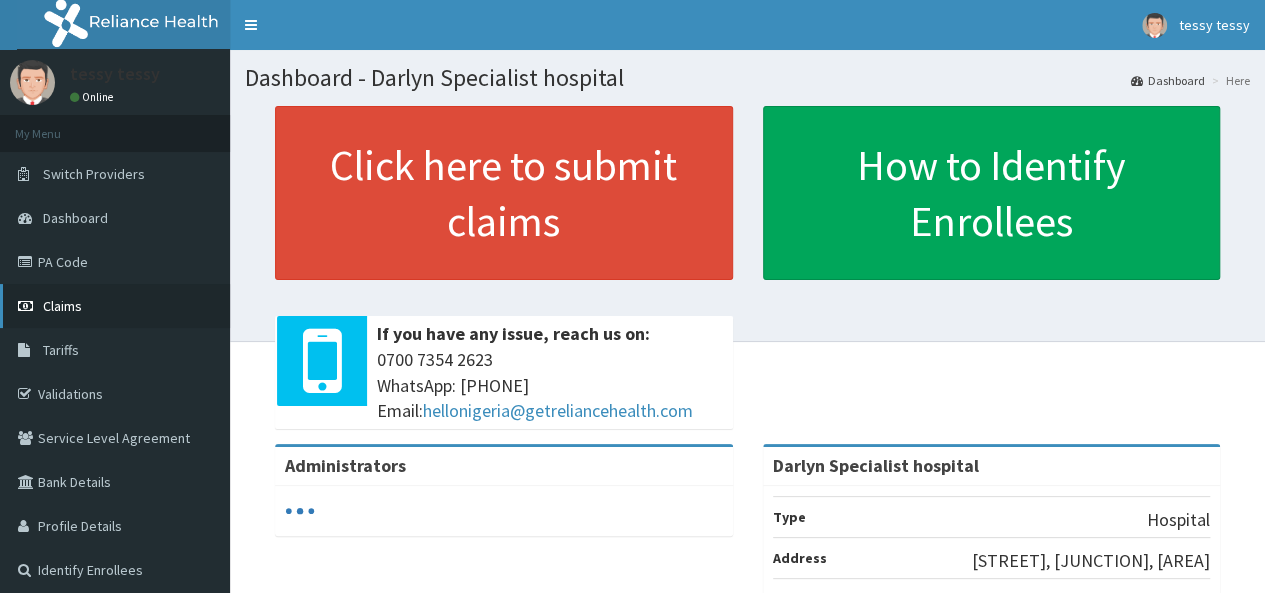 click on "Claims" at bounding box center (62, 306) 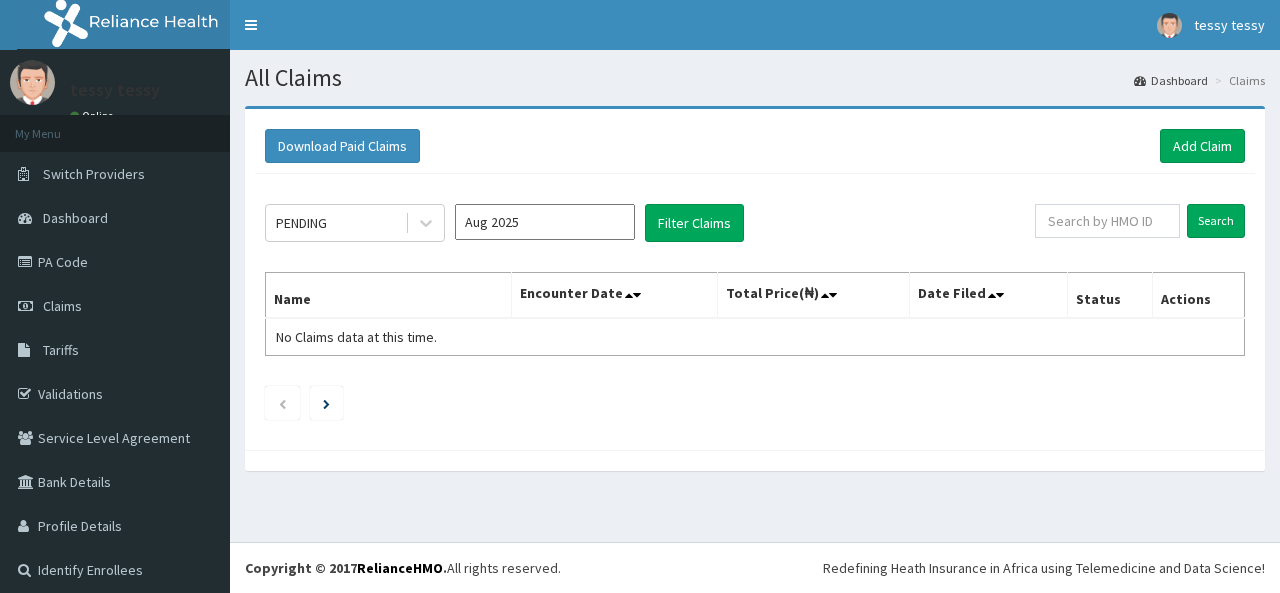 scroll, scrollTop: 0, scrollLeft: 0, axis: both 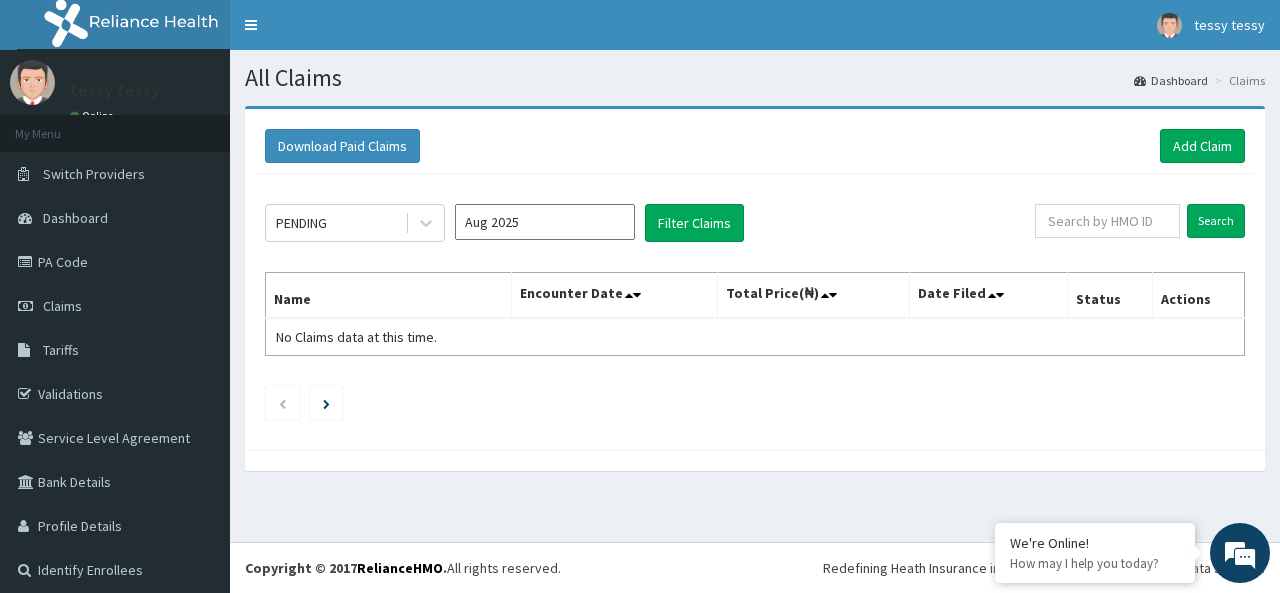 click on "Aug 2025" at bounding box center [545, 223] 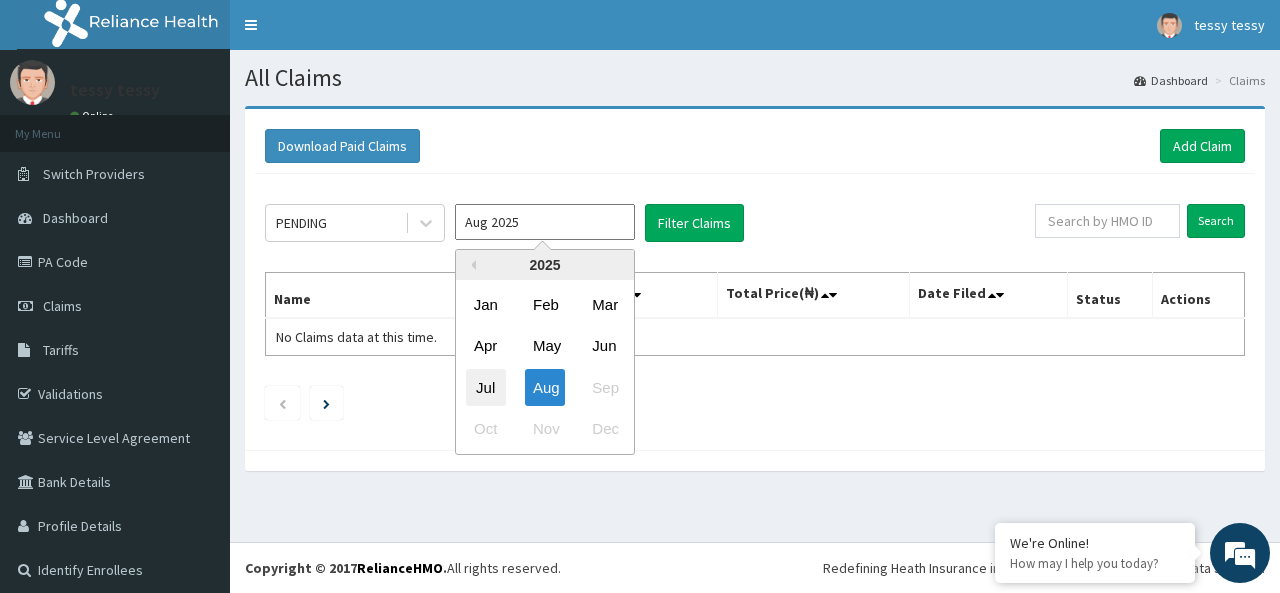 click on "Jul" at bounding box center [486, 387] 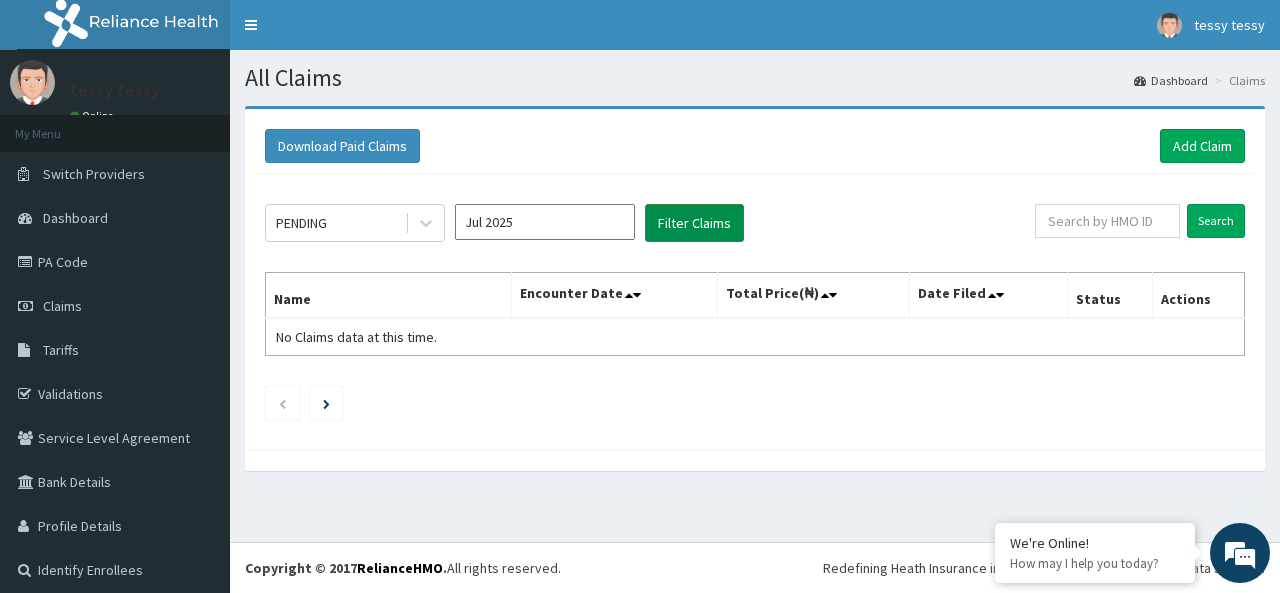 click on "Filter Claims" at bounding box center (694, 223) 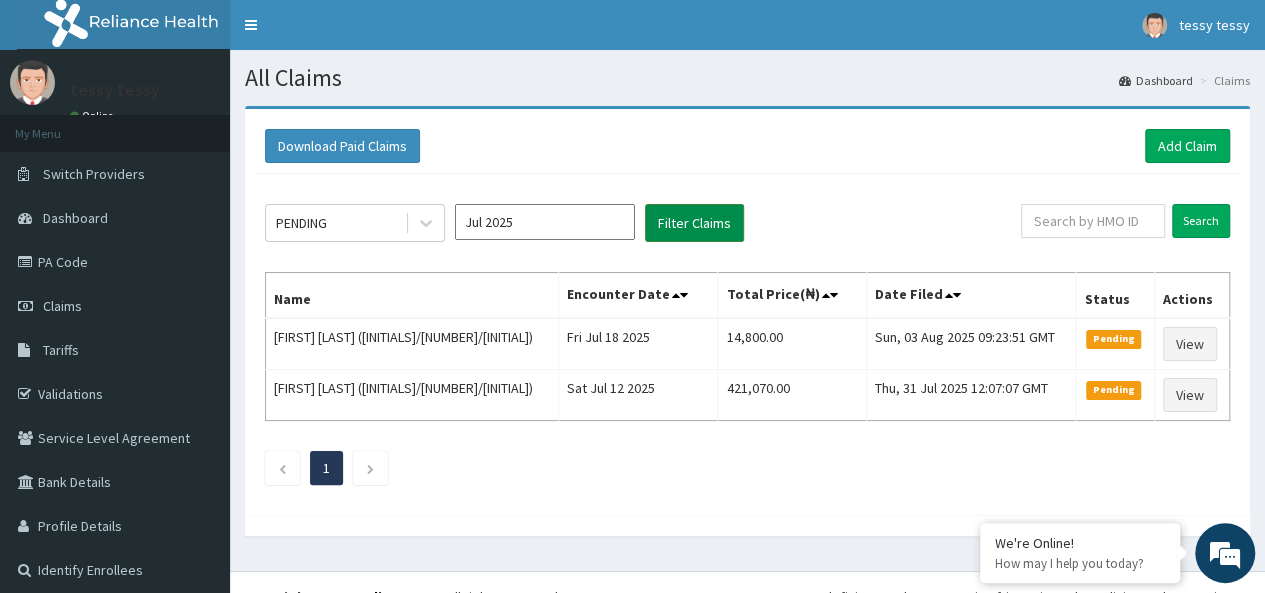 scroll, scrollTop: 0, scrollLeft: 0, axis: both 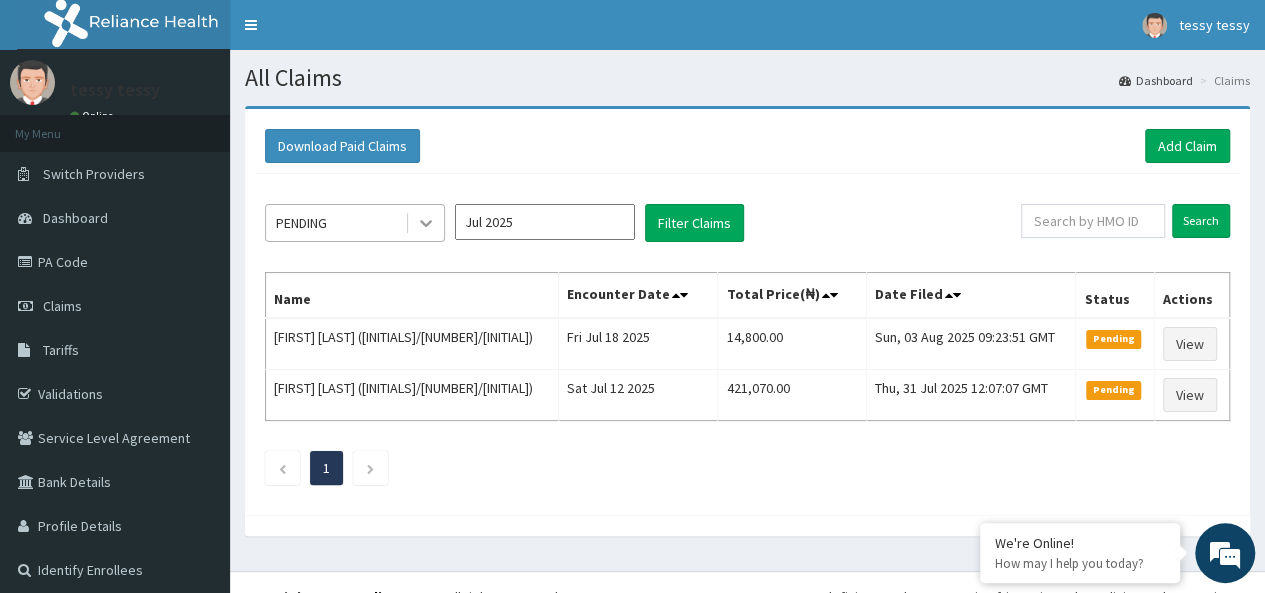 click at bounding box center [426, 223] 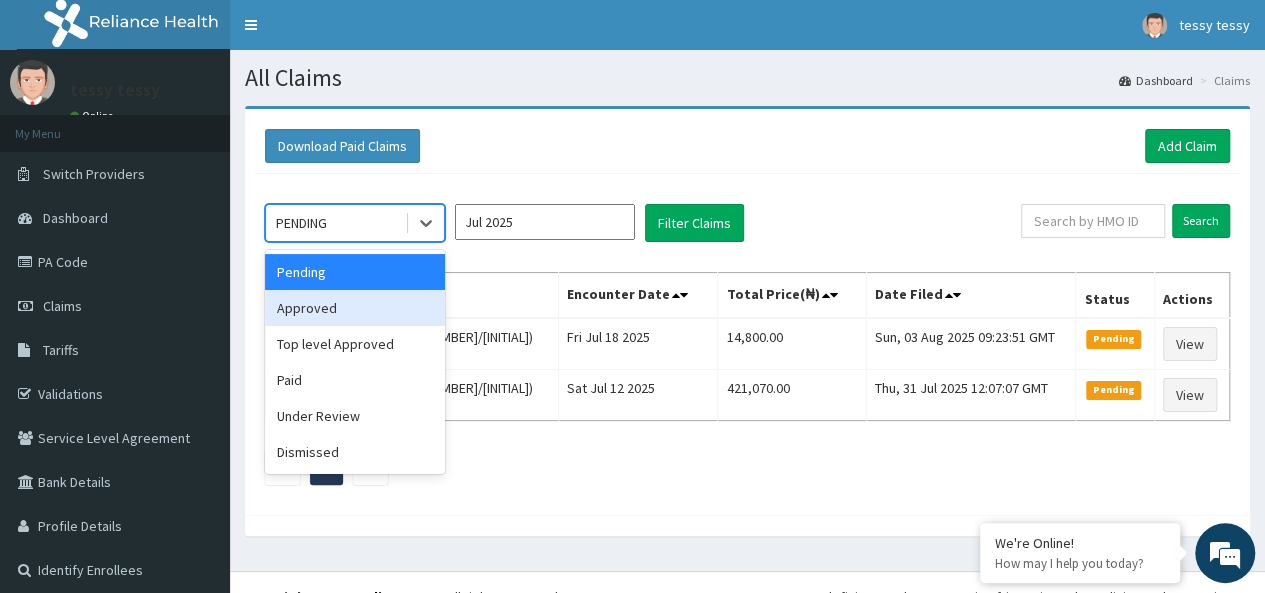 click on "Approved" at bounding box center [355, 308] 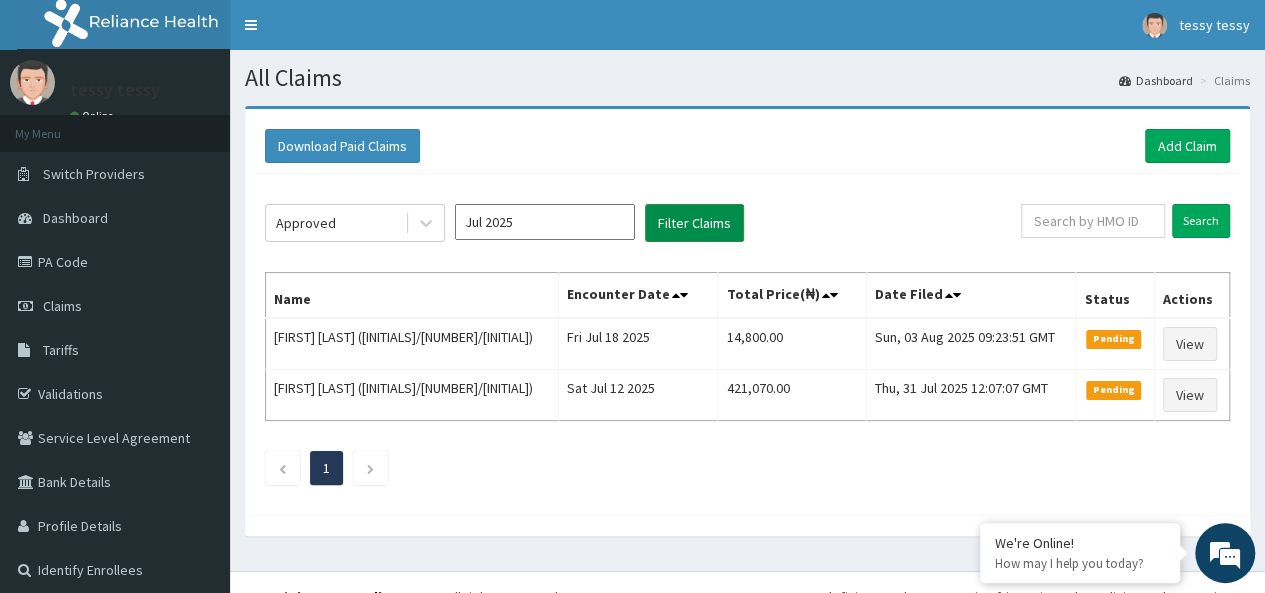 click on "Filter Claims" at bounding box center [694, 223] 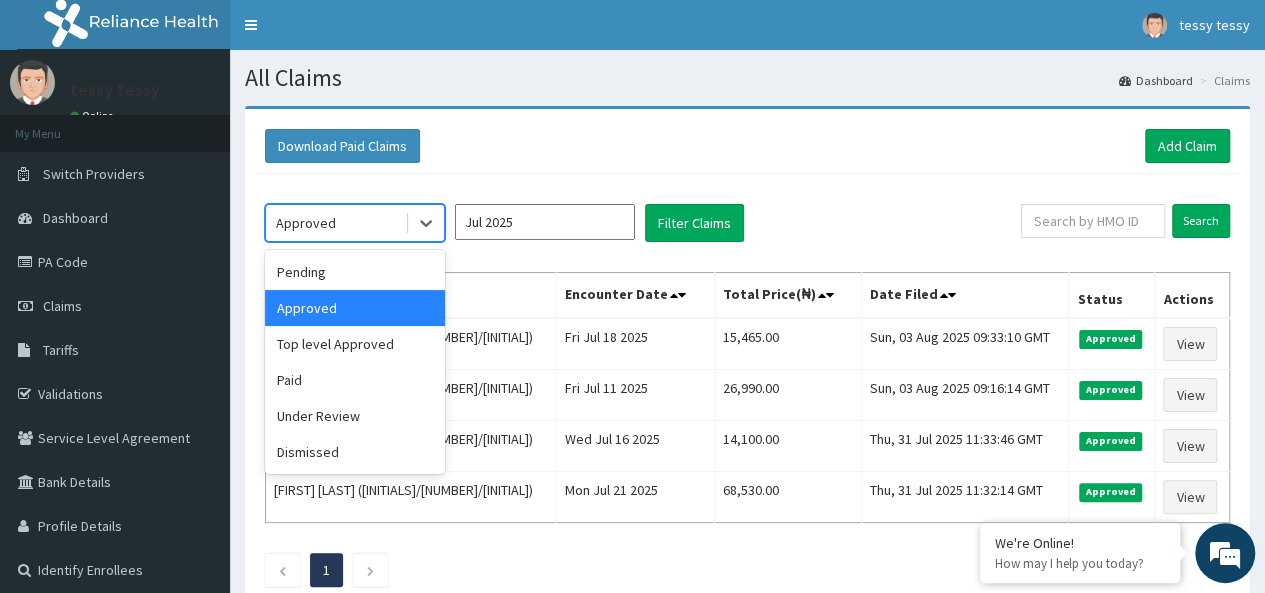 click on "Approved" at bounding box center [335, 223] 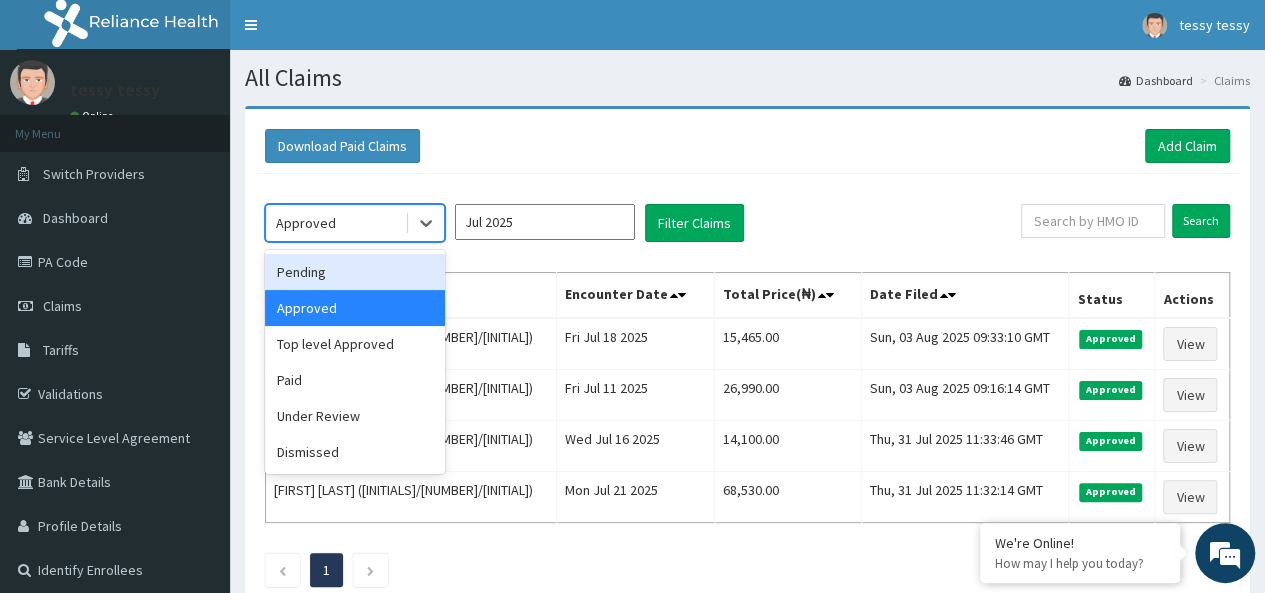 click on "Pending" at bounding box center (355, 272) 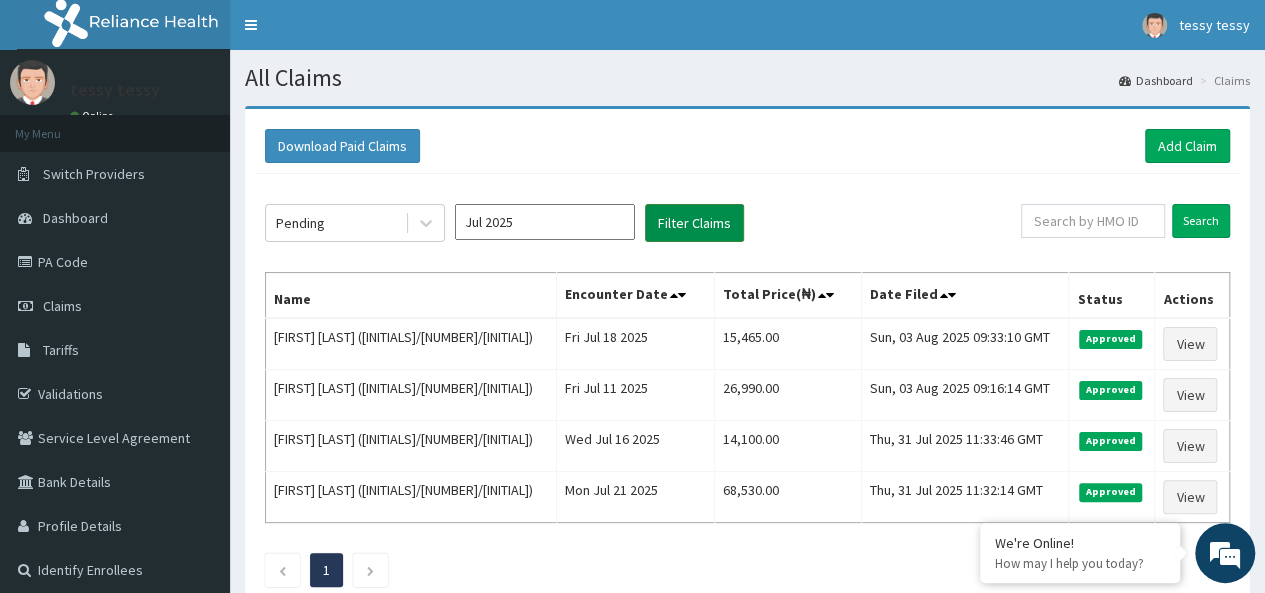 click on "Filter Claims" at bounding box center (694, 223) 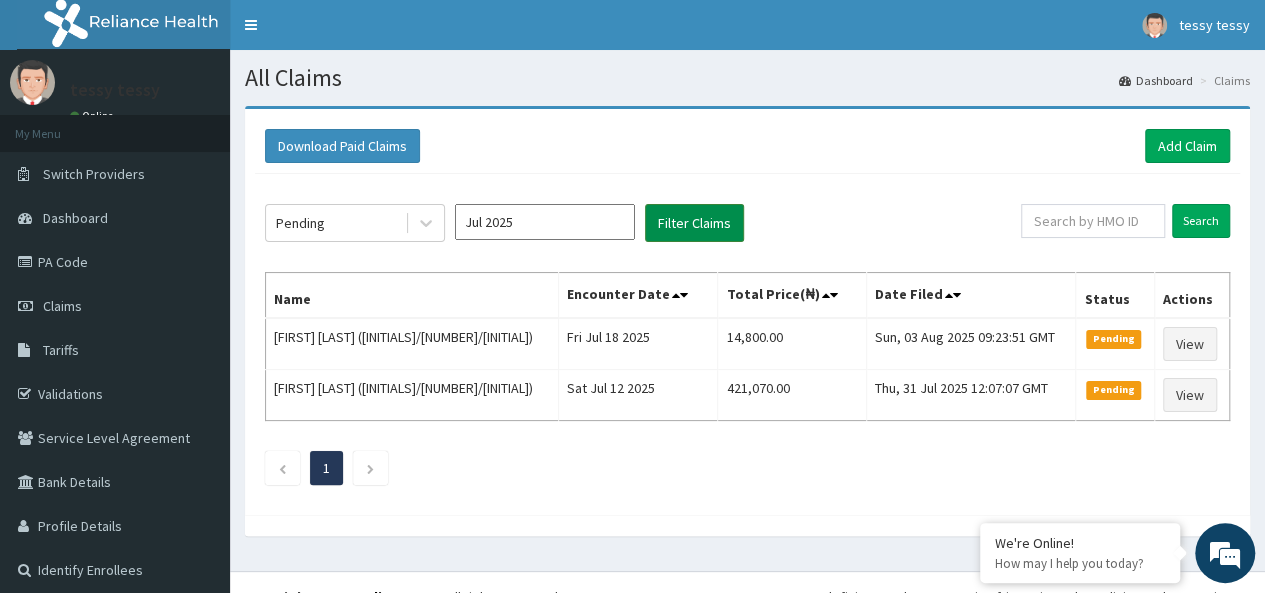 click on "Filter Claims" at bounding box center [694, 223] 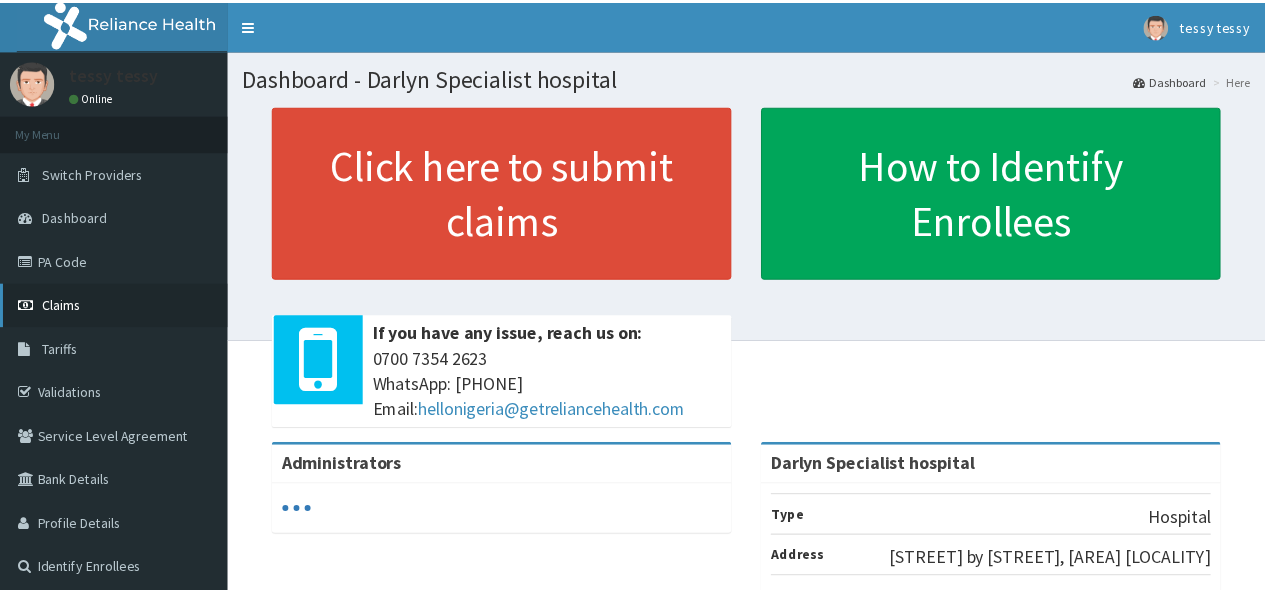 scroll, scrollTop: 0, scrollLeft: 0, axis: both 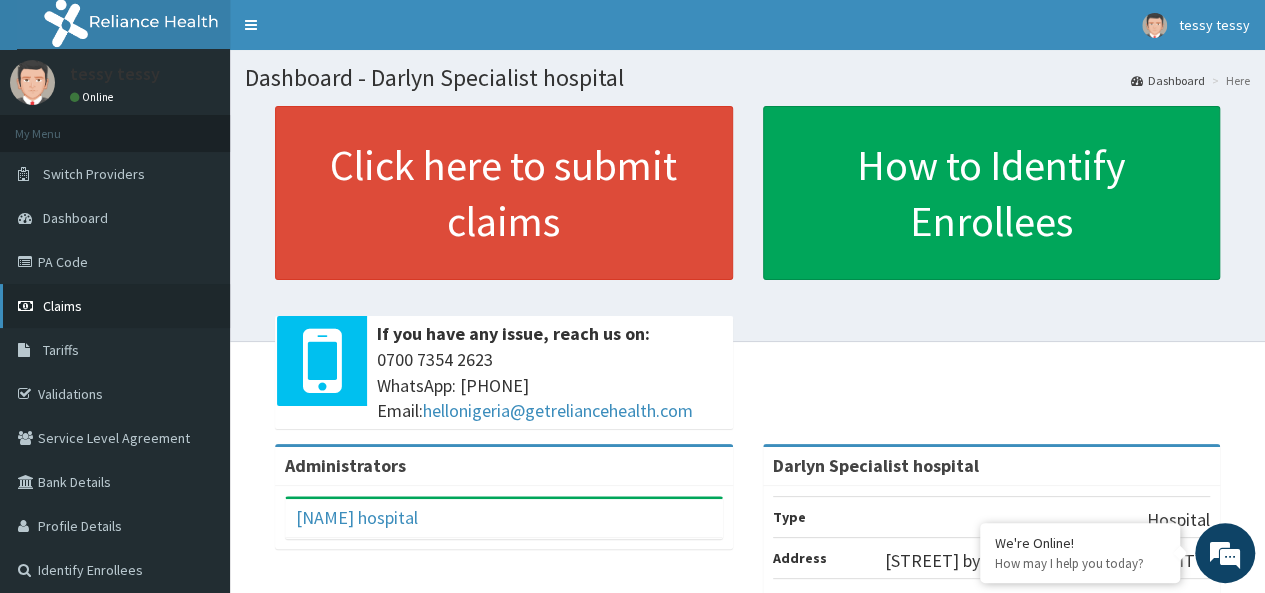 click on "Claims" at bounding box center (62, 306) 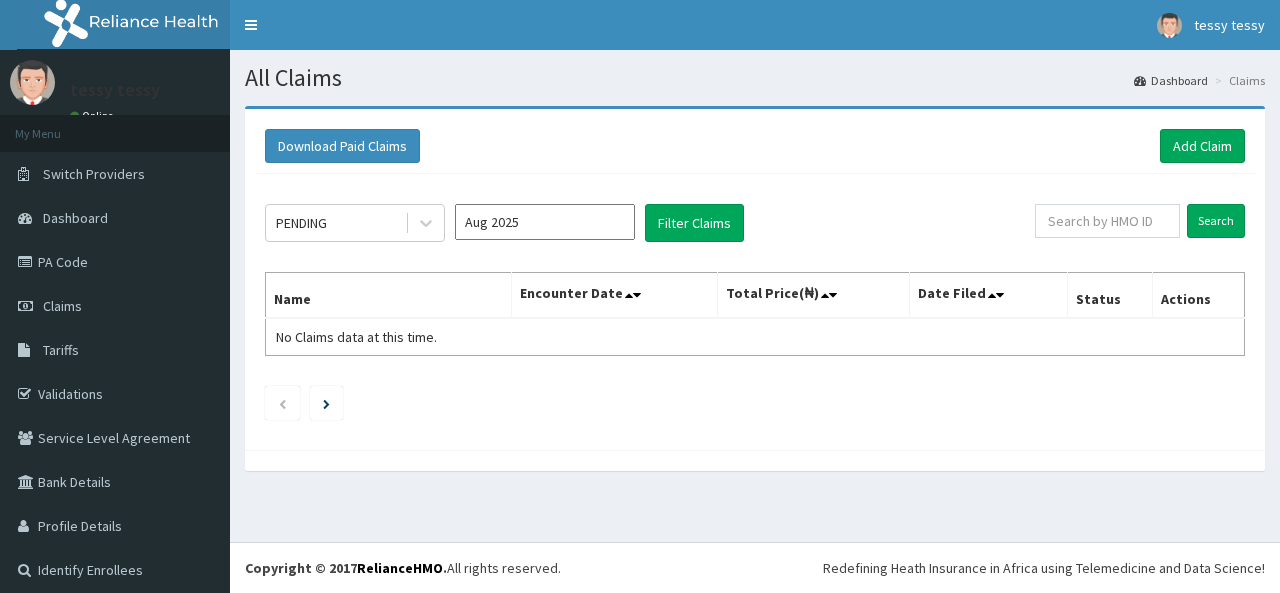 scroll, scrollTop: 0, scrollLeft: 0, axis: both 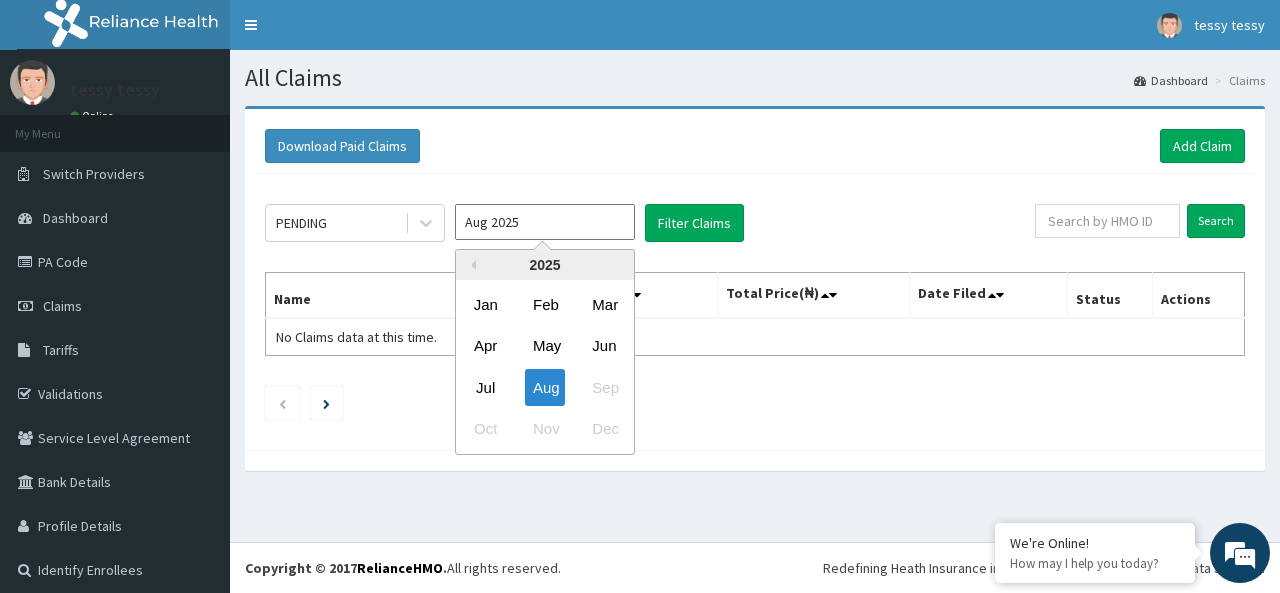 click on "Aug 2025" at bounding box center [545, 222] 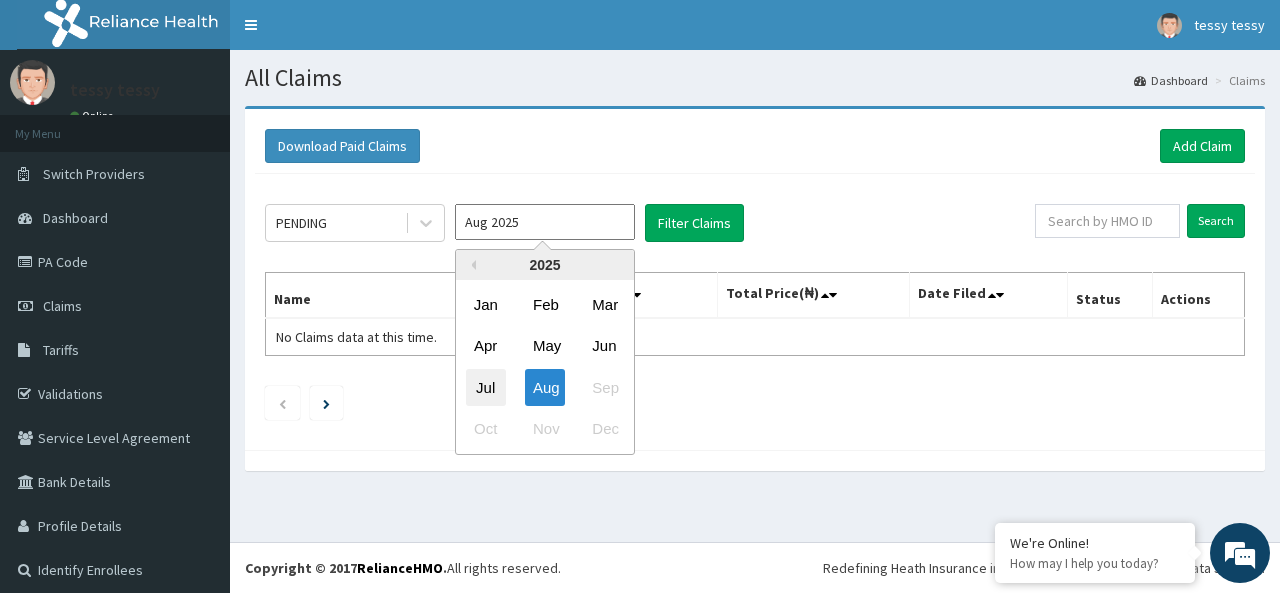 click on "Jul" at bounding box center [486, 387] 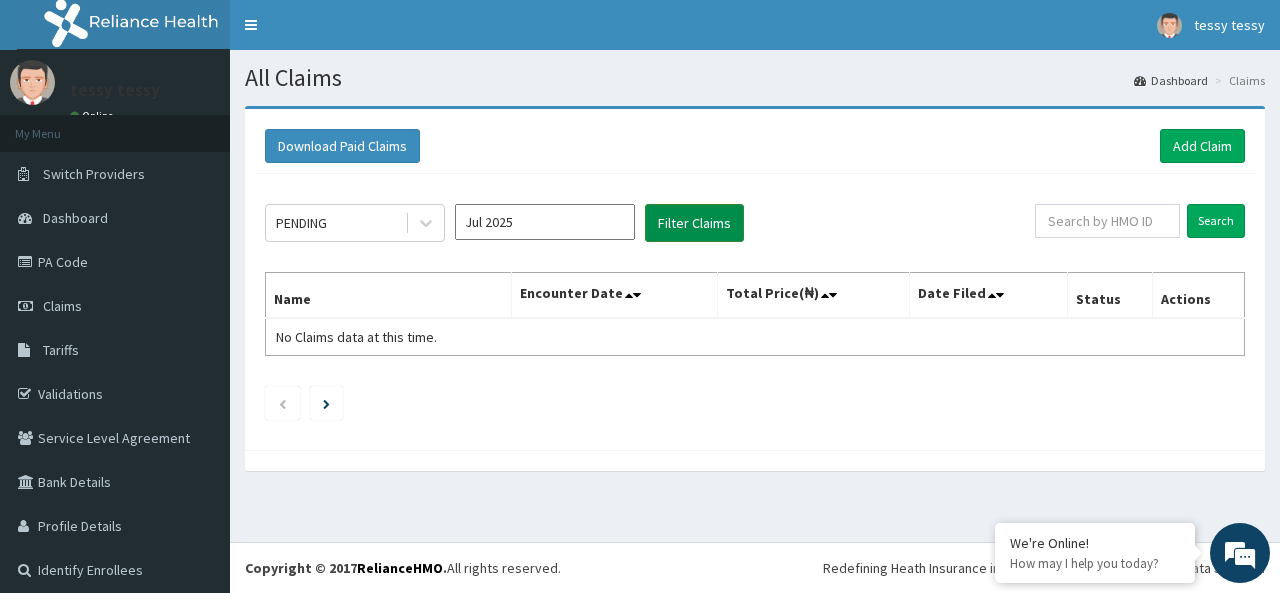 click on "Filter Claims" at bounding box center (694, 223) 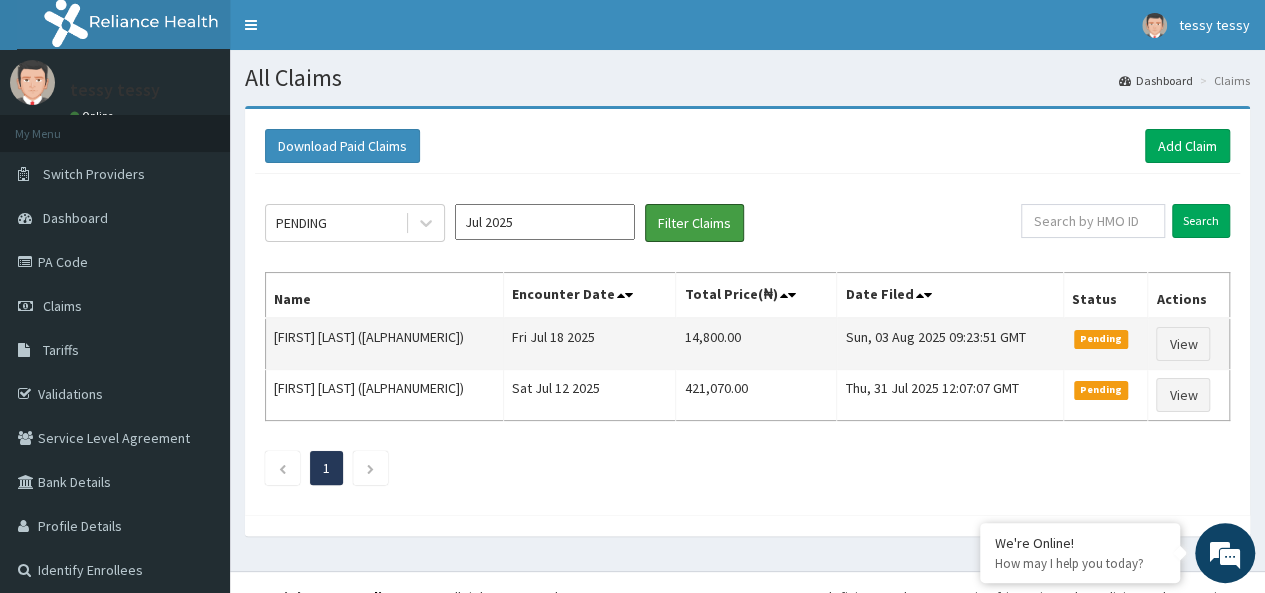 scroll, scrollTop: 0, scrollLeft: 0, axis: both 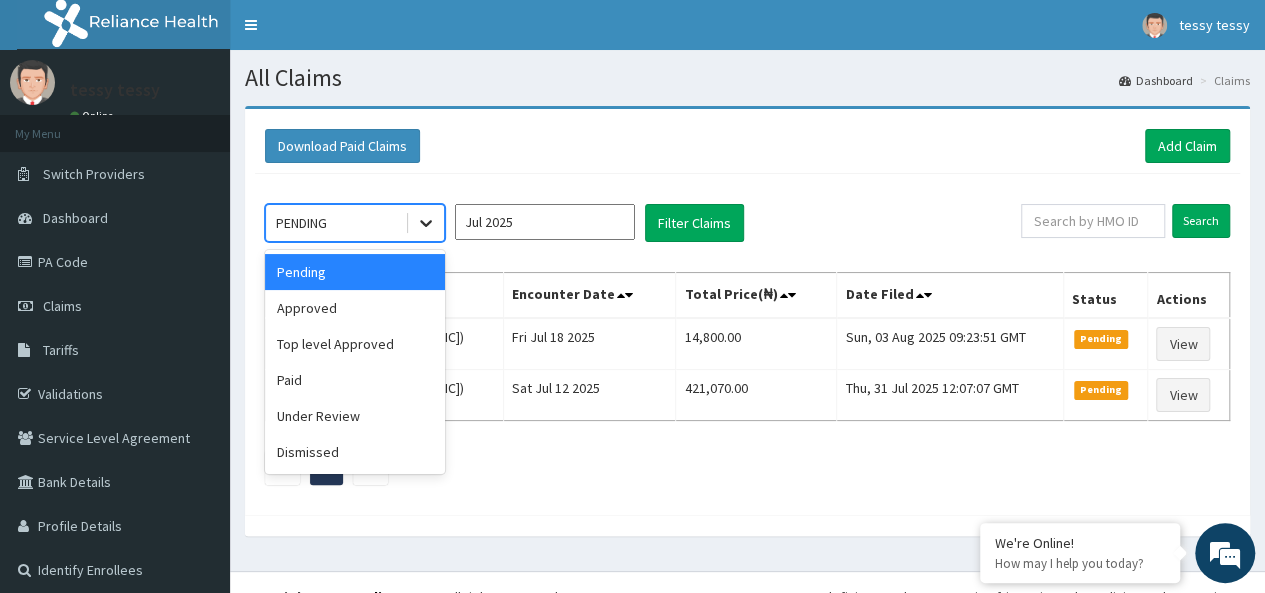 click 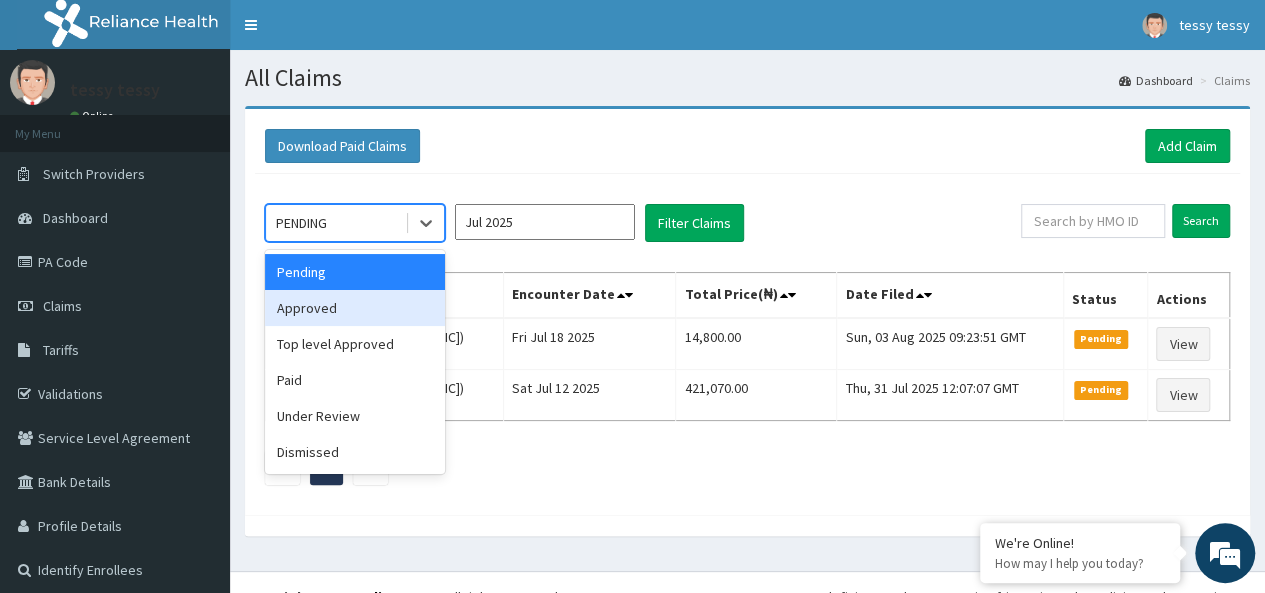 click on "Approved" at bounding box center (355, 308) 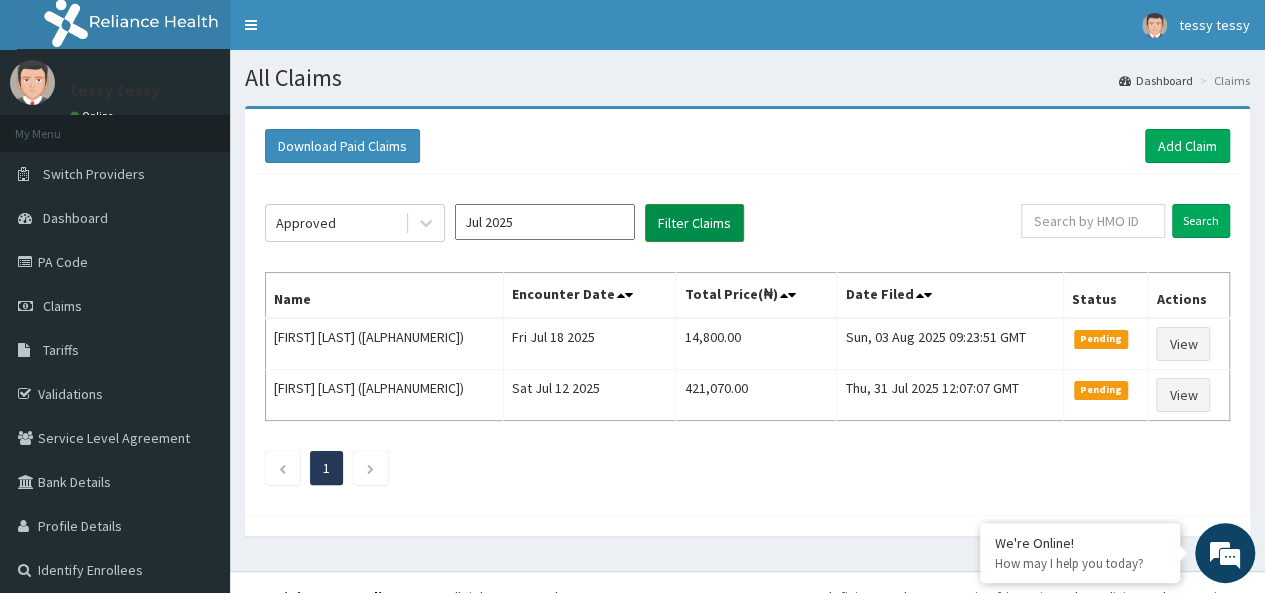 click on "Filter Claims" at bounding box center (694, 223) 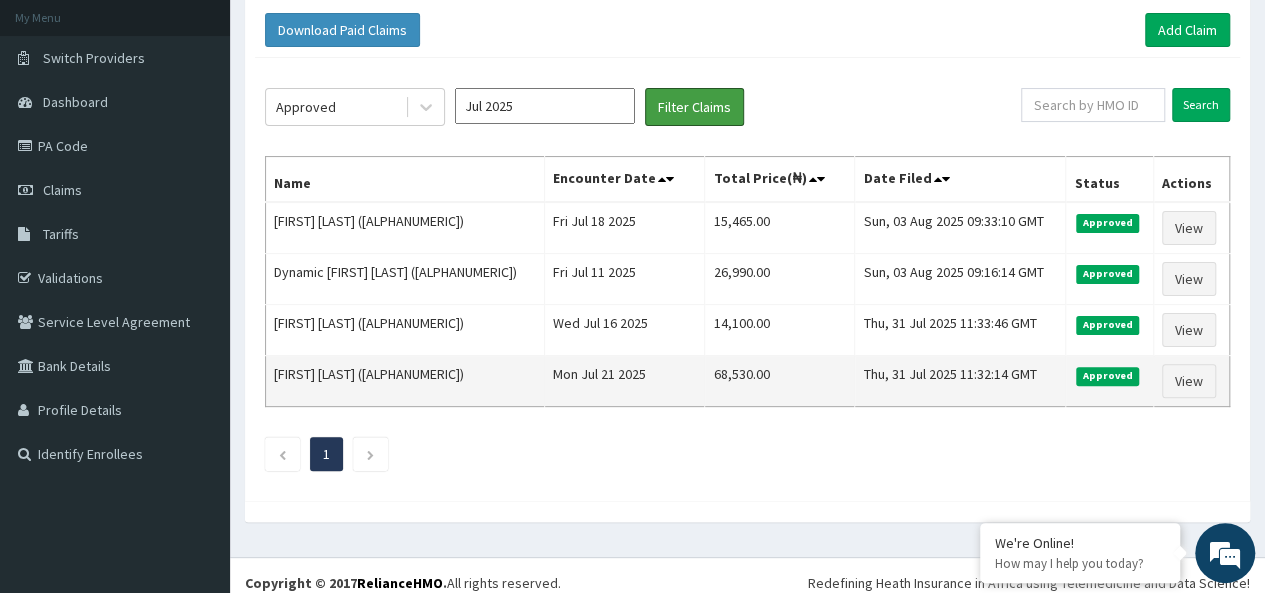 scroll, scrollTop: 125, scrollLeft: 0, axis: vertical 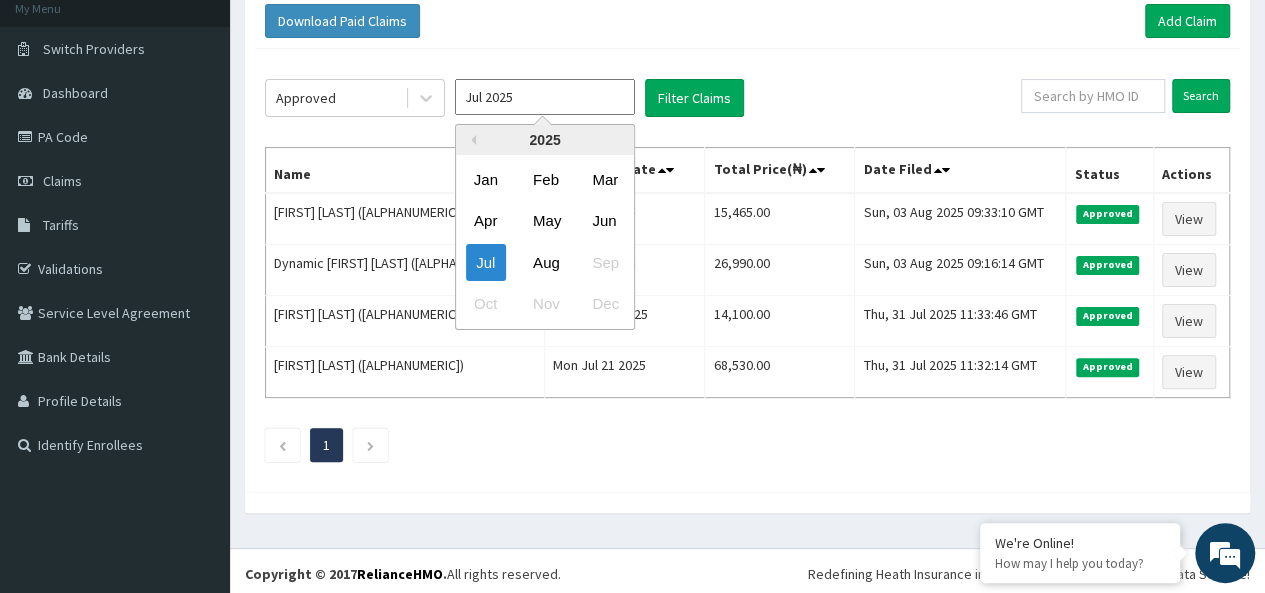 click on "Jul 2025" at bounding box center [545, 97] 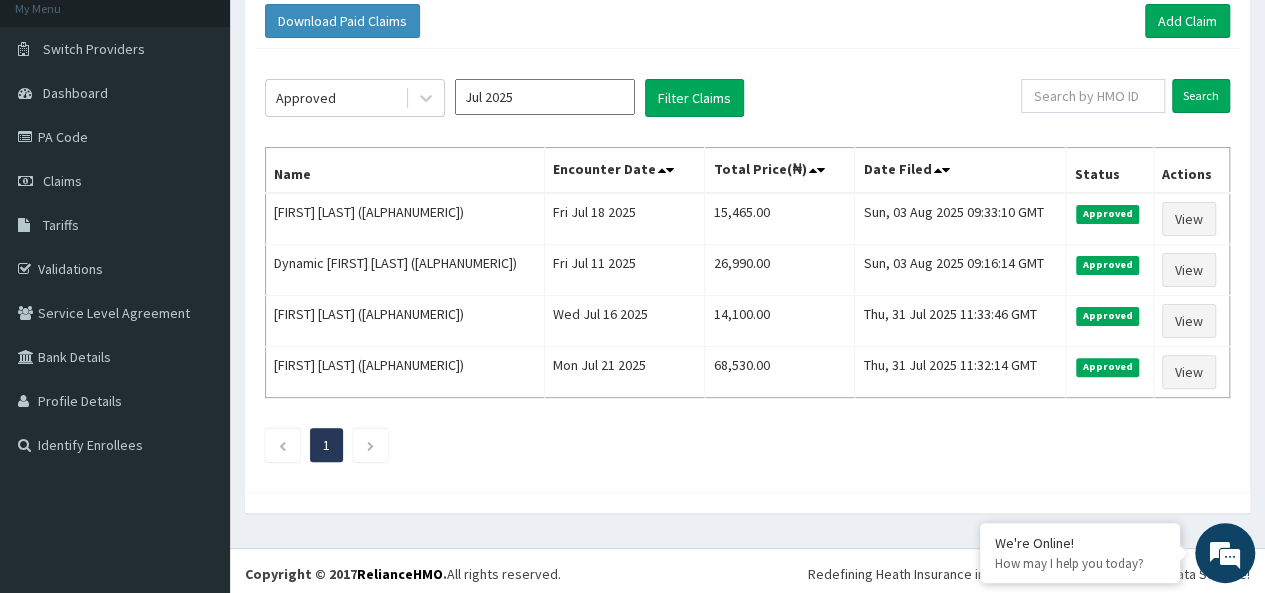 click on "Approved Jul 2025 Filter Claims Search Name Encounter Date Total Price(₦) Date Filed Status Actions Dave Amerdol-Granville (PEE/10005/D) Fri Jul 18 2025 15,465.00 Sun, 03 Aug 2025 09:33:10 GMT Approved View Dynamic Amerdol-Granville (PEE/10005/C) Fri Jul 11 2025 26,990.00 Sun, 03 Aug 2025 09:16:14 GMT Approved View Chinenye Loveday Nworgu (Hii/10214/A) Wed Jul 16 2025 14,100.00 Thu, 31 Jul 2025 11:33:46 GMT Approved View Chinenye Loveday Nworgu (Hii/10214/A) Mon Jul 21 2025 68,530.00 Thu, 31 Jul 2025 11:32:14 GMT Approved View 1" 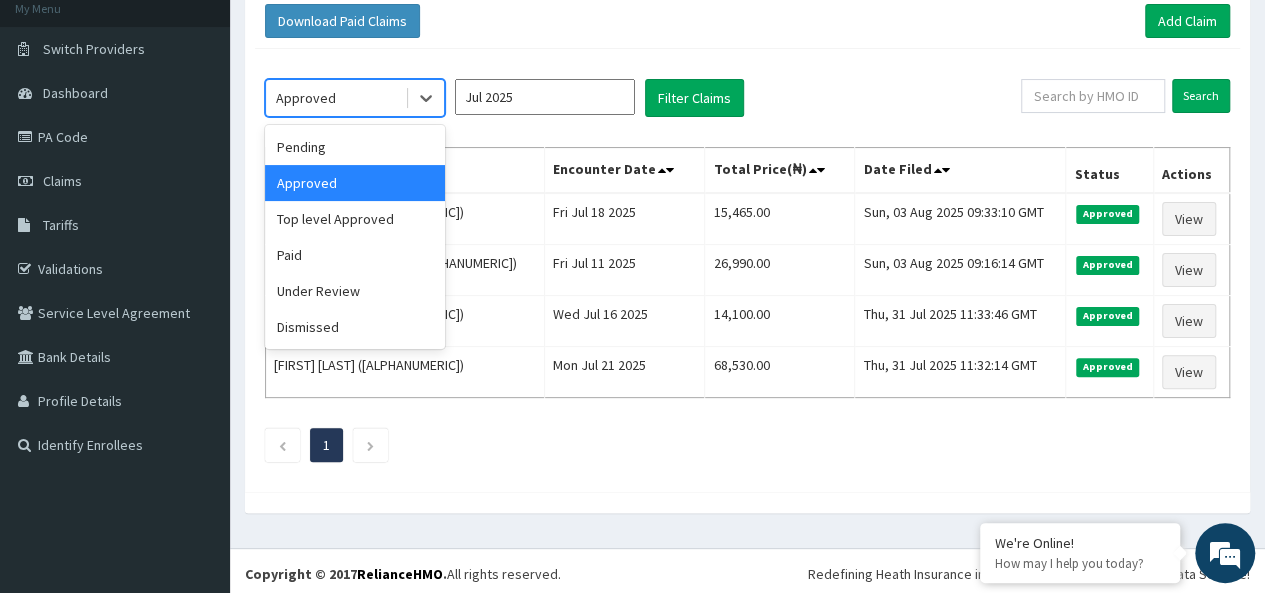 click on "Approved" at bounding box center (335, 98) 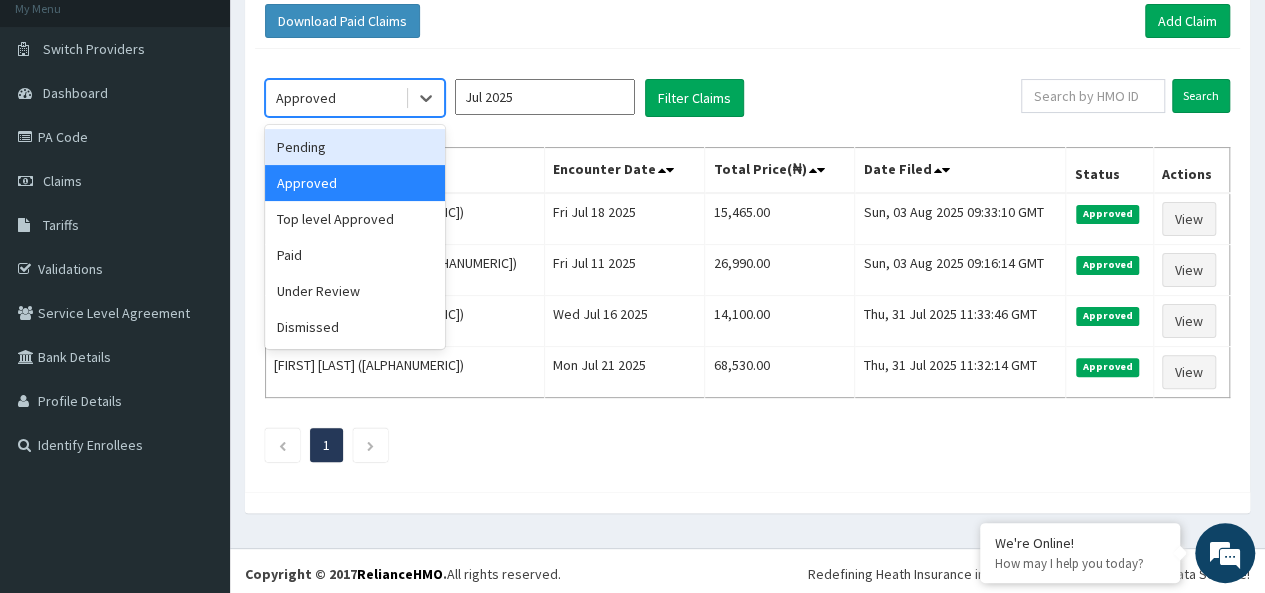 click on "Pending" at bounding box center [355, 147] 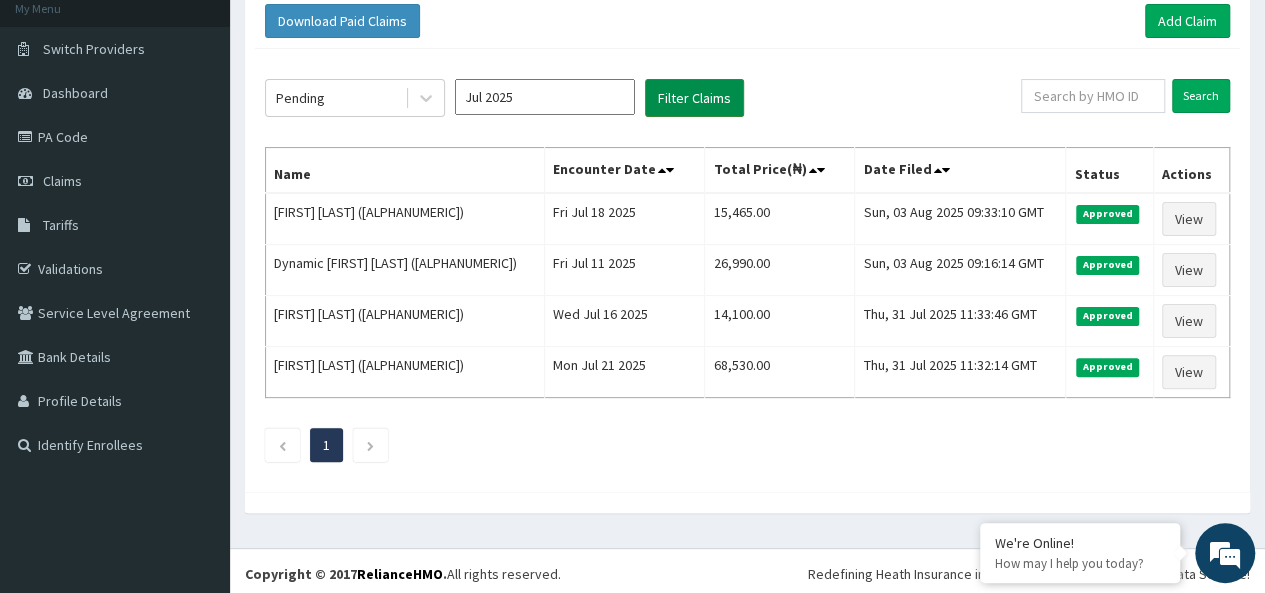 click on "Filter Claims" at bounding box center [694, 98] 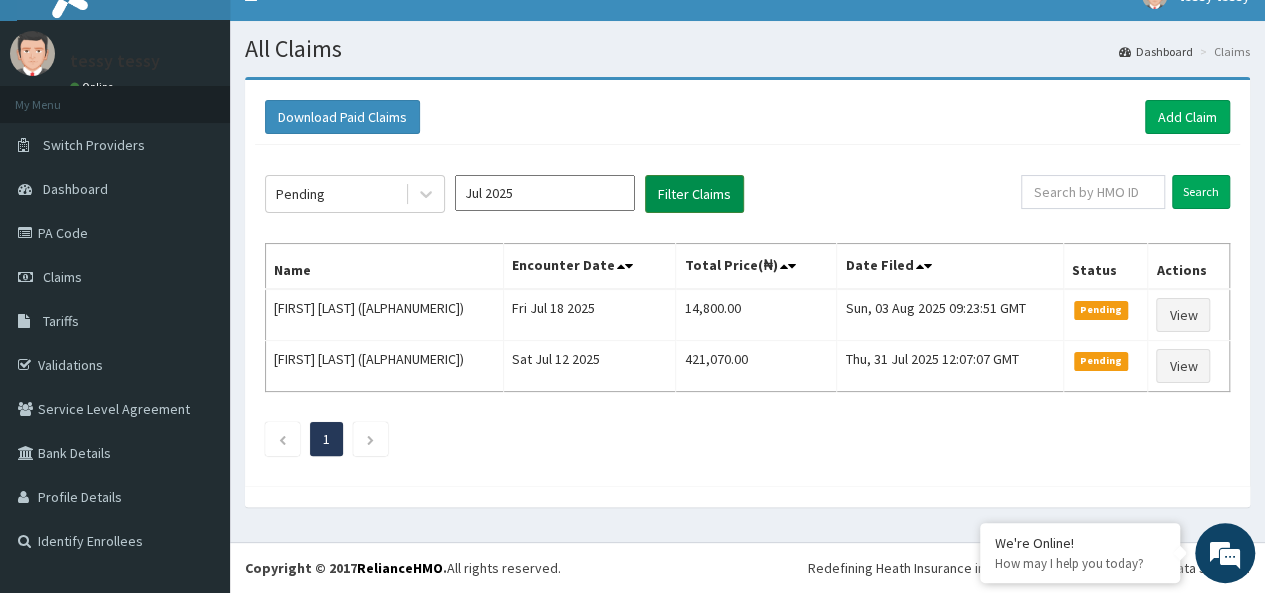 scroll, scrollTop: 25, scrollLeft: 0, axis: vertical 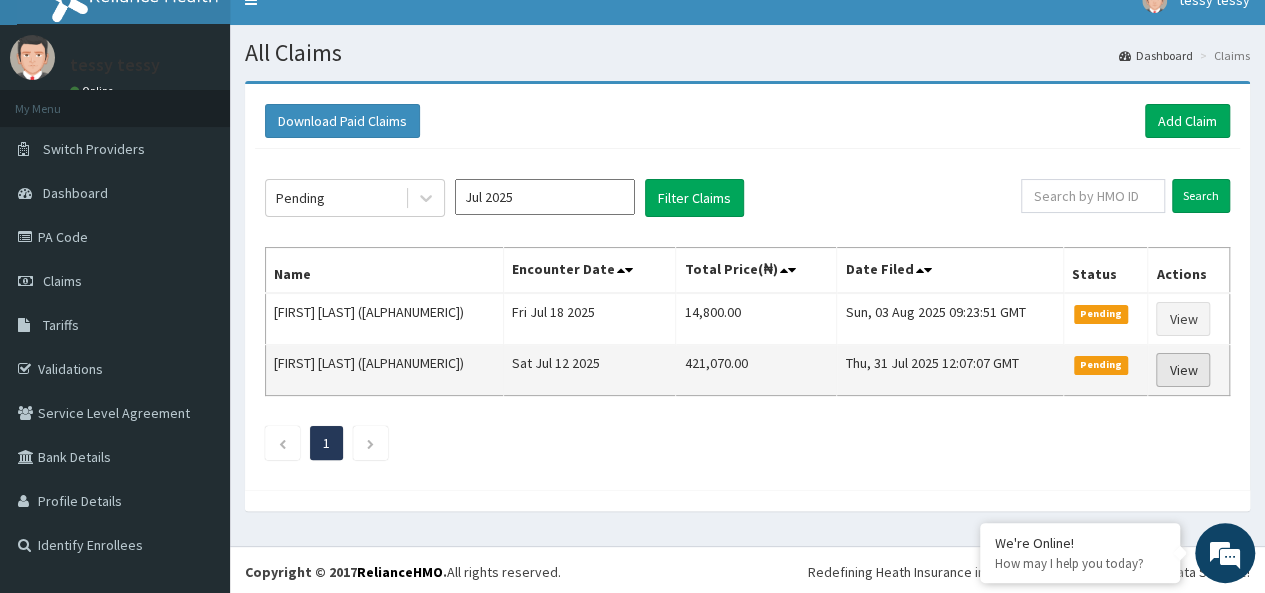 click on "View" at bounding box center (1183, 370) 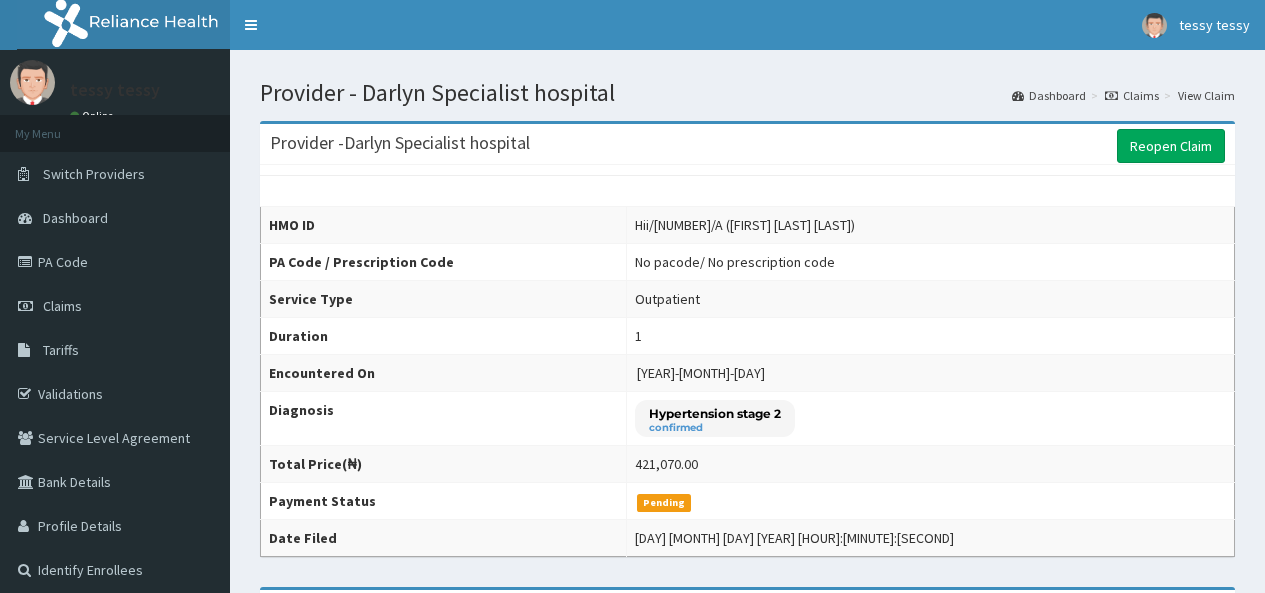 scroll, scrollTop: 0, scrollLeft: 0, axis: both 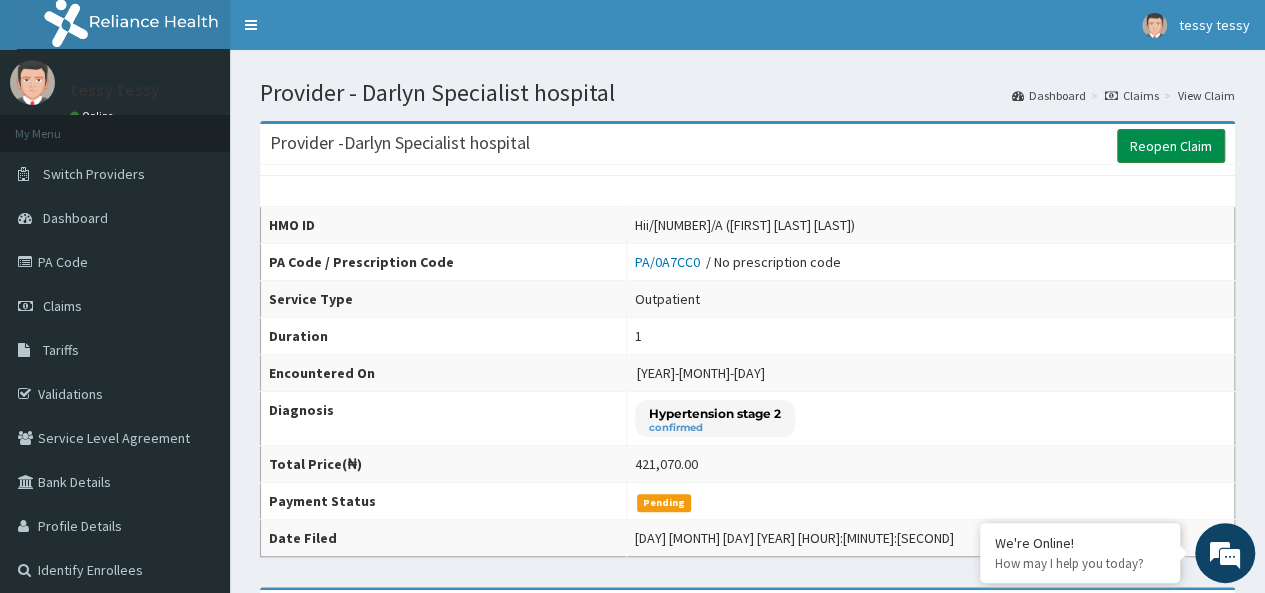 click on "Reopen Claim" at bounding box center (1171, 146) 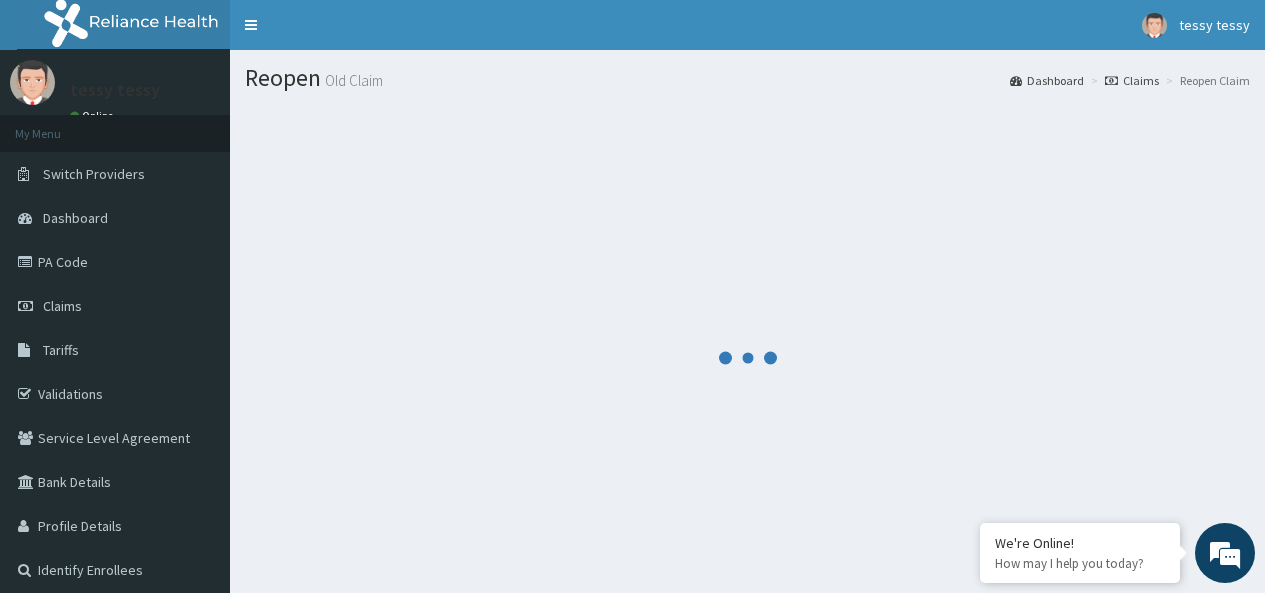 scroll, scrollTop: 0, scrollLeft: 0, axis: both 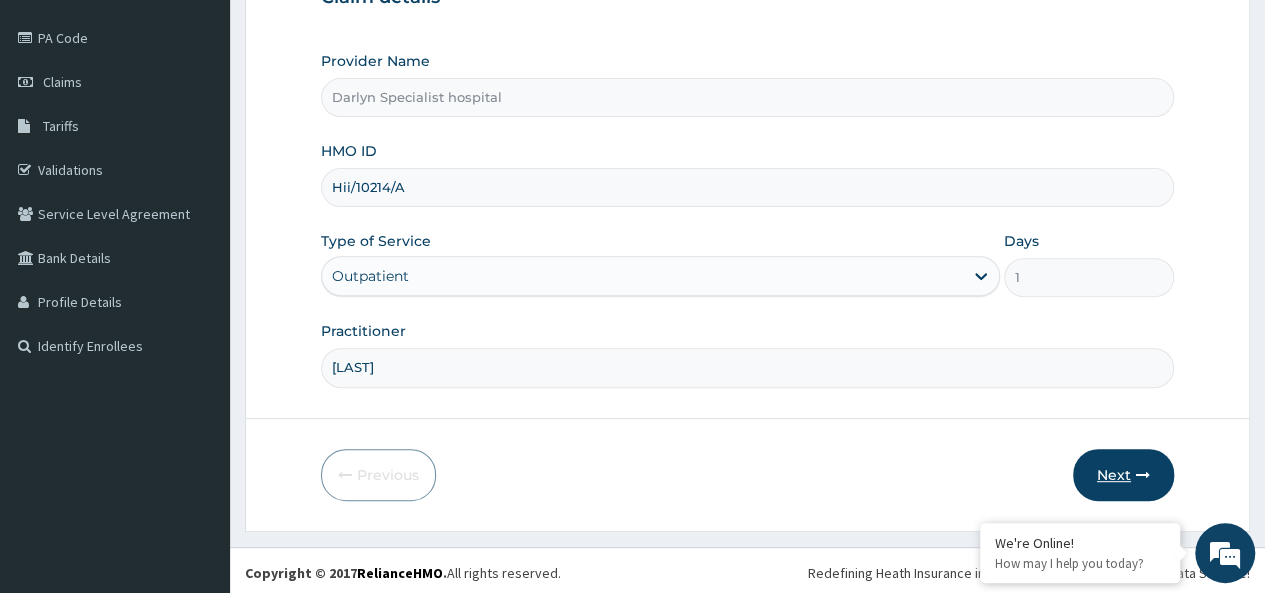 click on "Next" at bounding box center (1123, 475) 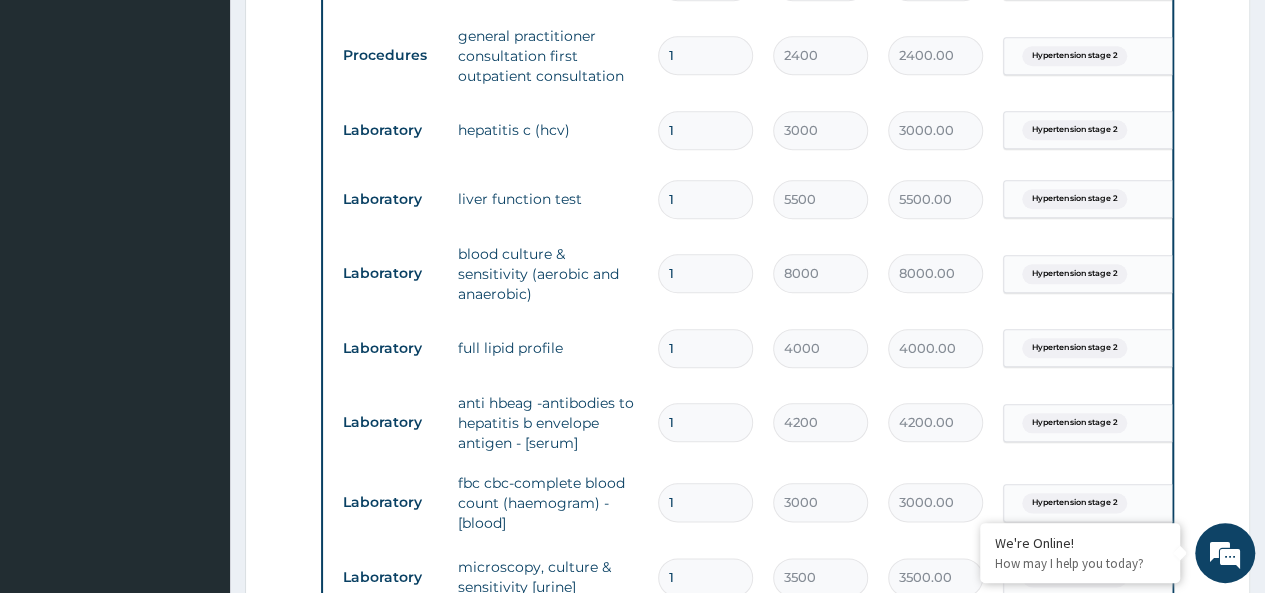 scroll, scrollTop: 0, scrollLeft: 0, axis: both 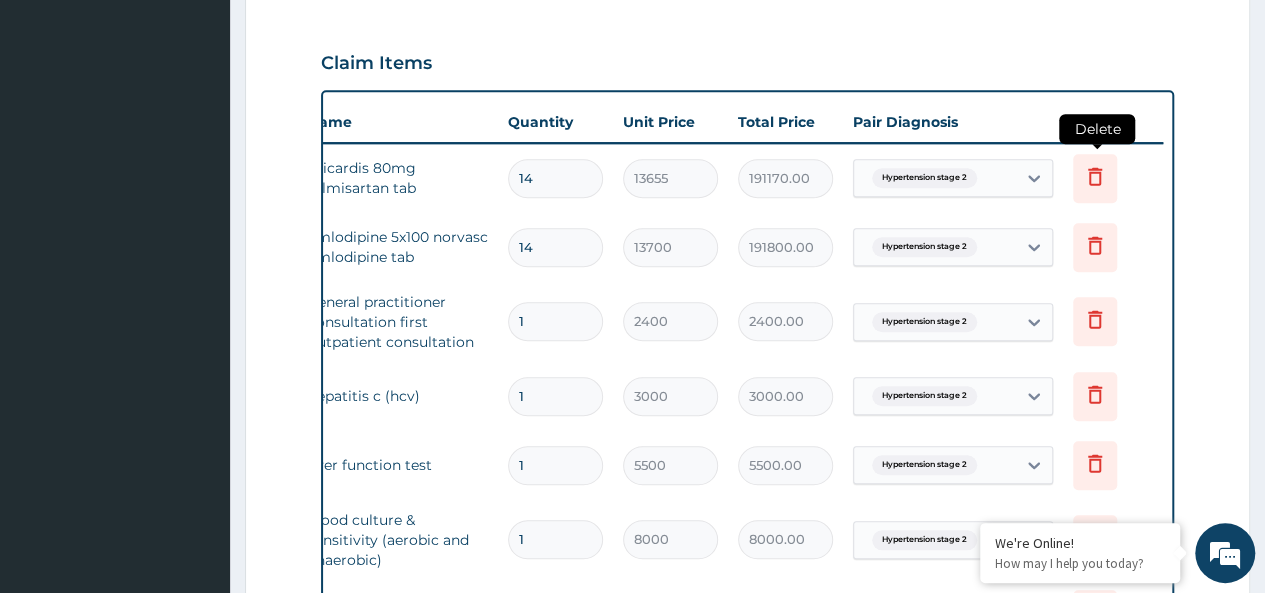 click 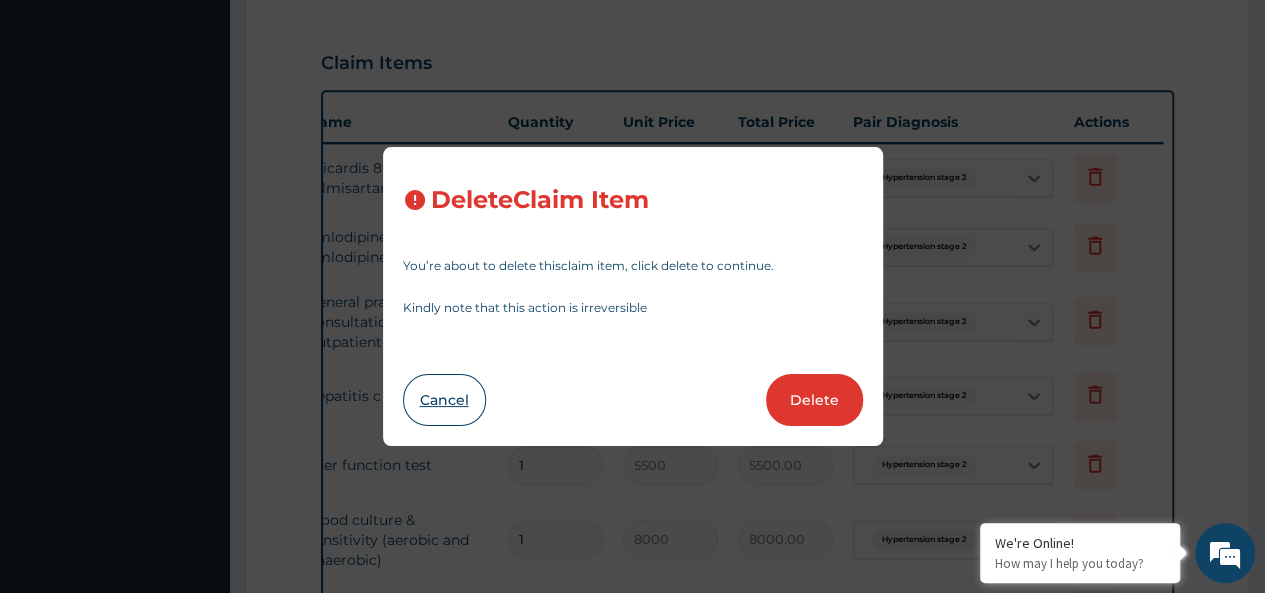 click on "Cancel" at bounding box center (444, 400) 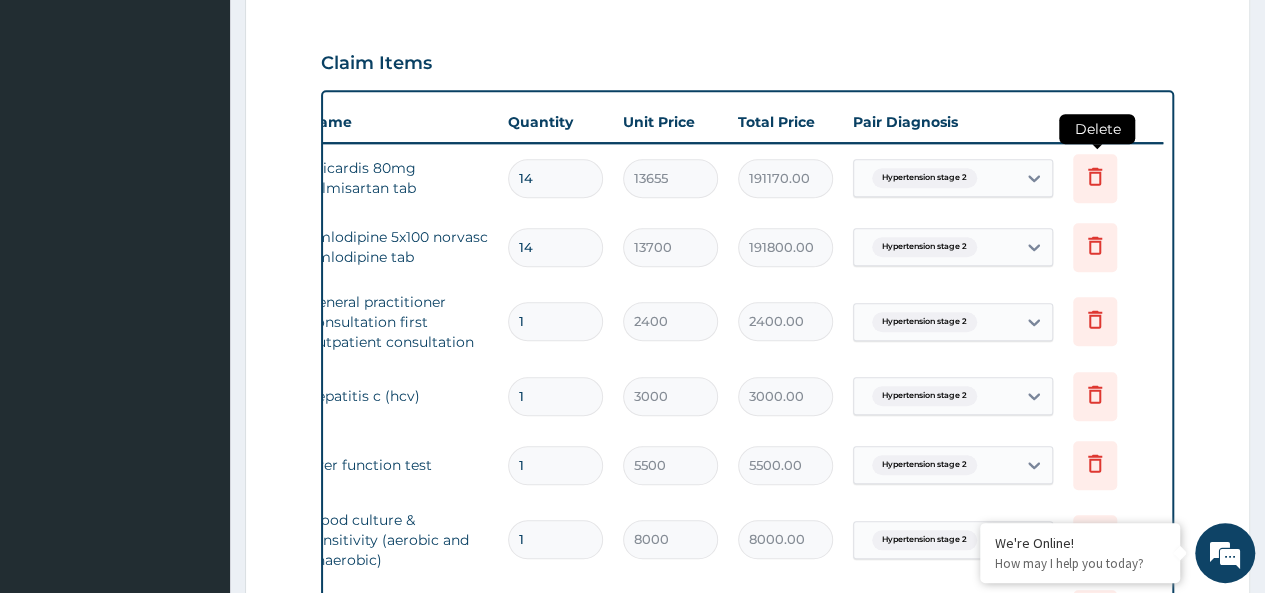 click at bounding box center (1095, 178) 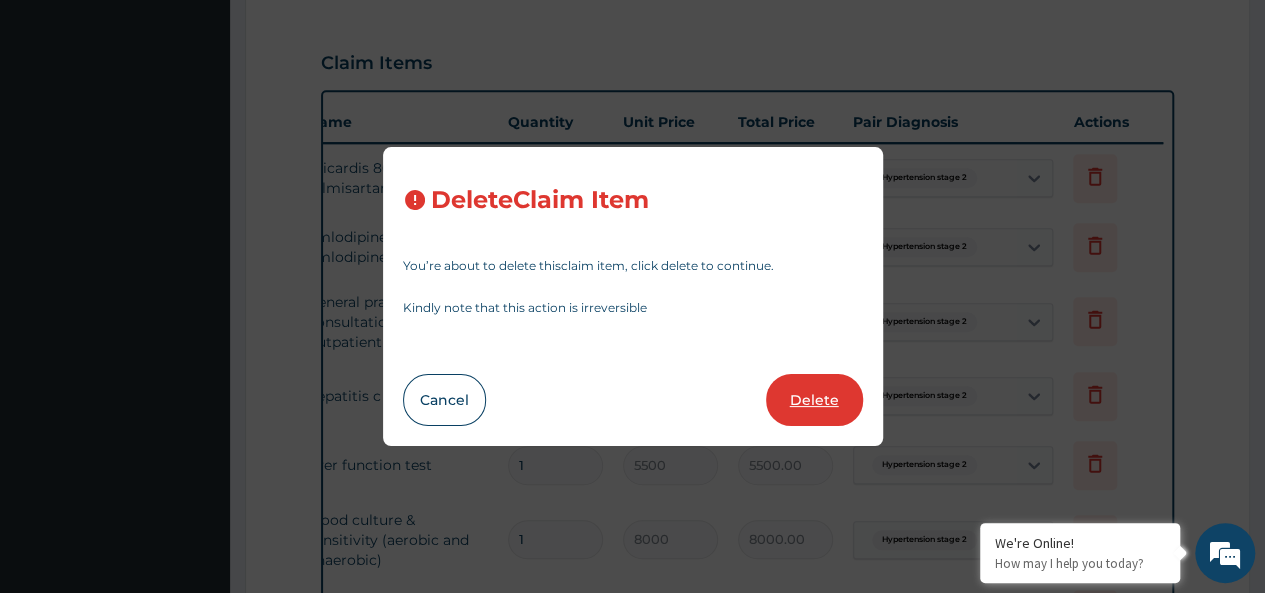 click on "Delete" at bounding box center (814, 400) 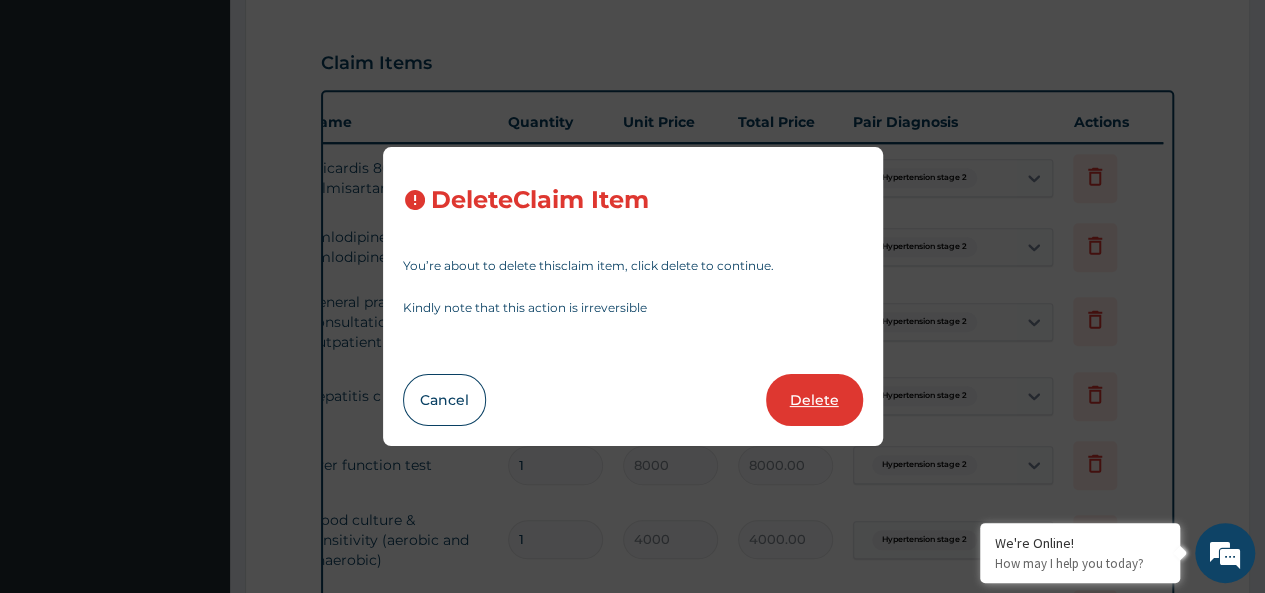 type on "3500" 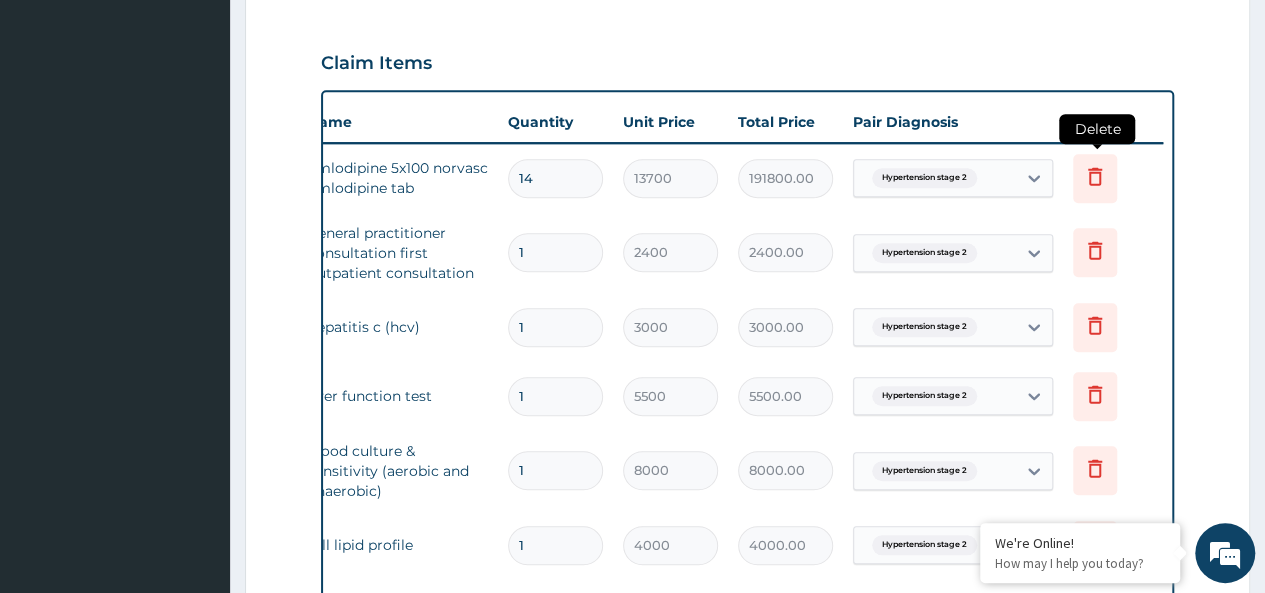 click 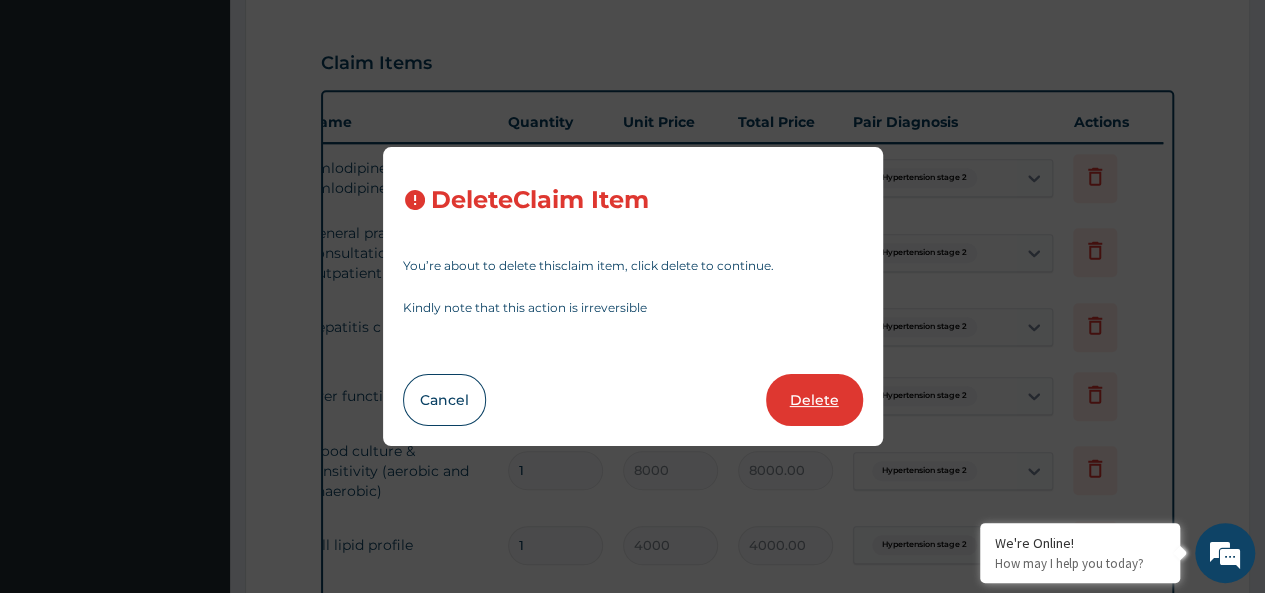 click on "Delete" at bounding box center (814, 400) 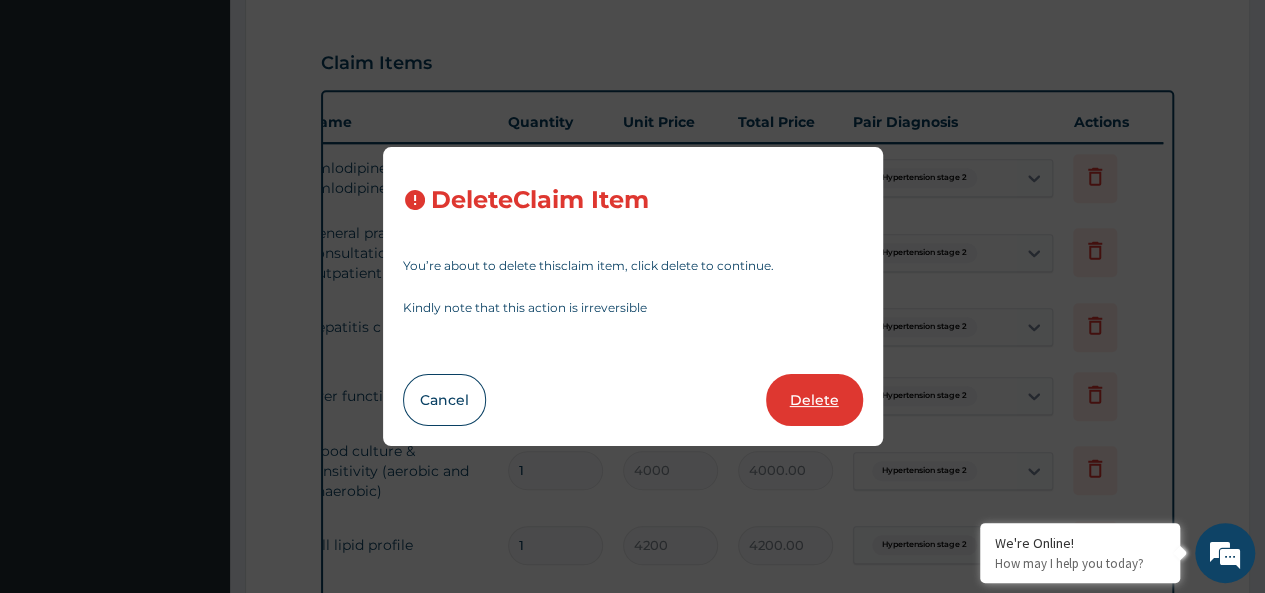 type on "3000" 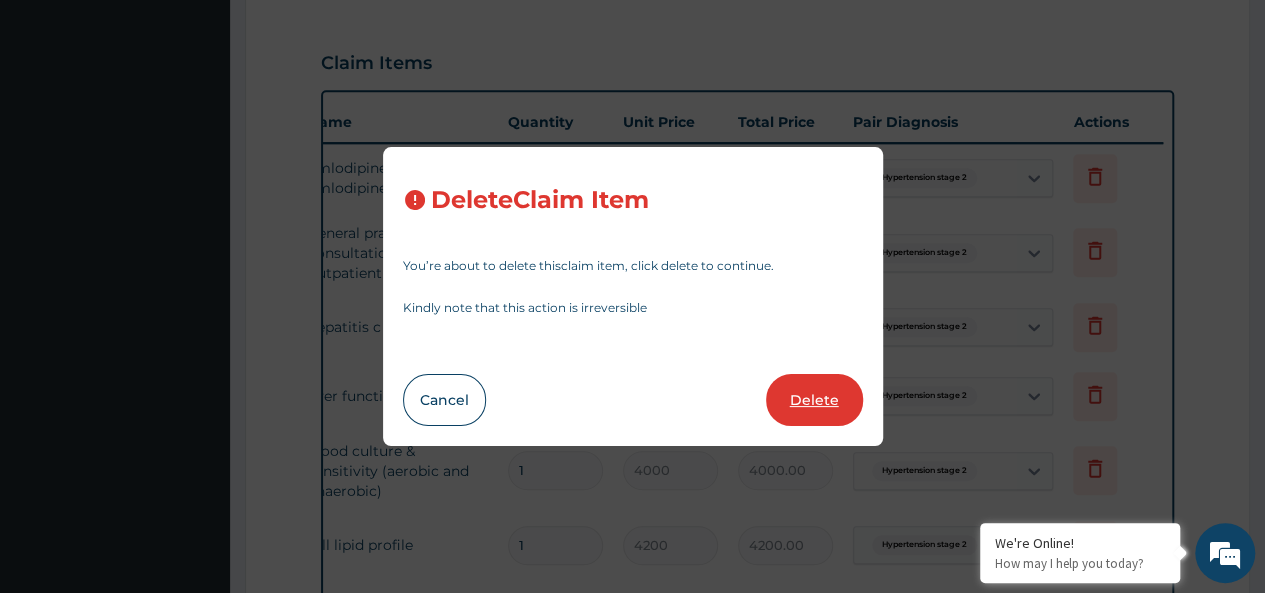 type on "3500.00" 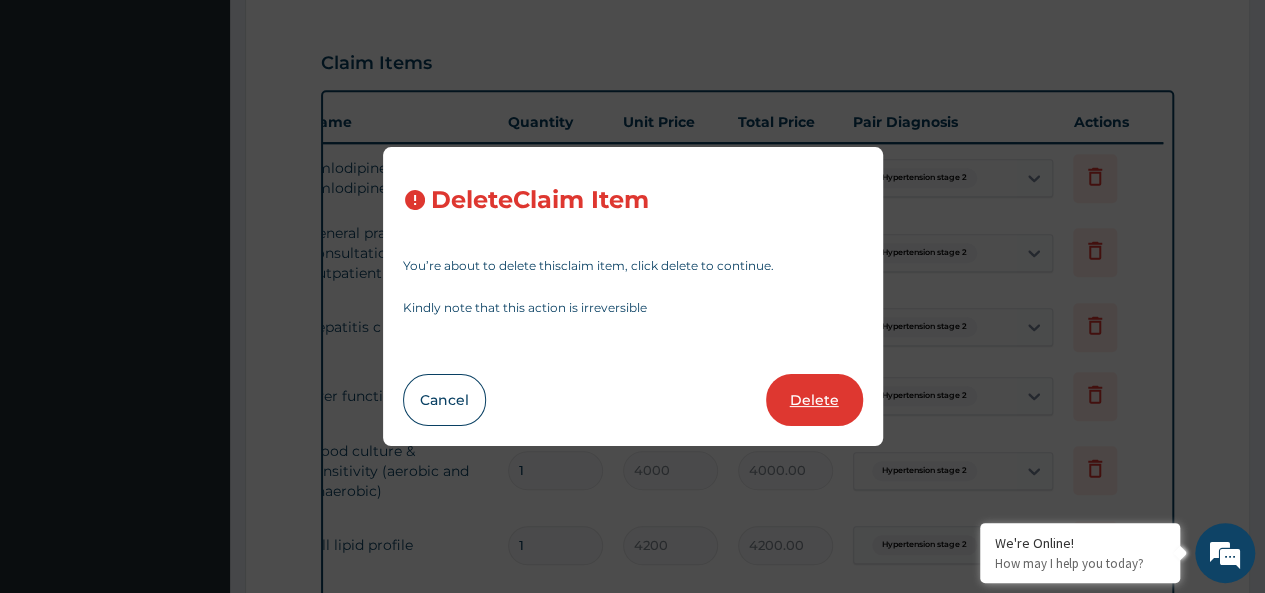 type on "4500" 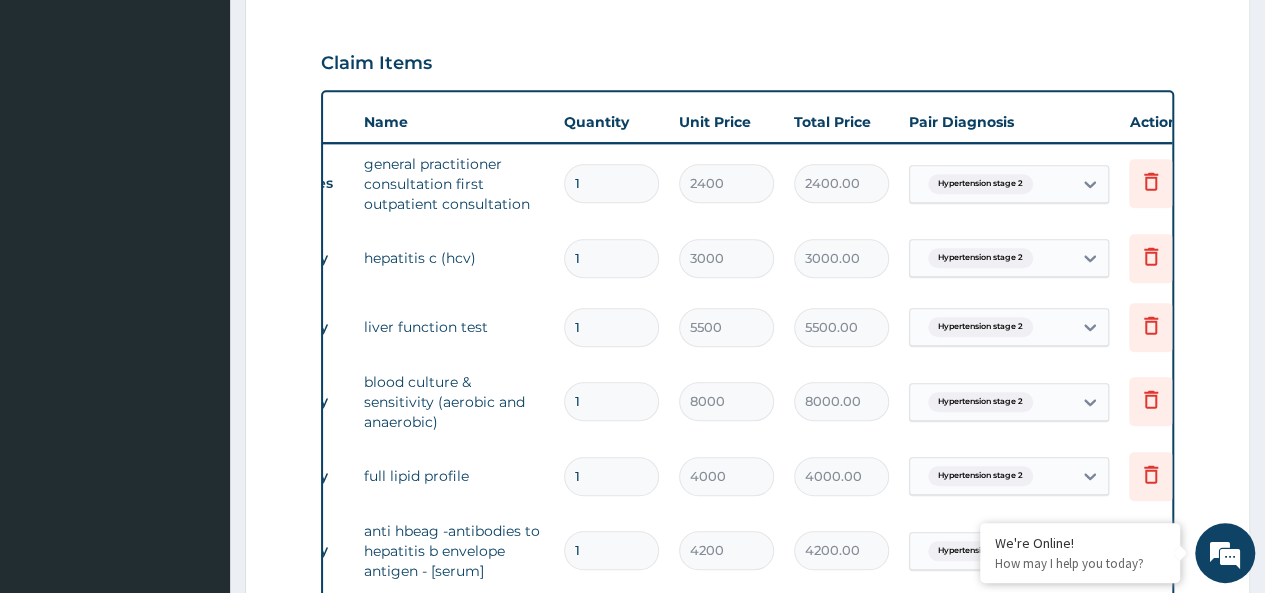 scroll, scrollTop: 0, scrollLeft: 92, axis: horizontal 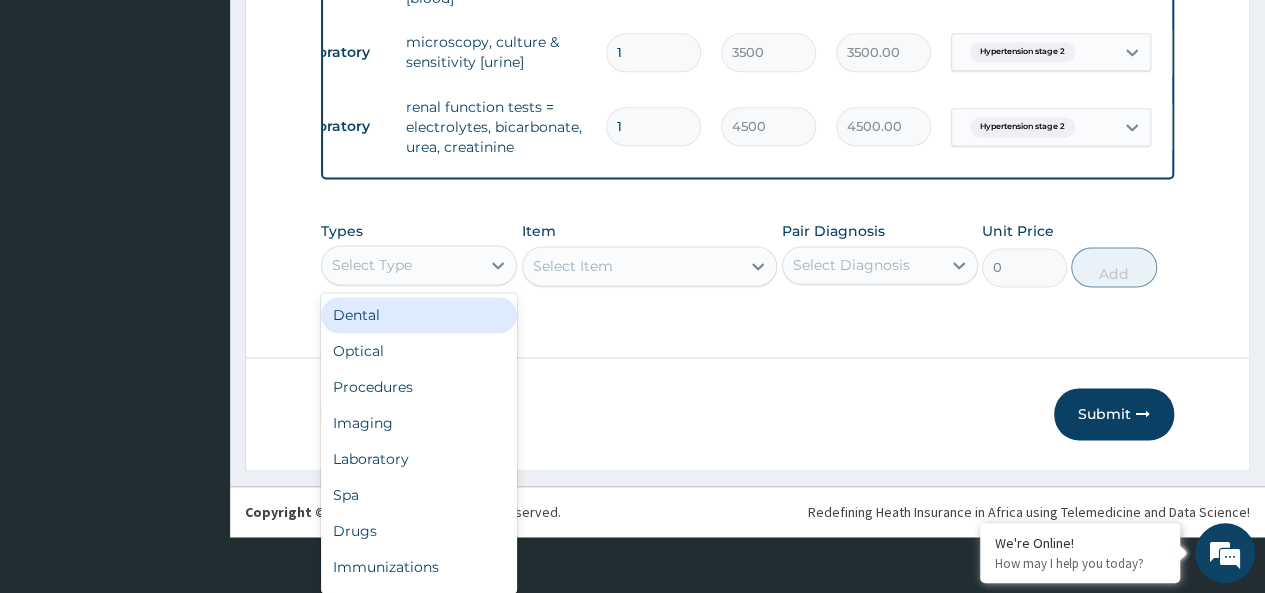 click on "option Dental focused, 1 of 10. 10 results available. Use Up and Down to choose options, press Enter to select the currently focused option, press Escape to exit the menu, press Tab to select the option and exit the menu. Select Type Dental Optical Procedures Imaging Laboratory Spa Drugs Immunizations Others Gym" at bounding box center [419, 265] 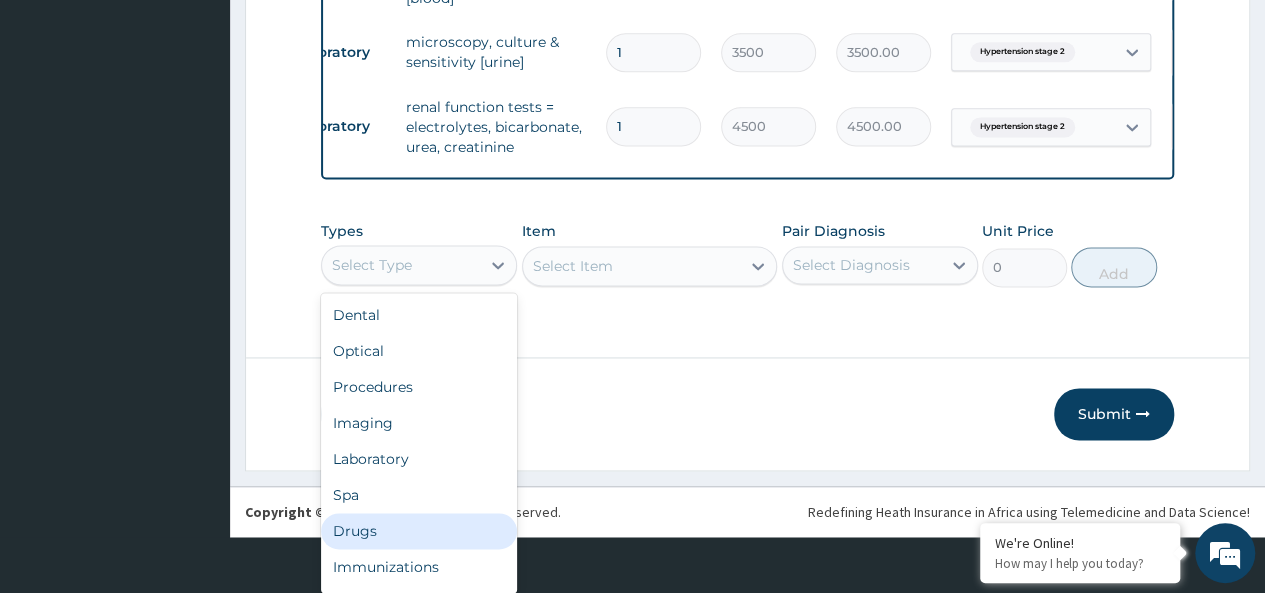 click on "Drugs" at bounding box center [419, 531] 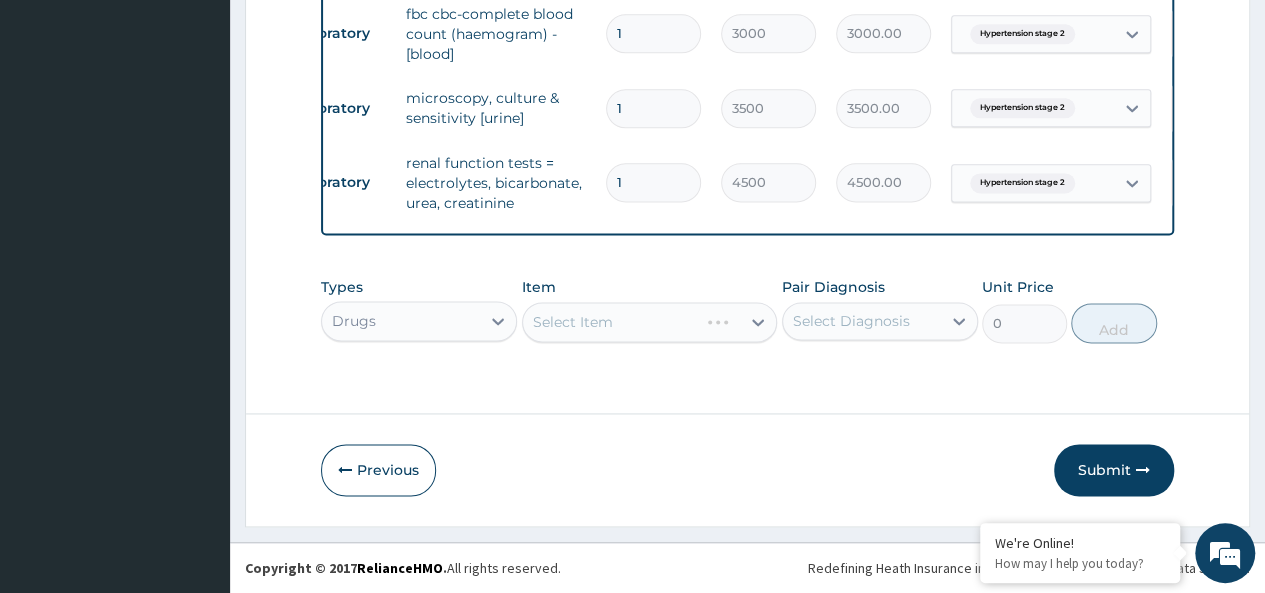 click on "Select Item" at bounding box center [650, 322] 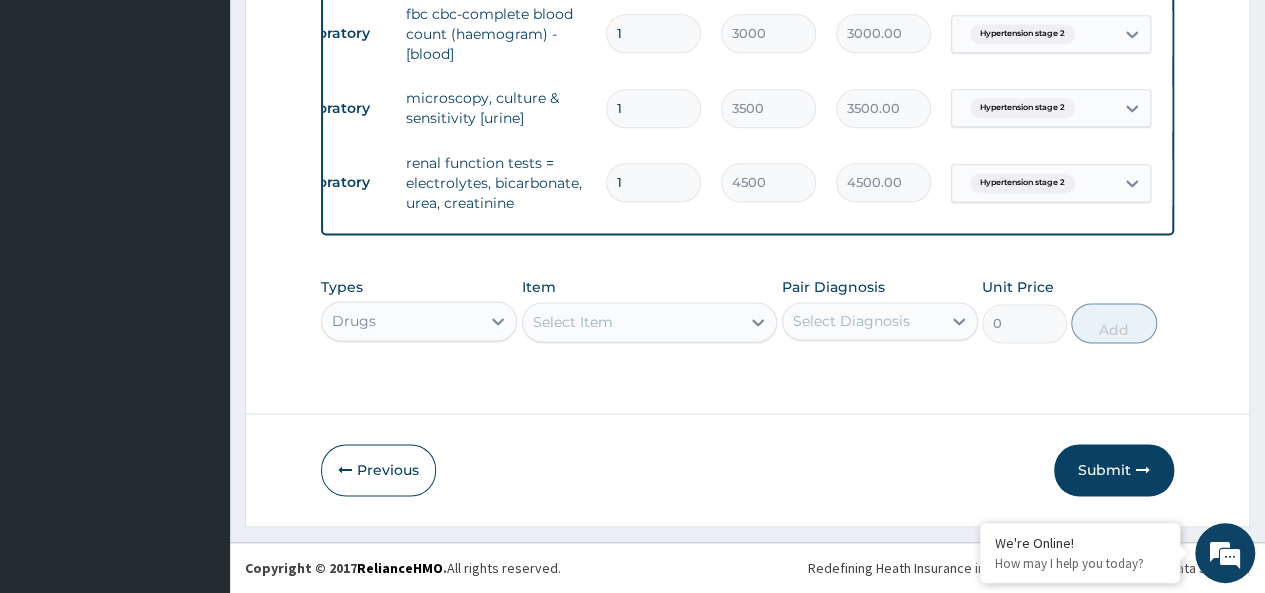 click on "Select Item" at bounding box center [632, 322] 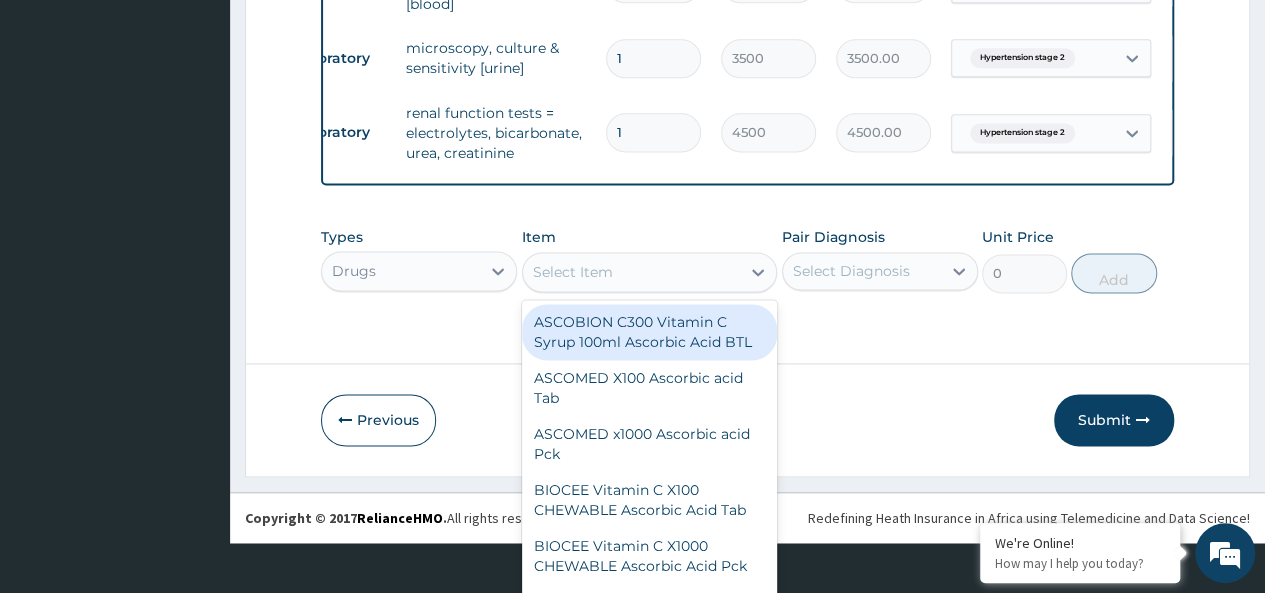 scroll, scrollTop: 58, scrollLeft: 0, axis: vertical 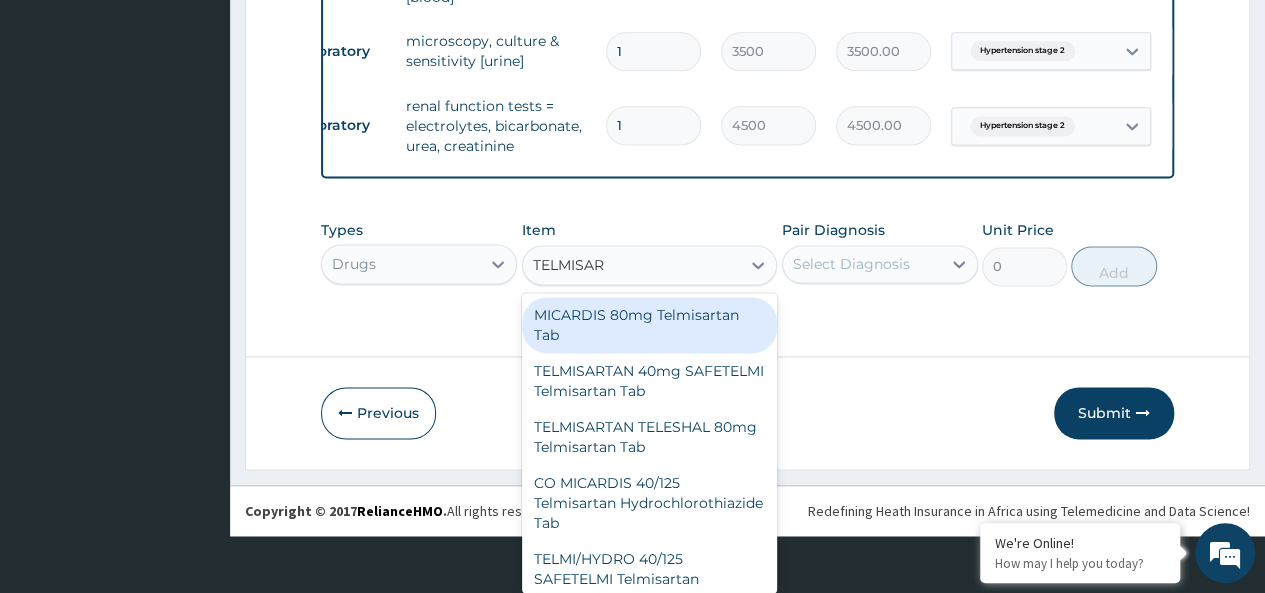 type on "TELMISART" 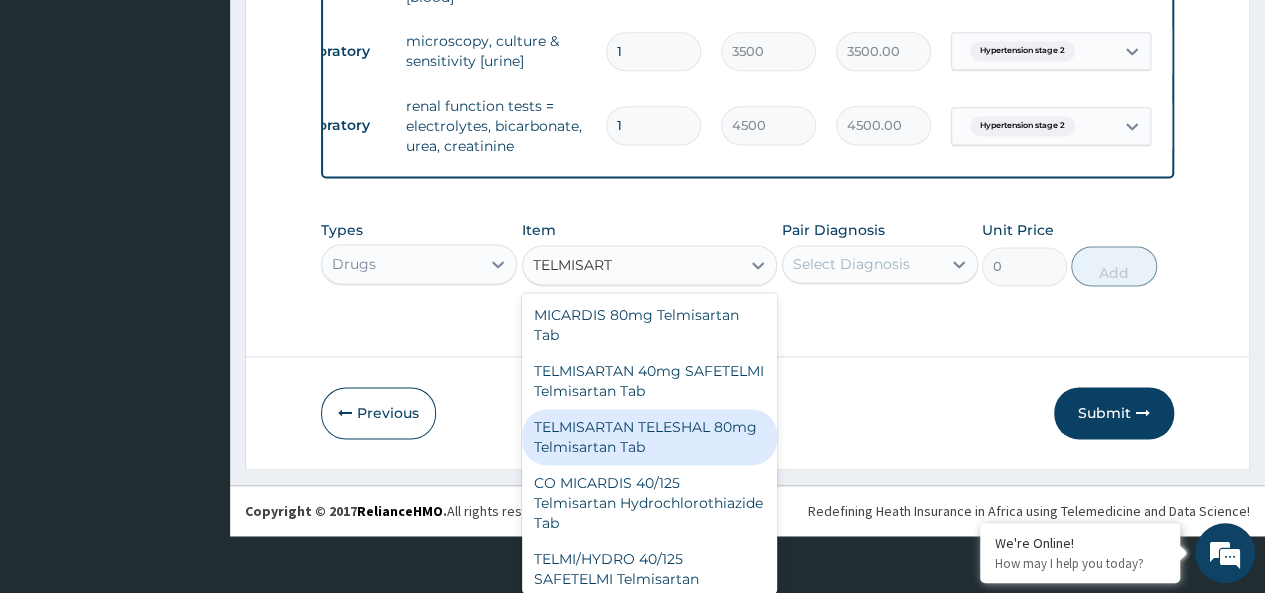 click on "TELMISARTAN TELESHAL 80mg Telmisartan Tab" at bounding box center (650, 437) 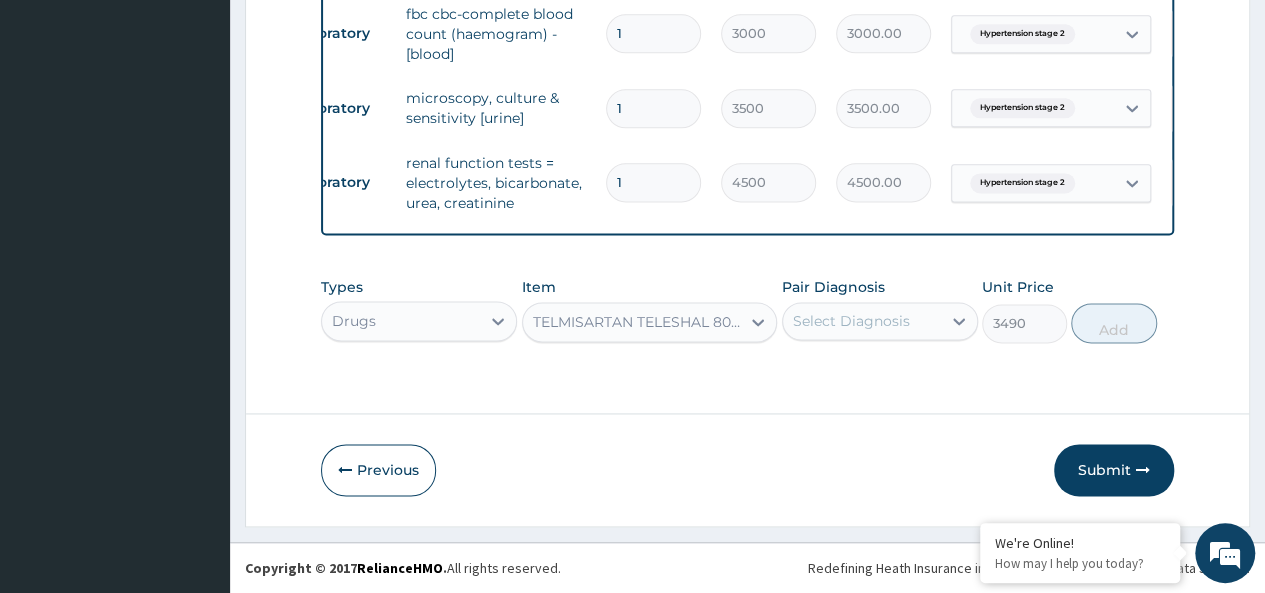 scroll, scrollTop: 0, scrollLeft: 0, axis: both 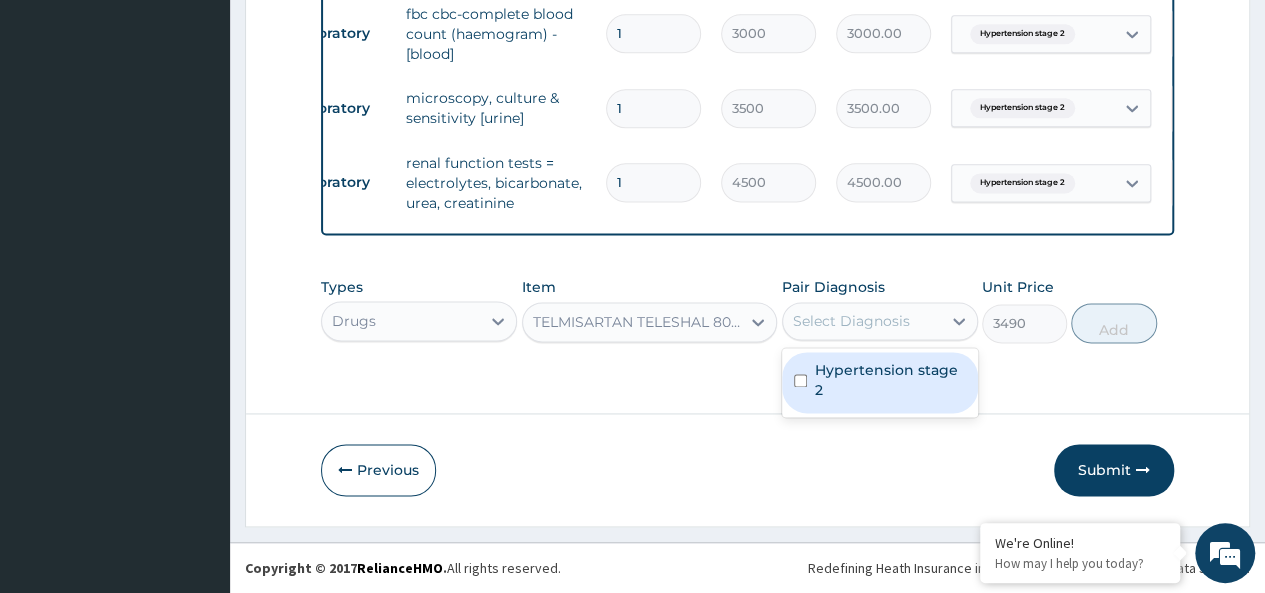 click on "Select Diagnosis" at bounding box center [851, 321] 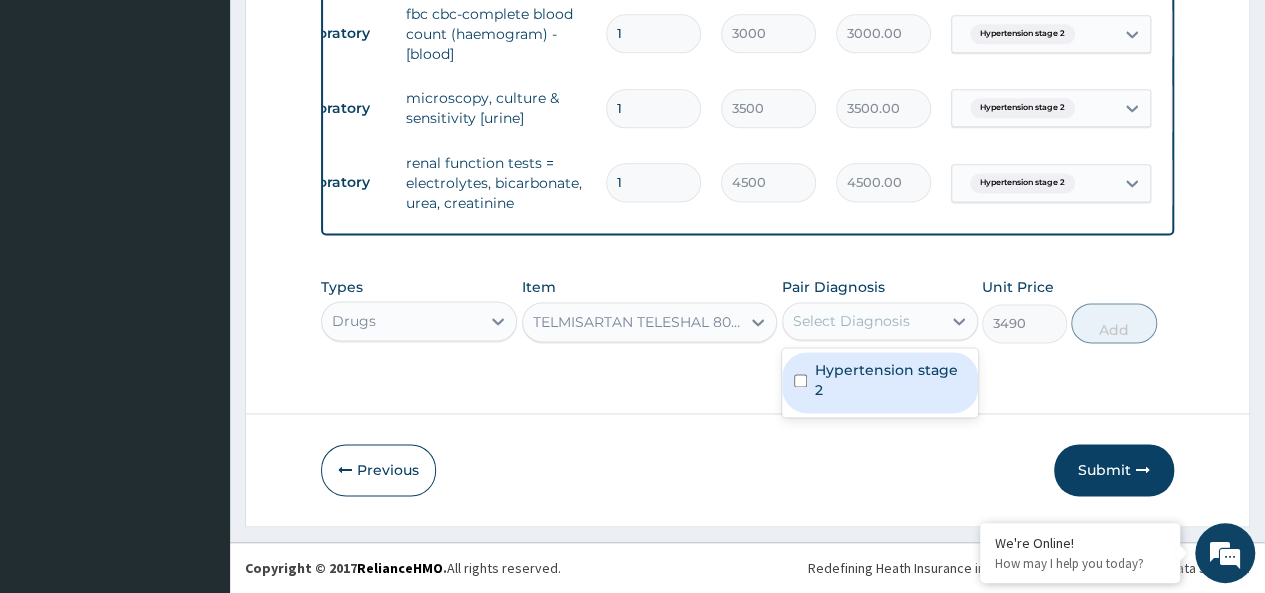 click on "Hypertension stage 2" at bounding box center [890, 380] 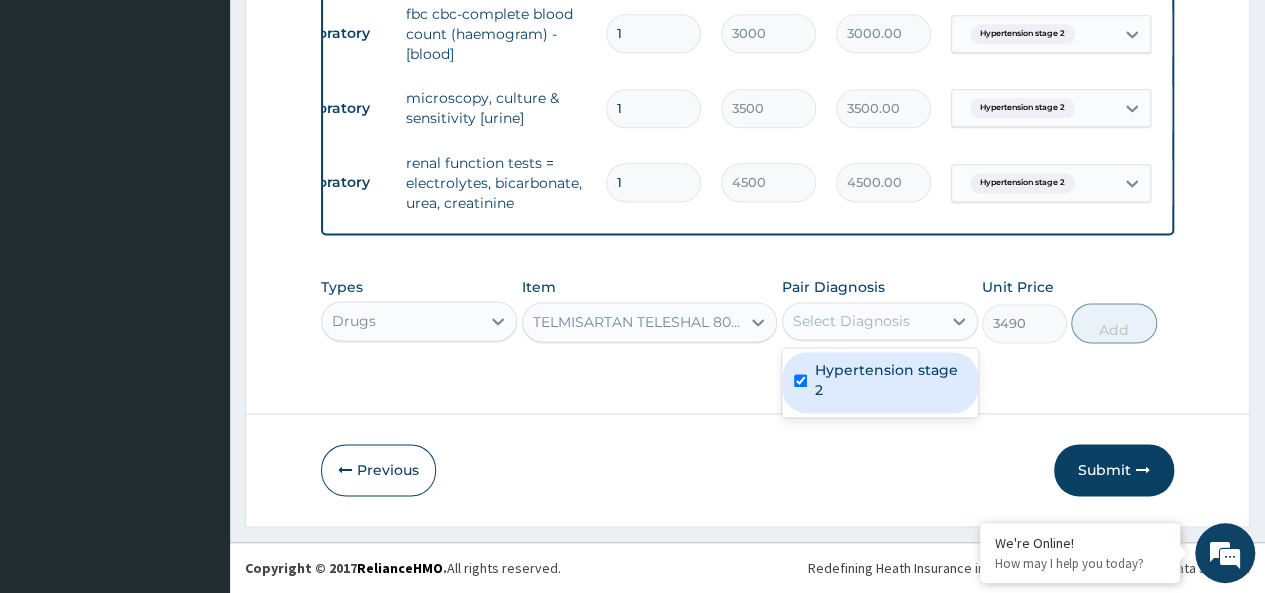 checkbox on "true" 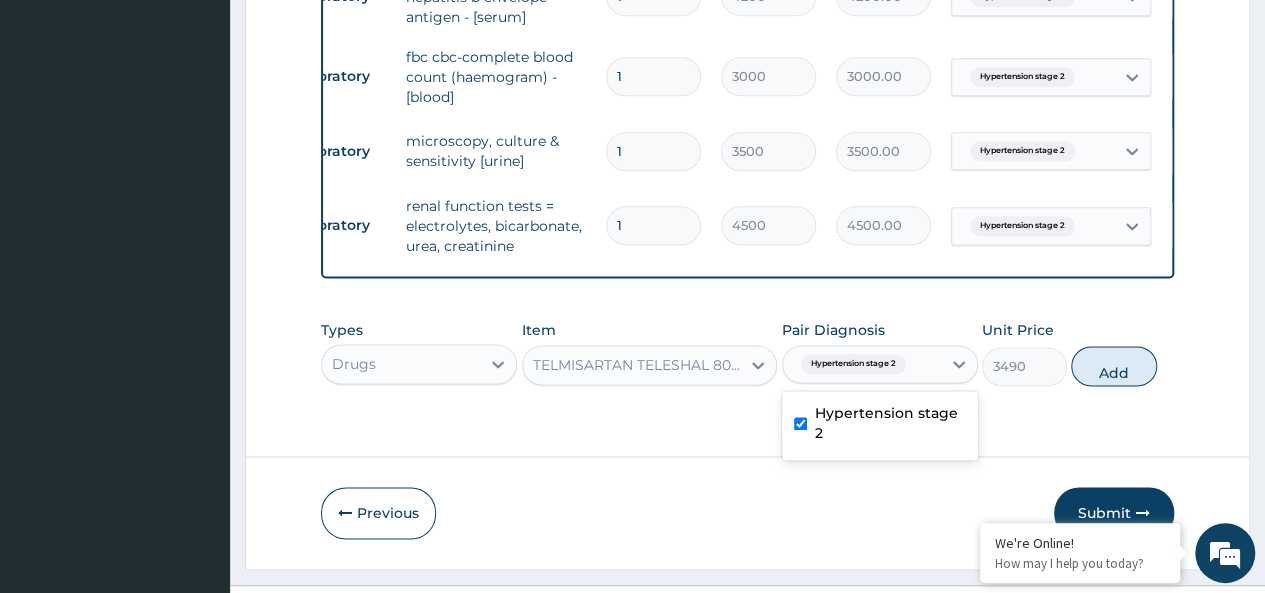 scroll, scrollTop: 1253, scrollLeft: 0, axis: vertical 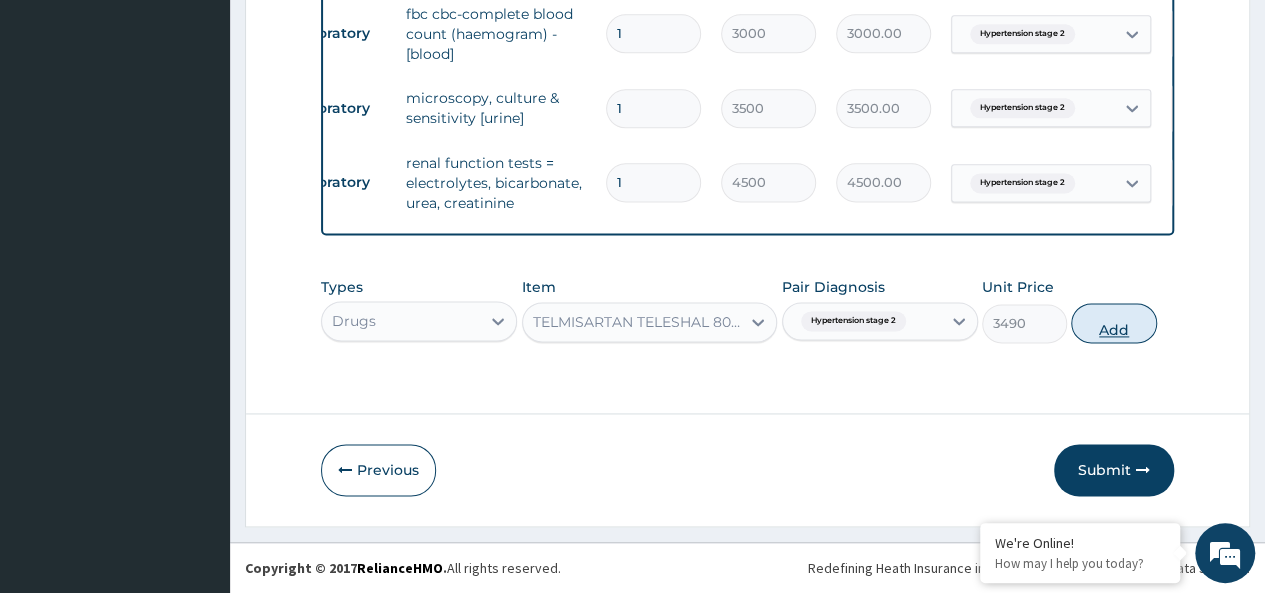 click on "Add" at bounding box center [1113, 323] 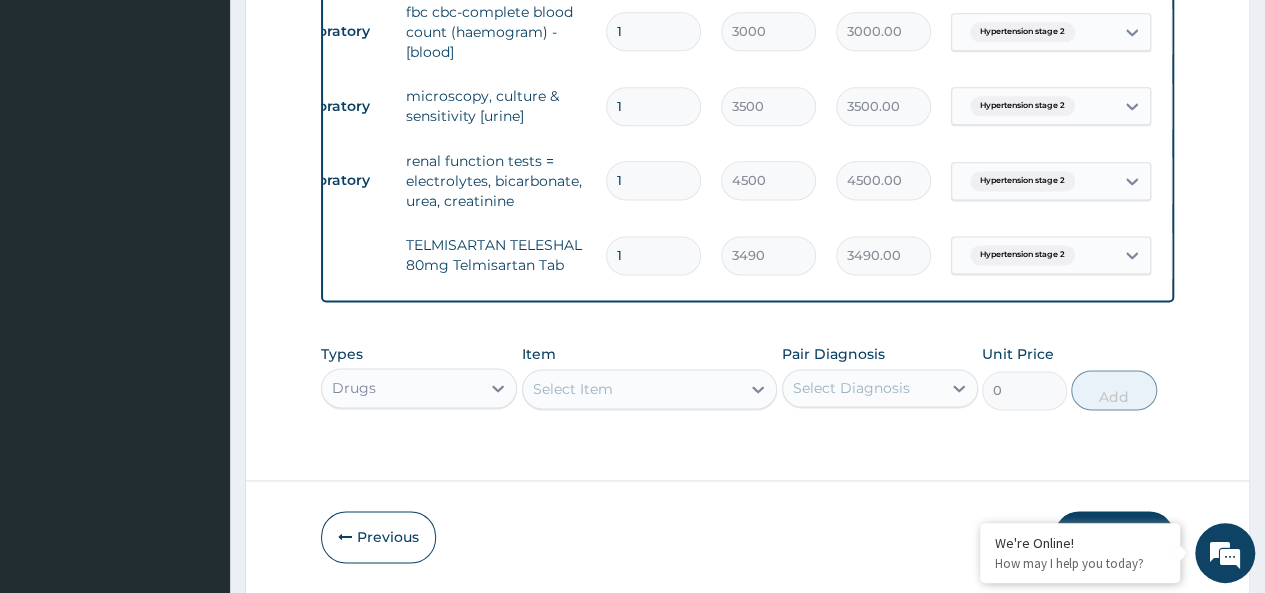 click on "Select Item" at bounding box center (650, 389) 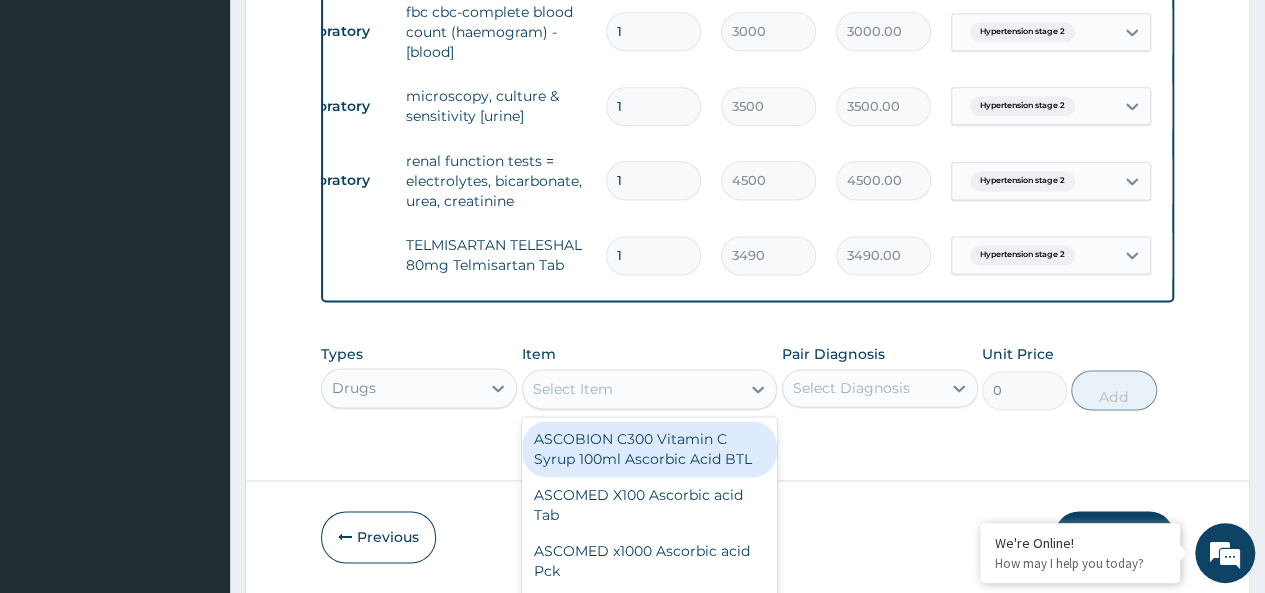 scroll, scrollTop: 58, scrollLeft: 0, axis: vertical 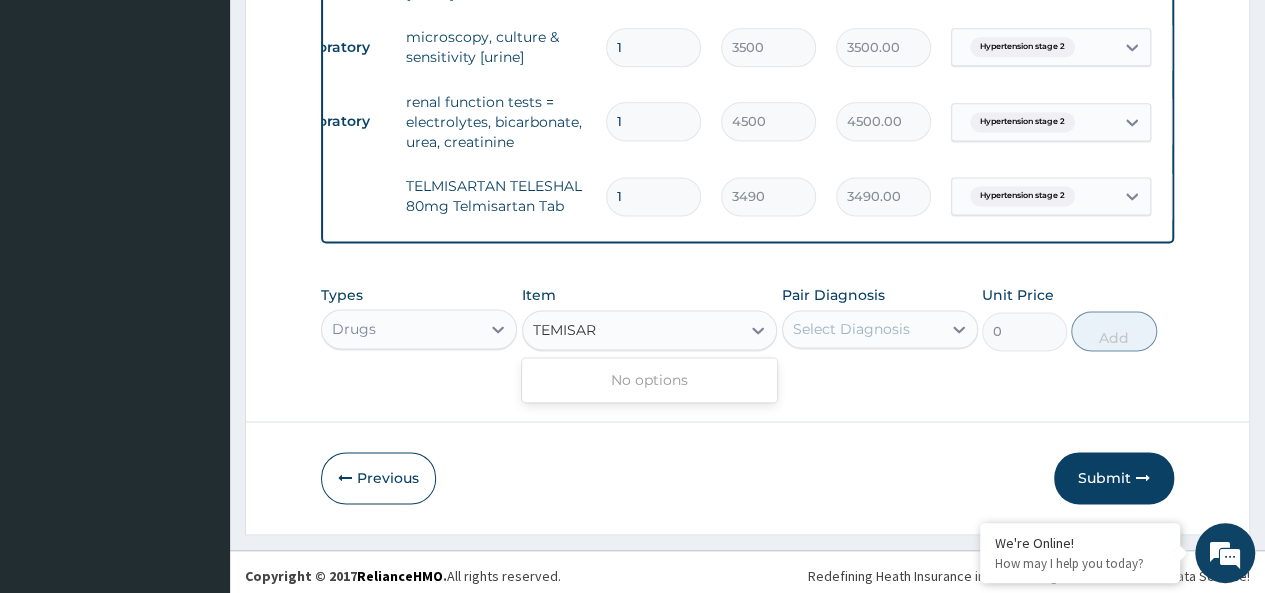 type on "TEMISART" 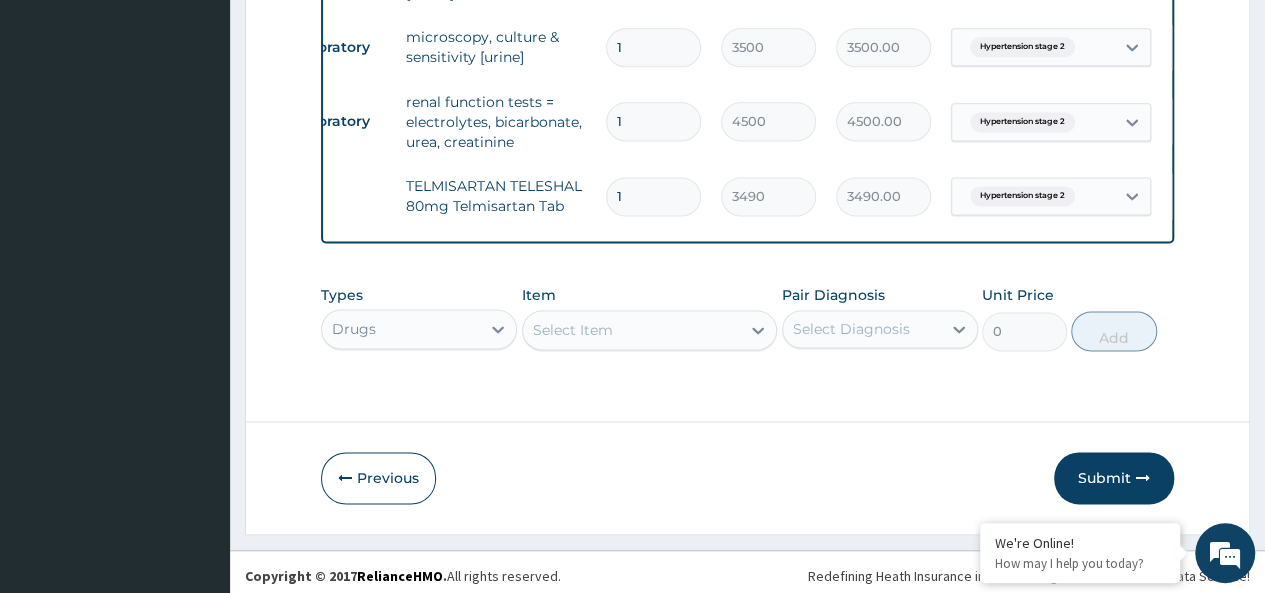 click on "Select Item" at bounding box center [632, 330] 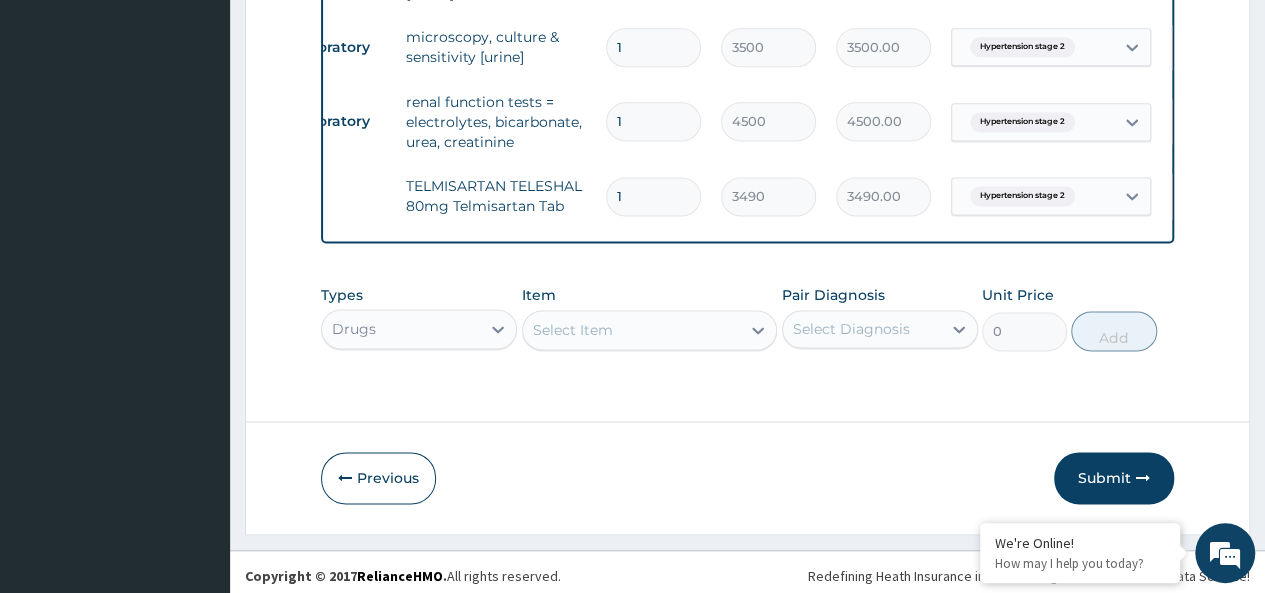 click on "Select Item" at bounding box center (650, 330) 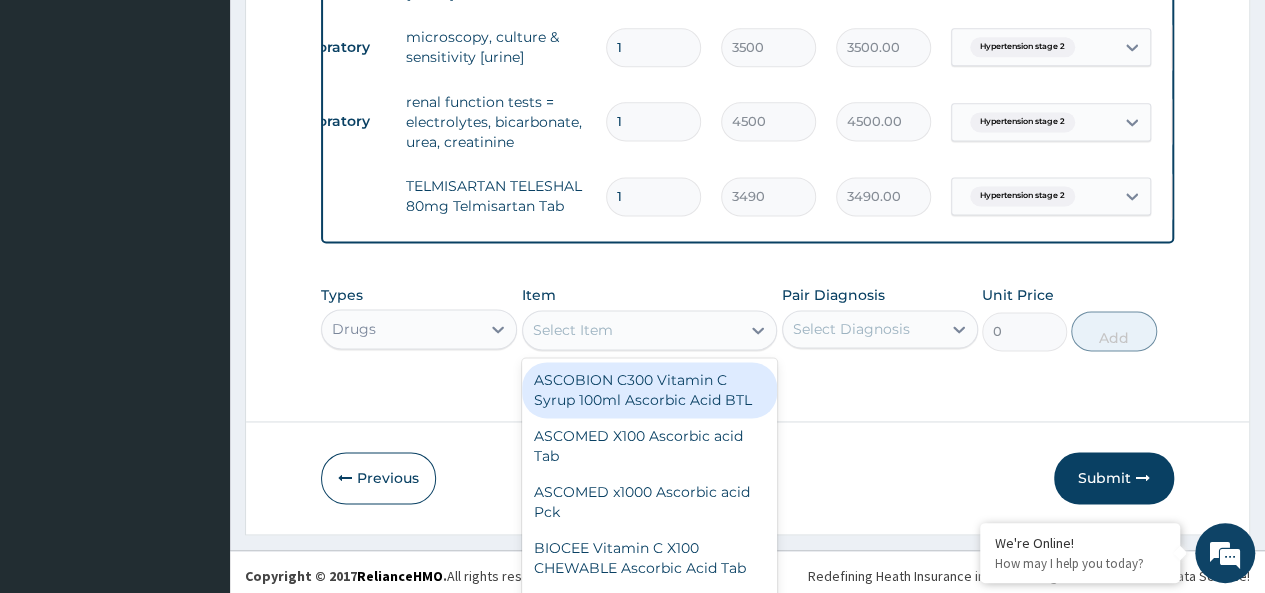 scroll, scrollTop: 58, scrollLeft: 0, axis: vertical 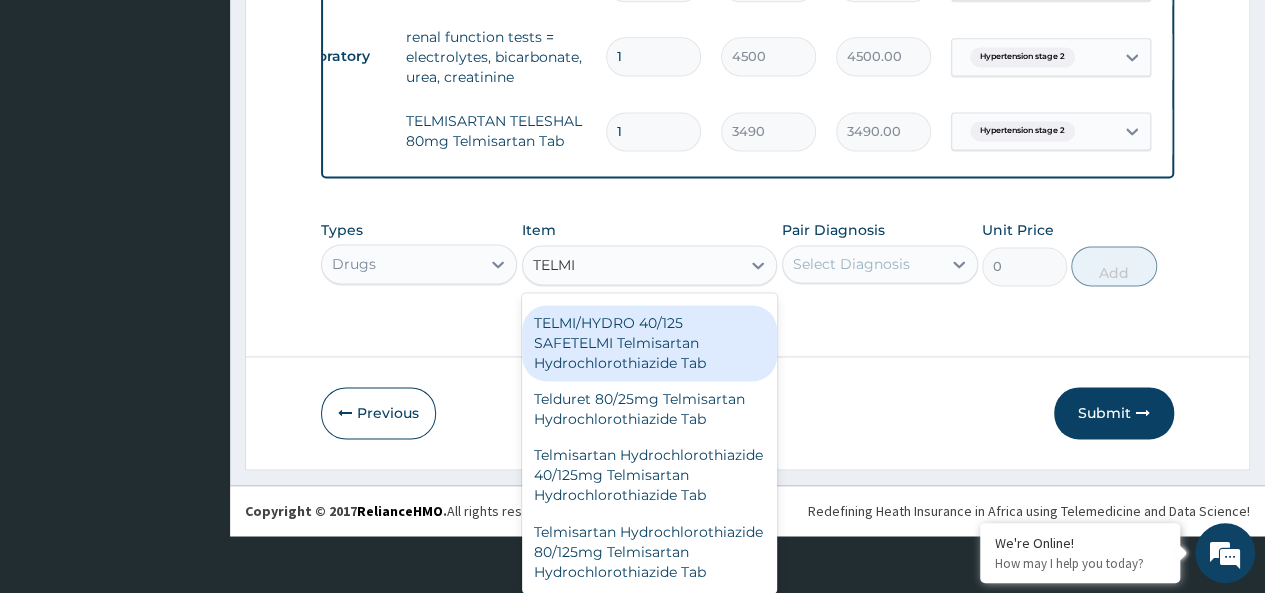 type on "TELMI" 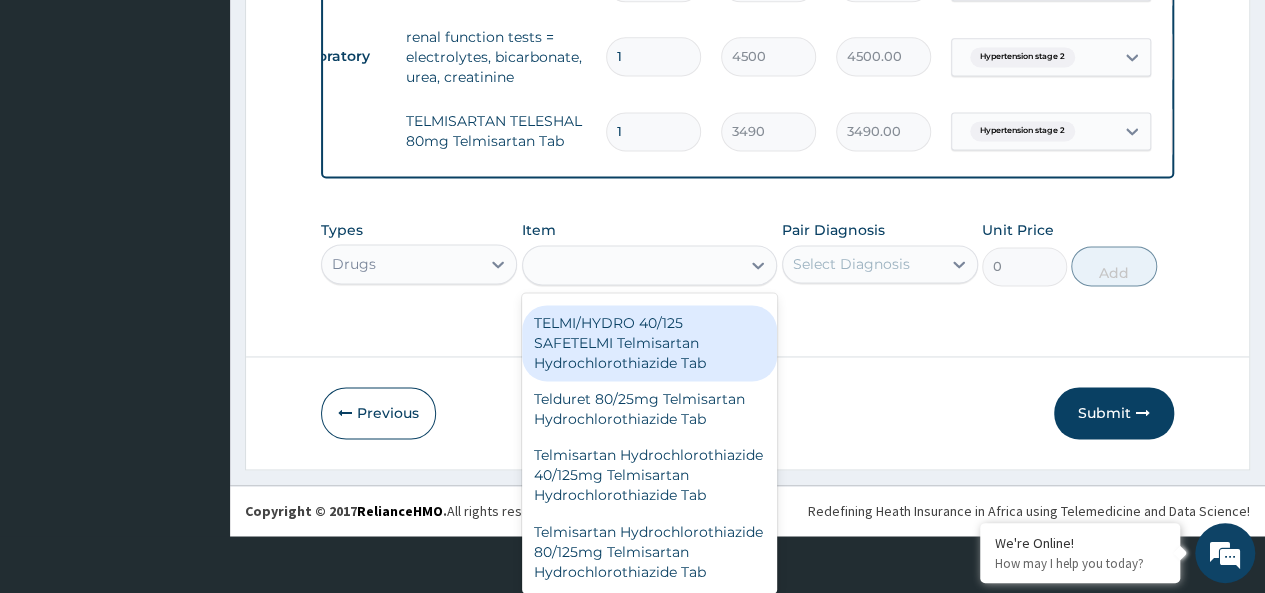 scroll, scrollTop: 0, scrollLeft: 0, axis: both 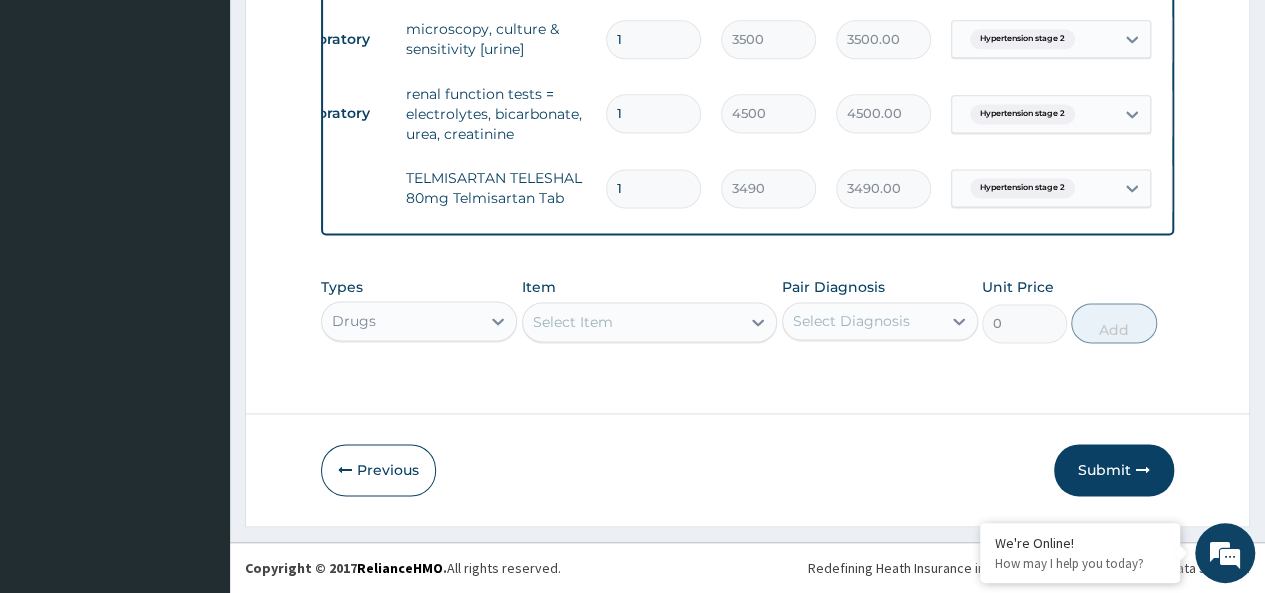 click on "Procedures general practitioner consultation first outpatient consultation 1 2400 2400.00 Hypertension stage 2 Delete Laboratory hepatitis c (hcv) 1 3000 3000.00 Hypertension stage 2 Delete Laboratory liver function test 1 5500 5500.00 Hypertension stage 2 Delete Laboratory blood culture & sensitivity (aerobic and anaerobic) 1 8000 8000.00 Hypertension stage 2 Delete Laboratory full lipid profile 1 4000 4000.00 Hypertension stage 2 Delete Laboratory anti hbeag -antibodies to hepatitis b envelope antigen - [serum] 1 4200 4200.00 Hypertension stage 2 Delete Laboratory fbc cbc-complete blood count (haemogram) - [blood] 1 3000 3000.00 Hypertension stage 2 Delete Laboratory microscopy, culture & sensitivity [urine] 1 3500 3500.00 Hypertension stage 2 Delete Laboratory renal function tests = electrolytes, bicarbonate, urea, creatinine 1 4500 4500.00 Hypertension stage 2 Delete N/A TELMISARTAN TELESHAL 80mg Telmisartan Tab 1 3490 3490.00 Hypertension stage 2 Delete" at bounding box center (771, -150) 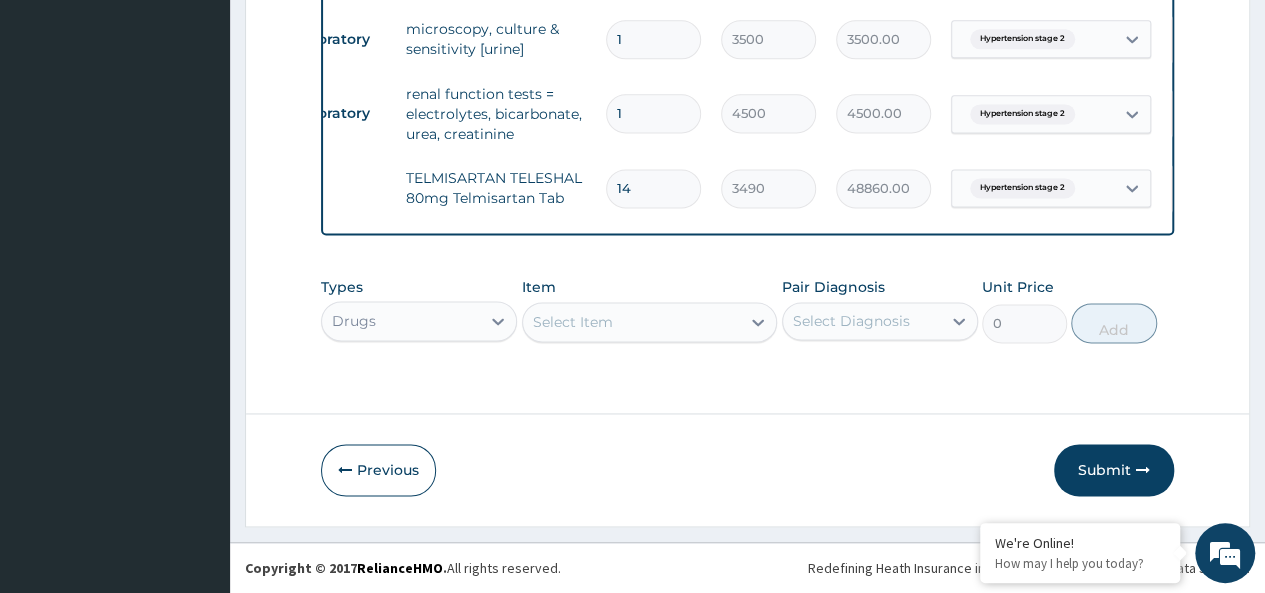 type on "1" 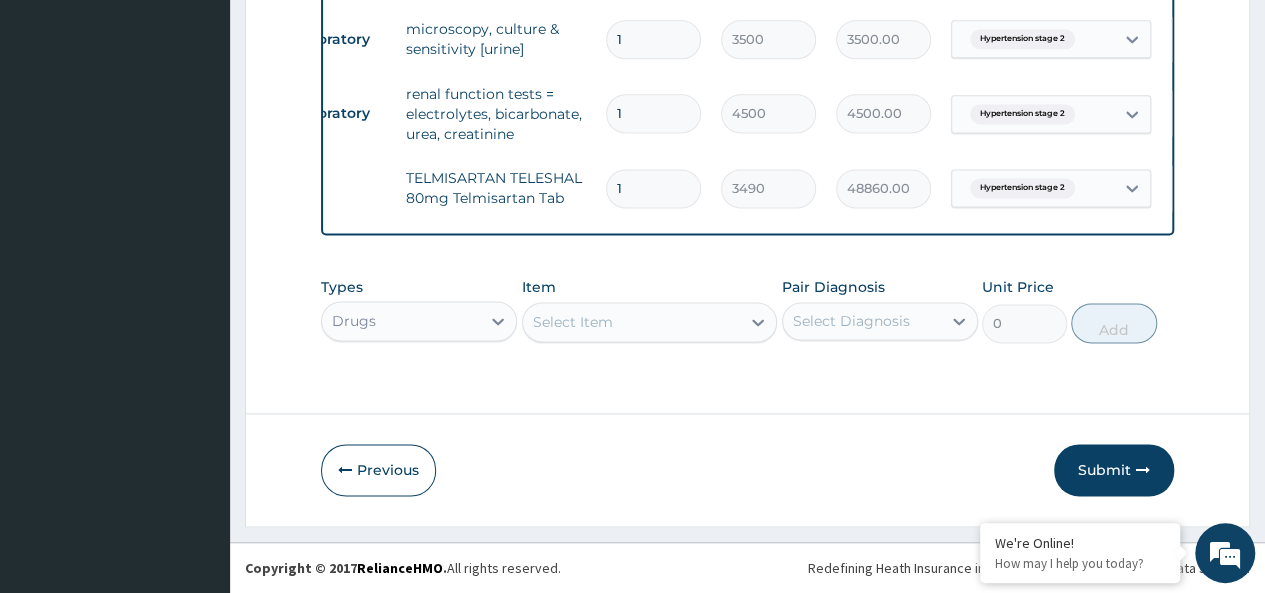 type on "3490.00" 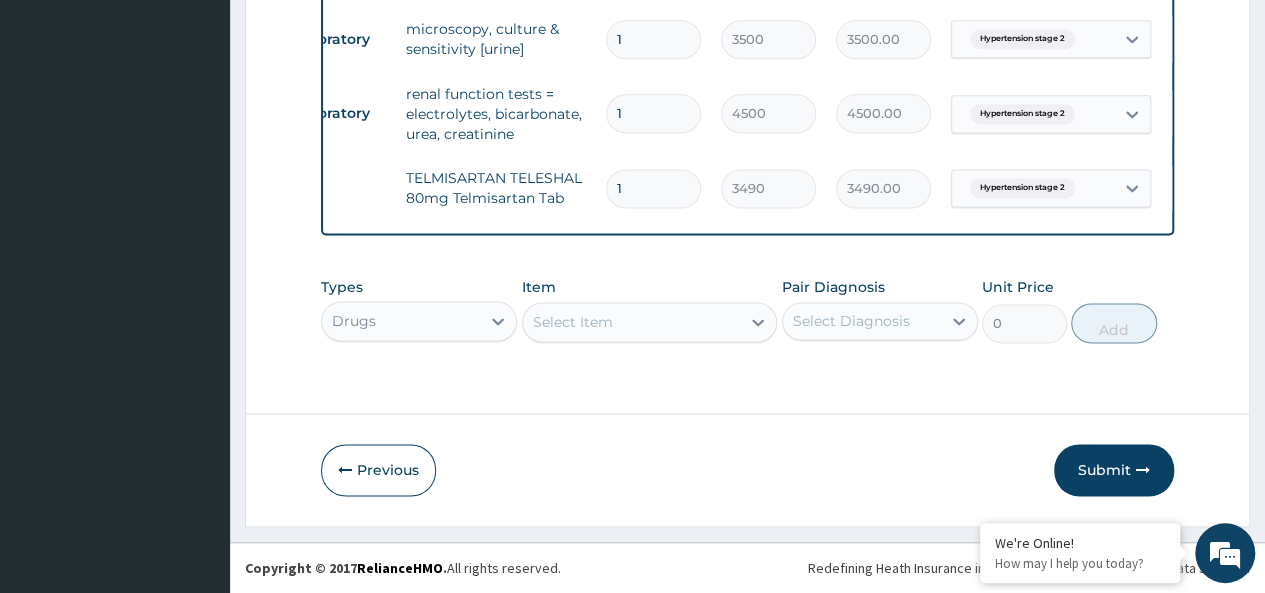 type 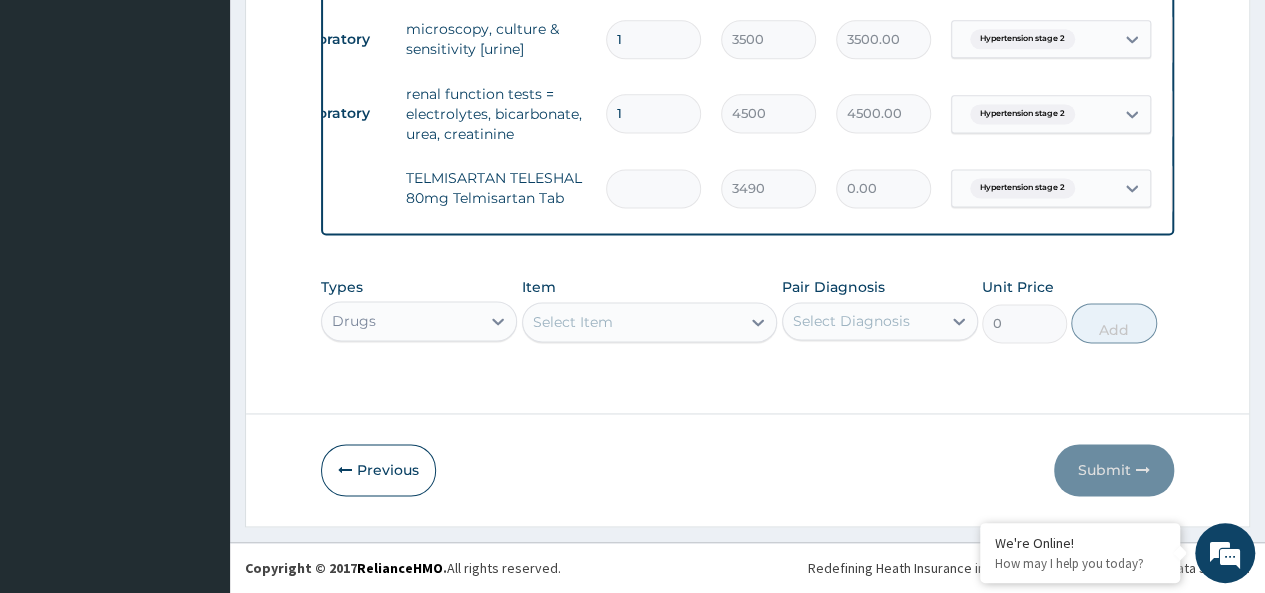 type on "7" 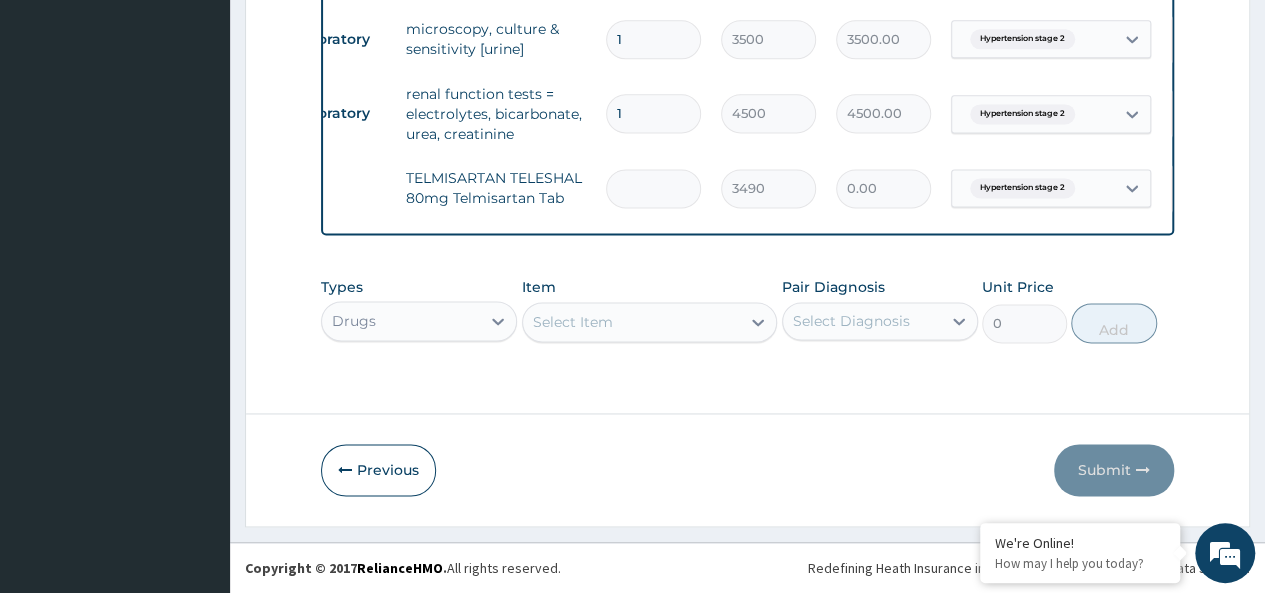 type on "24430.00" 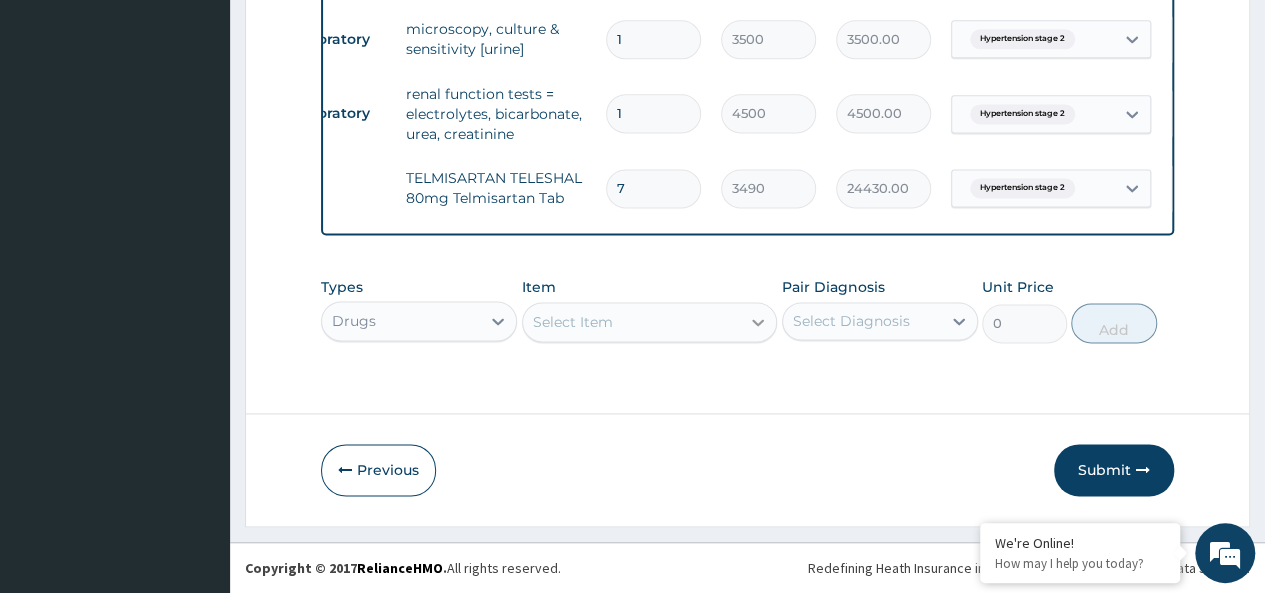type on "7" 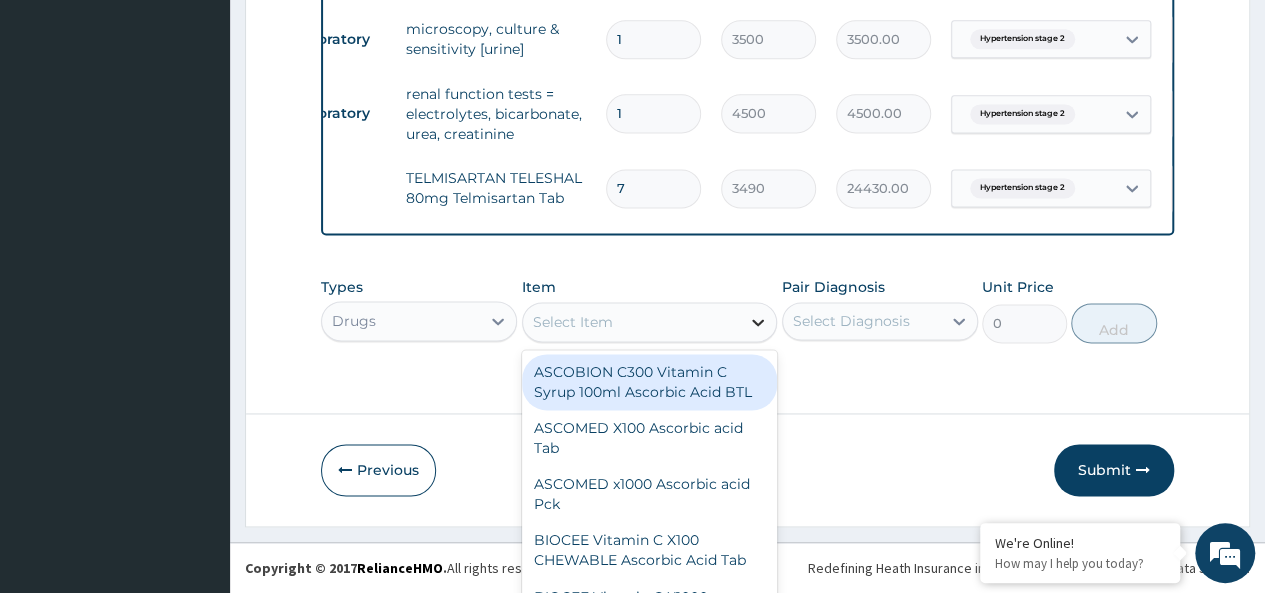 scroll, scrollTop: 58, scrollLeft: 0, axis: vertical 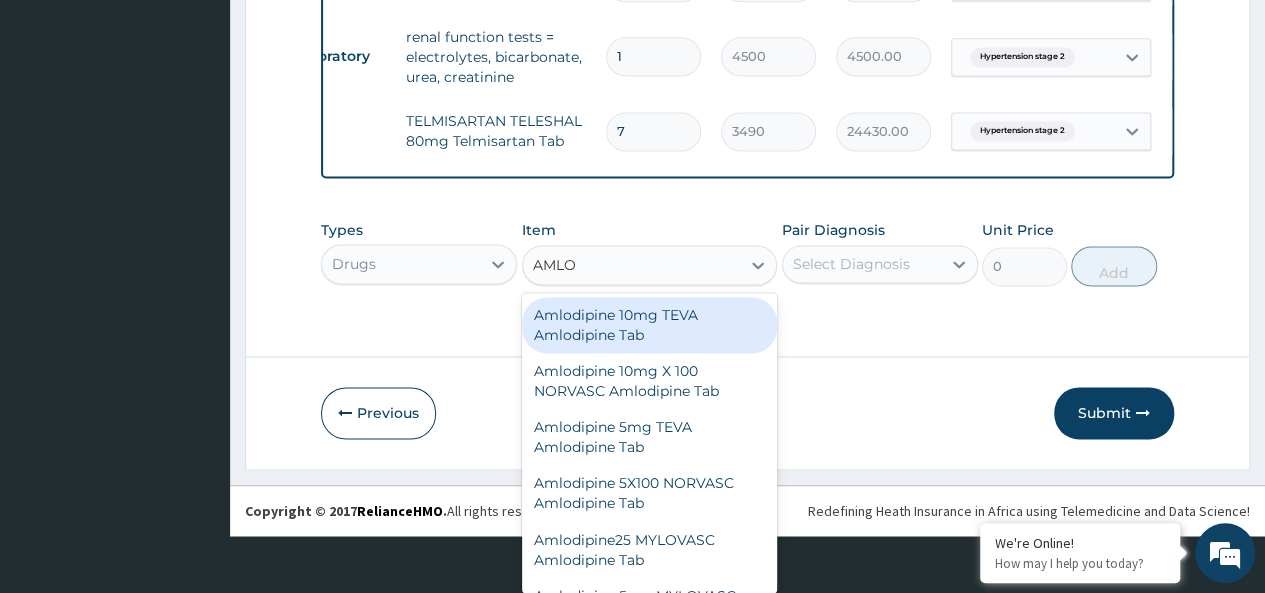 type on "AMLOD" 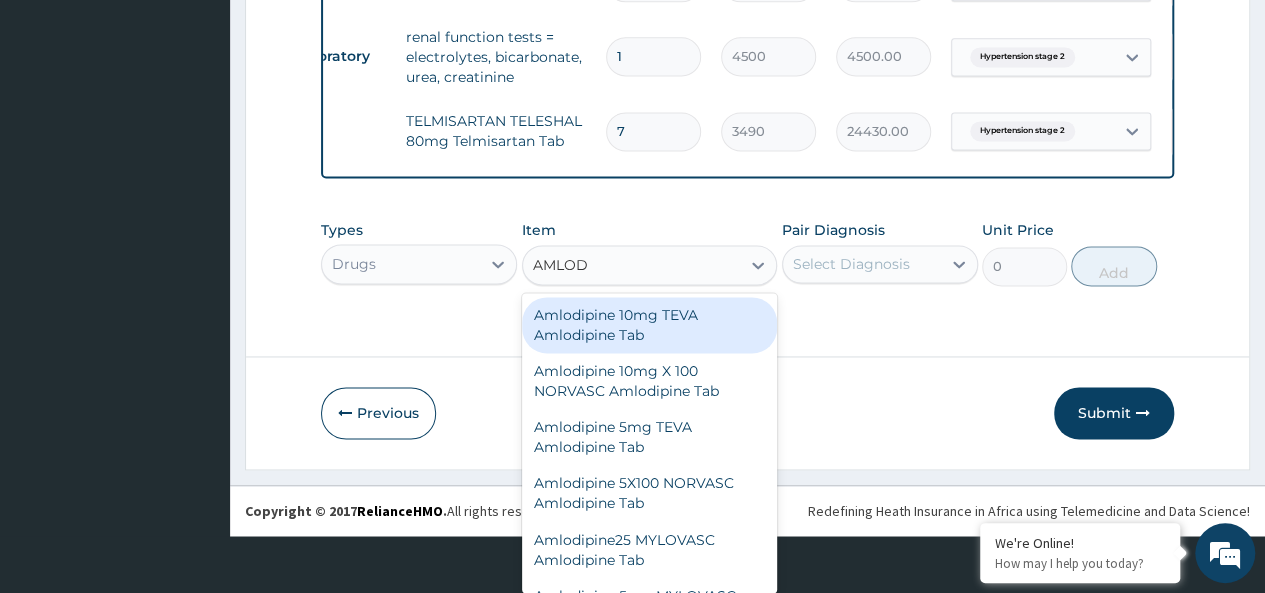 click on "Amlodipine 10mg TEVA Amlodipine Tab" at bounding box center [650, 325] 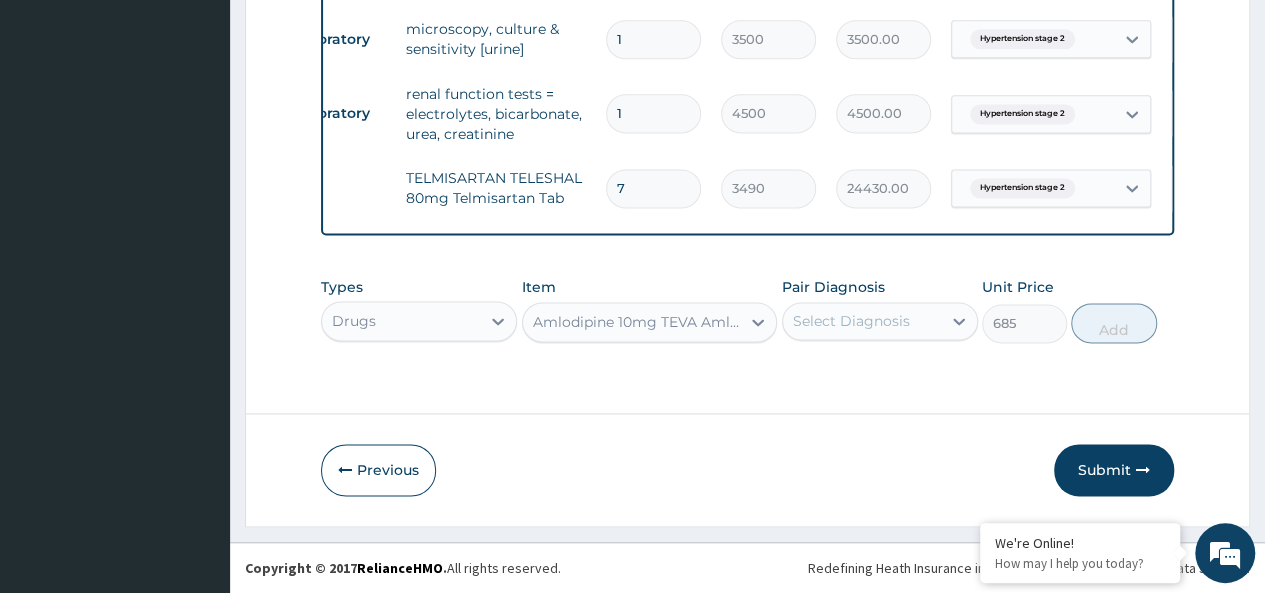 scroll, scrollTop: 0, scrollLeft: 0, axis: both 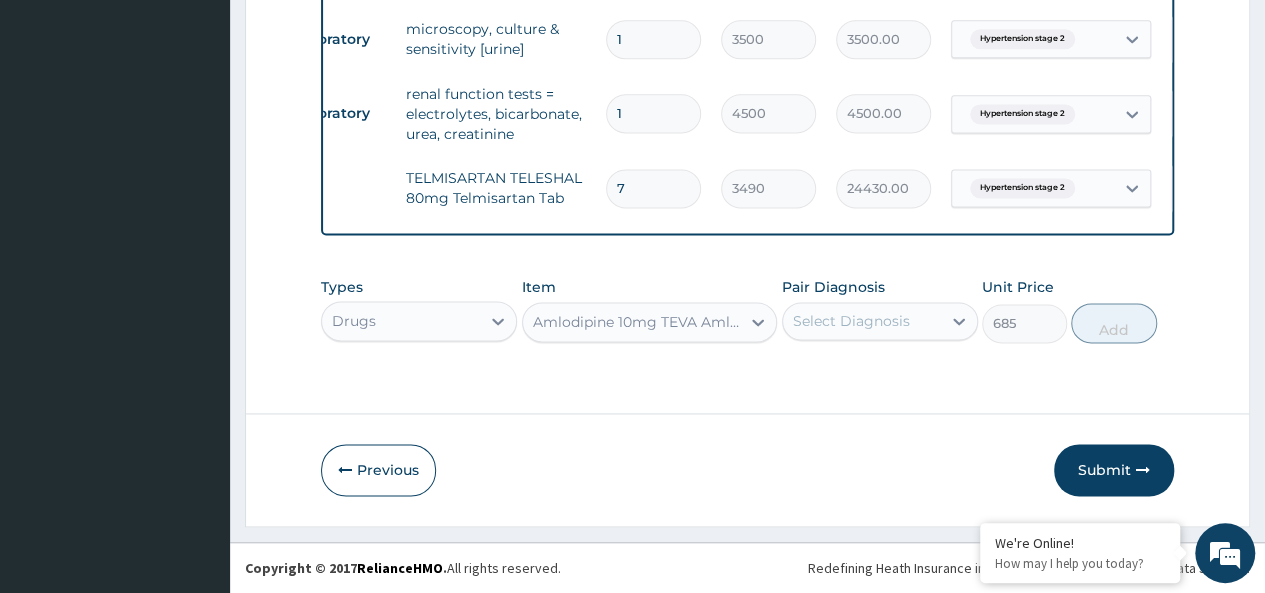 drag, startPoint x: 908, startPoint y: 349, endPoint x: 902, endPoint y: 332, distance: 18.027756 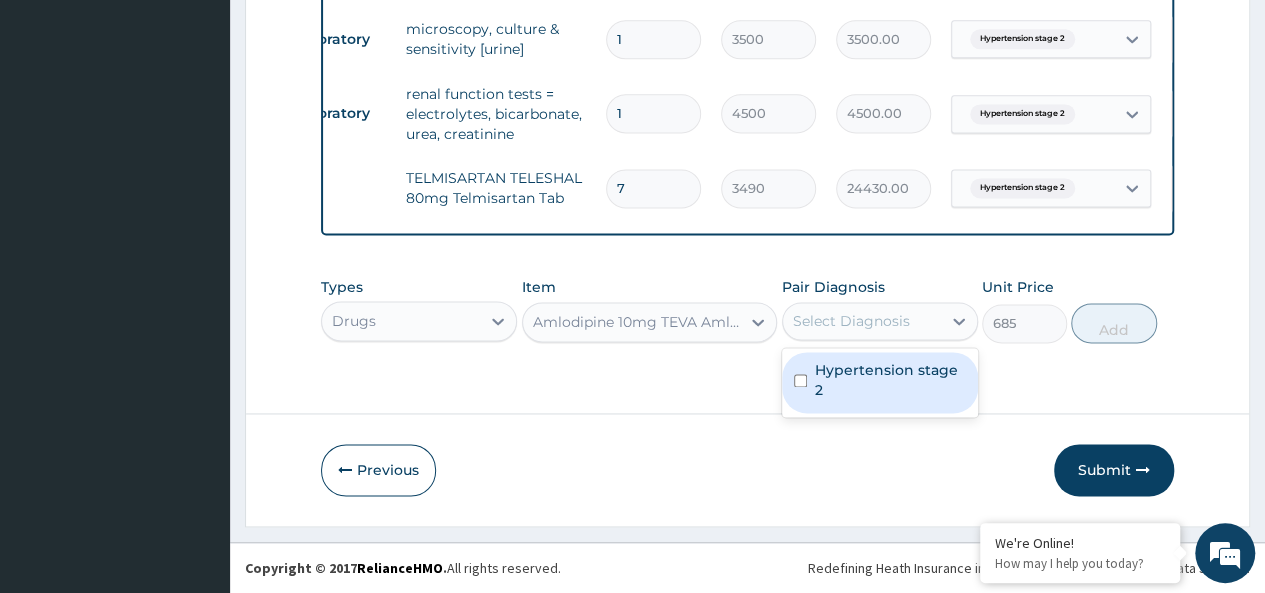 click on "Select Diagnosis" at bounding box center [851, 321] 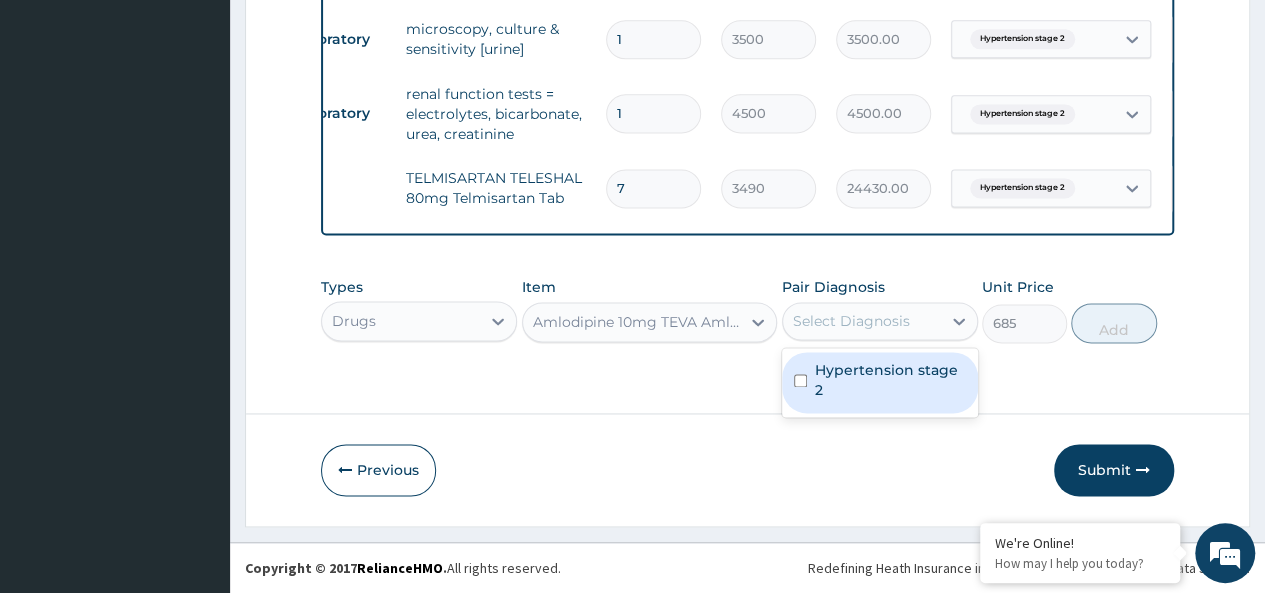 click on "Hypertension stage 2" at bounding box center (890, 380) 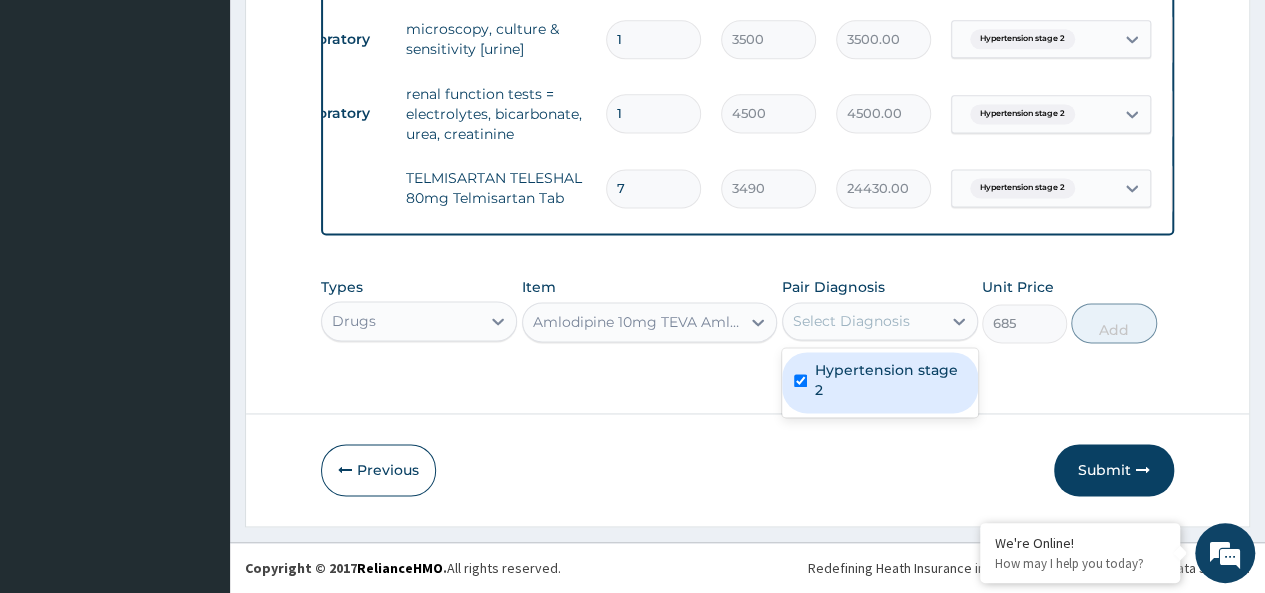 checkbox on "true" 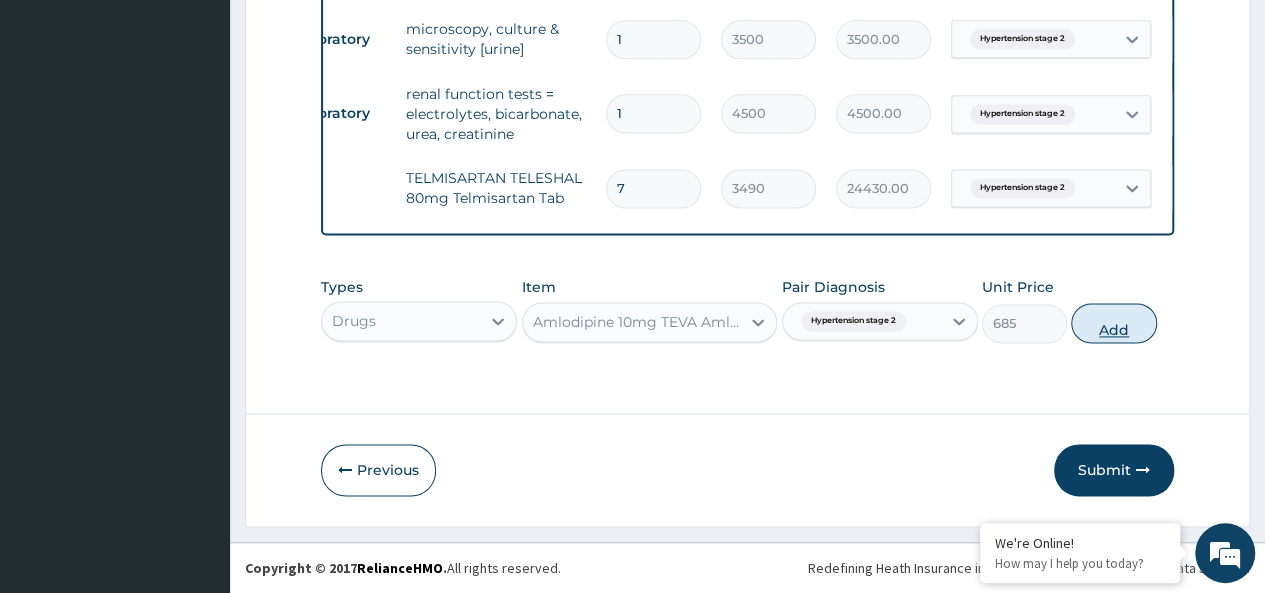 click on "Add" at bounding box center [1113, 323] 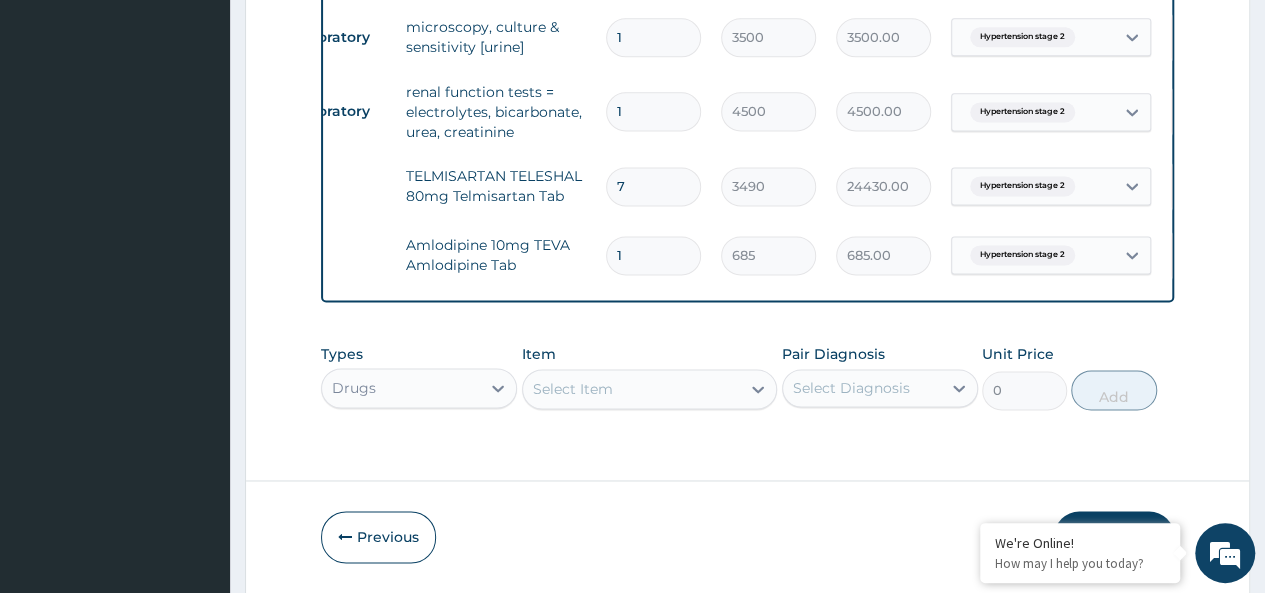 type on "14" 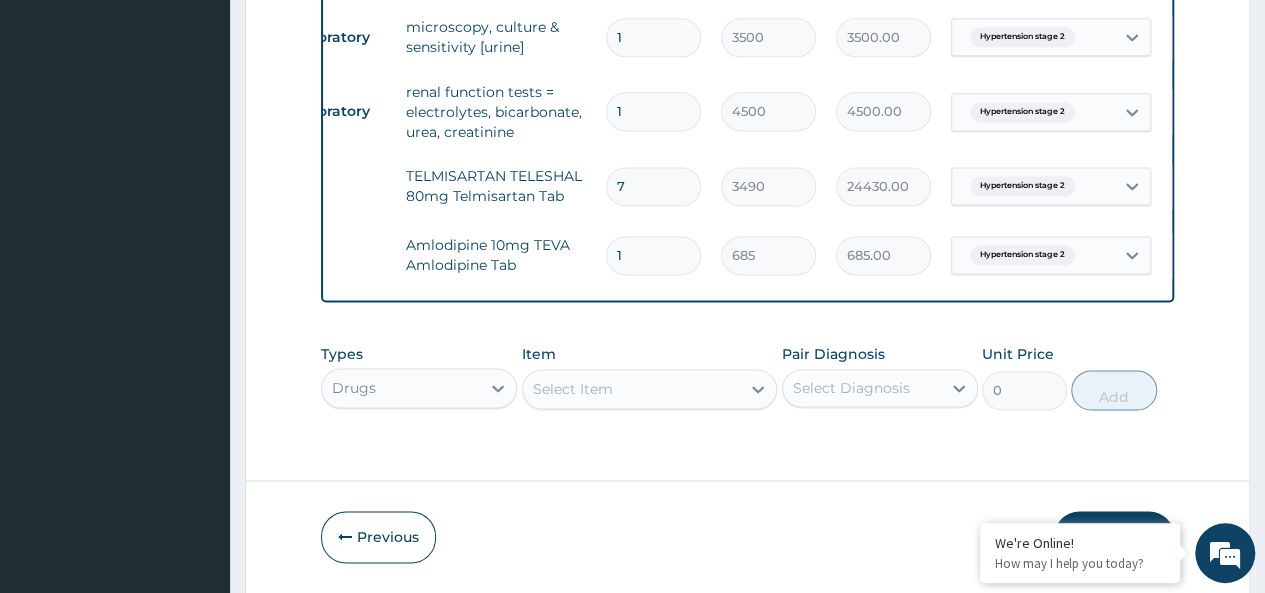 type on "9590.00" 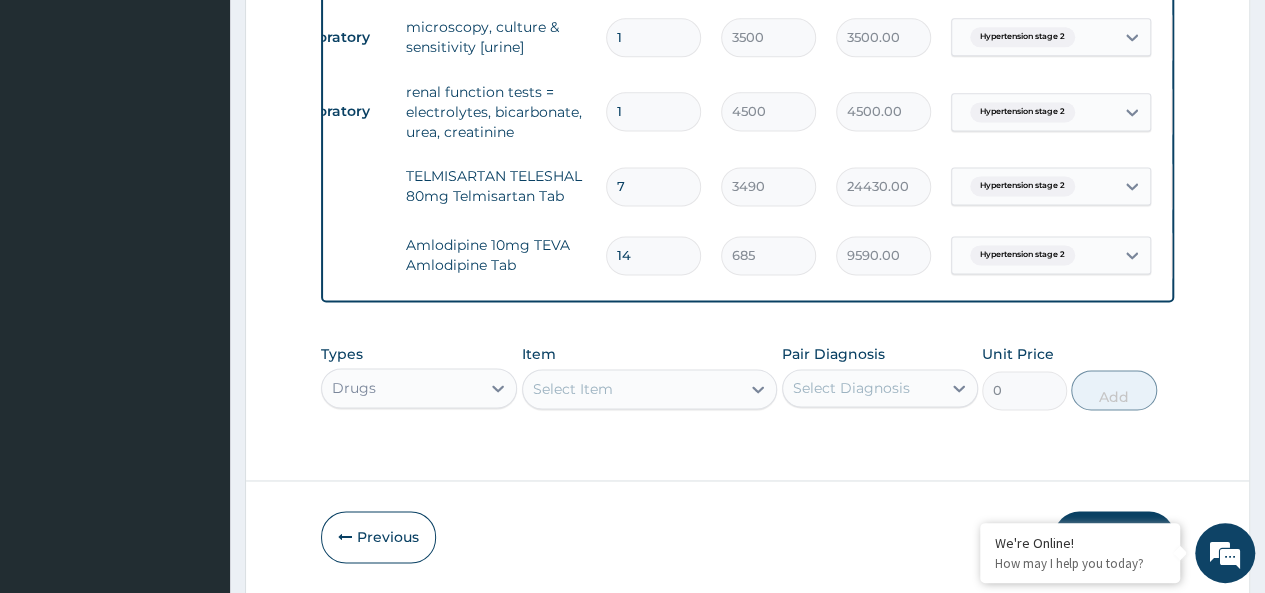 scroll, scrollTop: 1392, scrollLeft: 0, axis: vertical 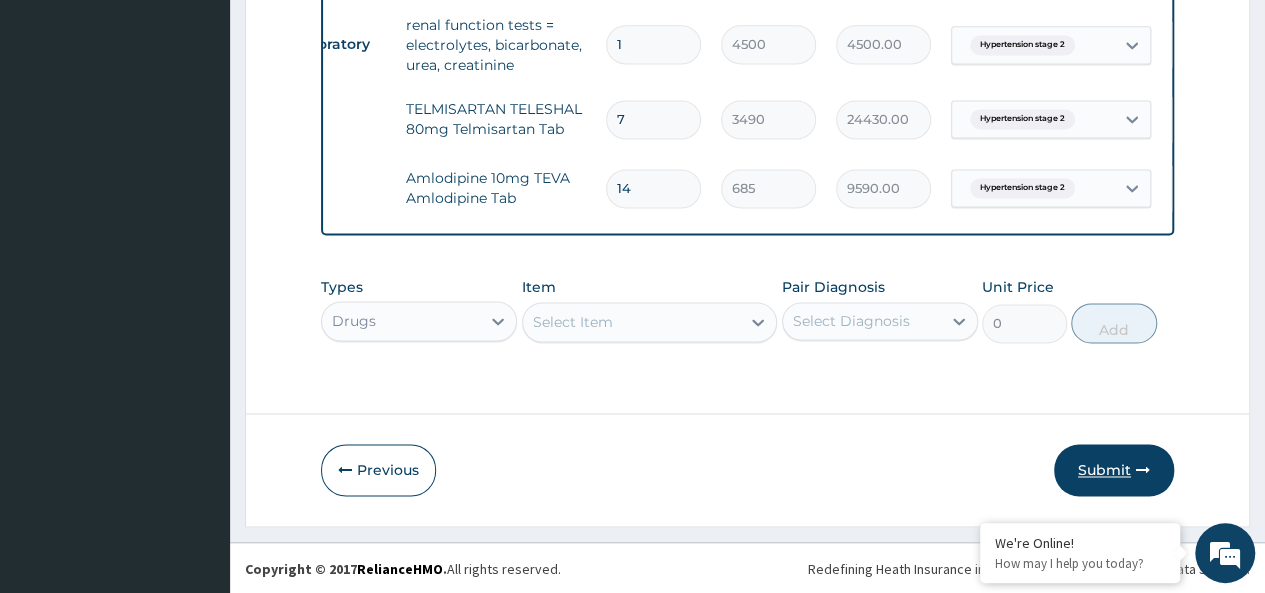 type on "14" 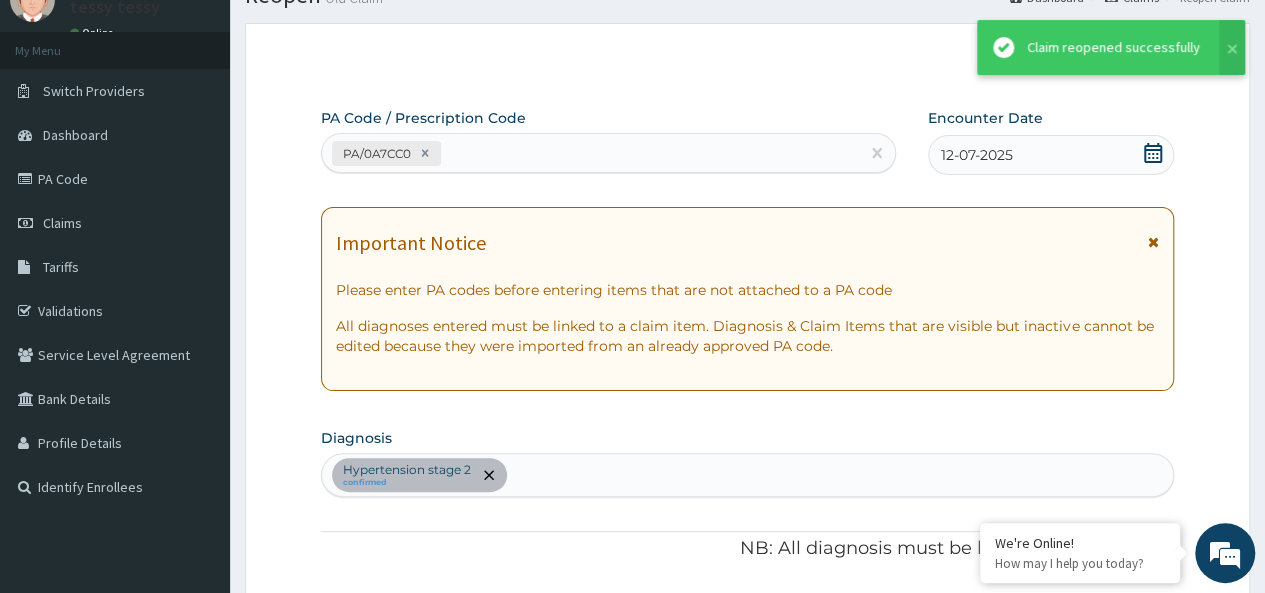 scroll, scrollTop: 1392, scrollLeft: 0, axis: vertical 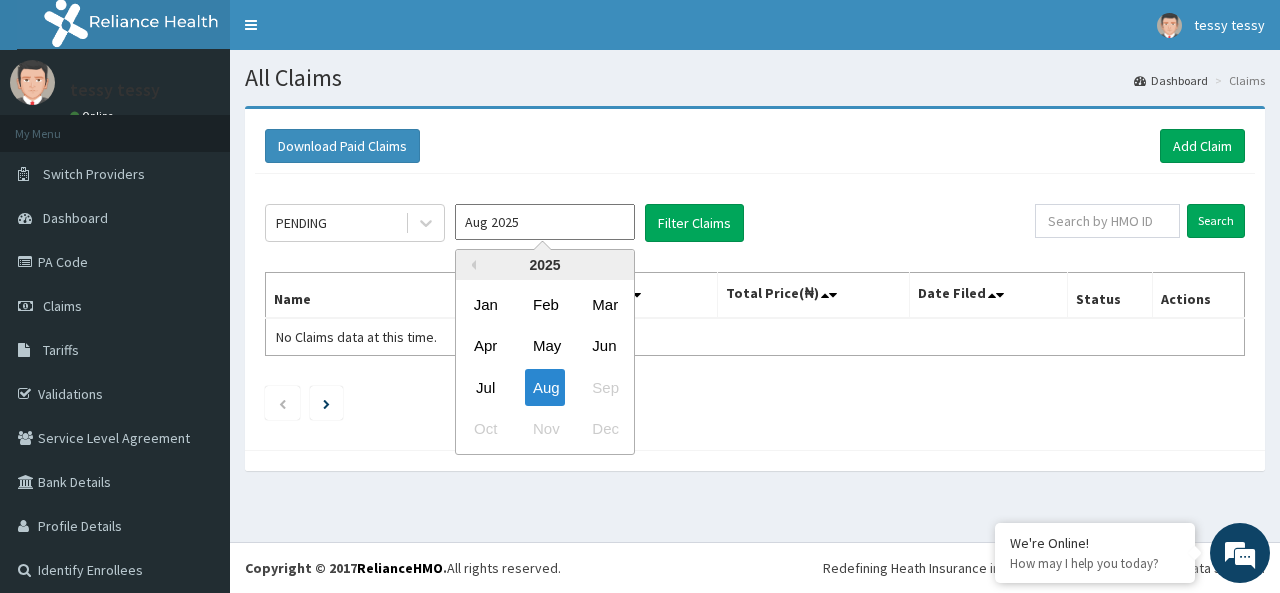 click on "Aug 2025" at bounding box center (545, 222) 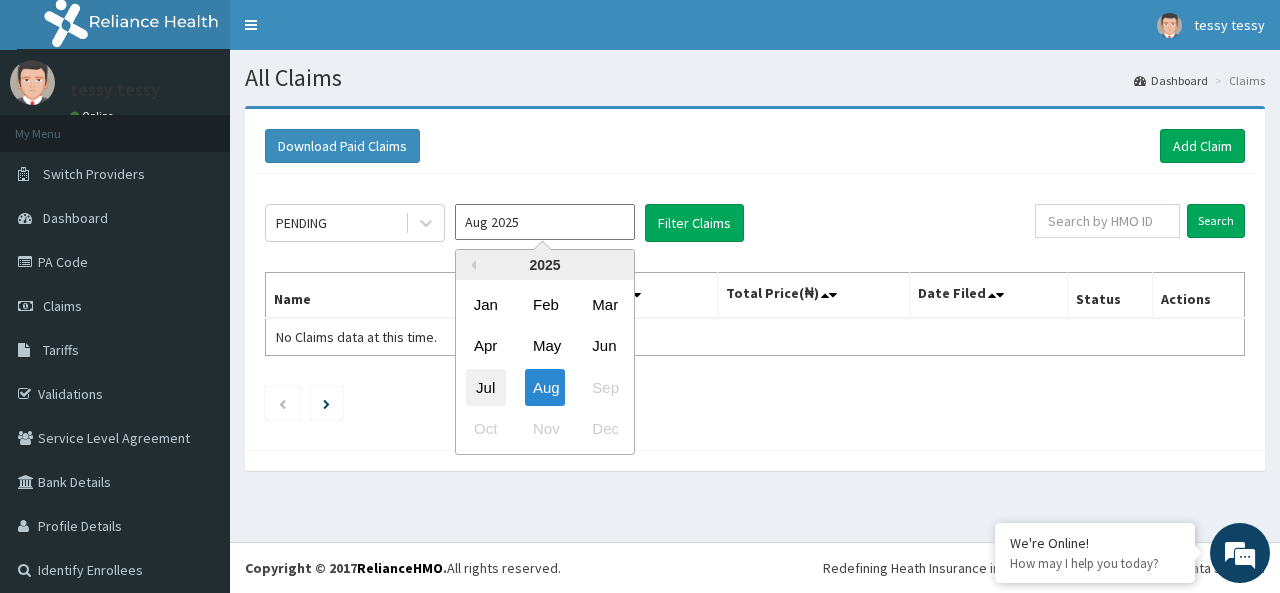 click on "Jul" at bounding box center [486, 387] 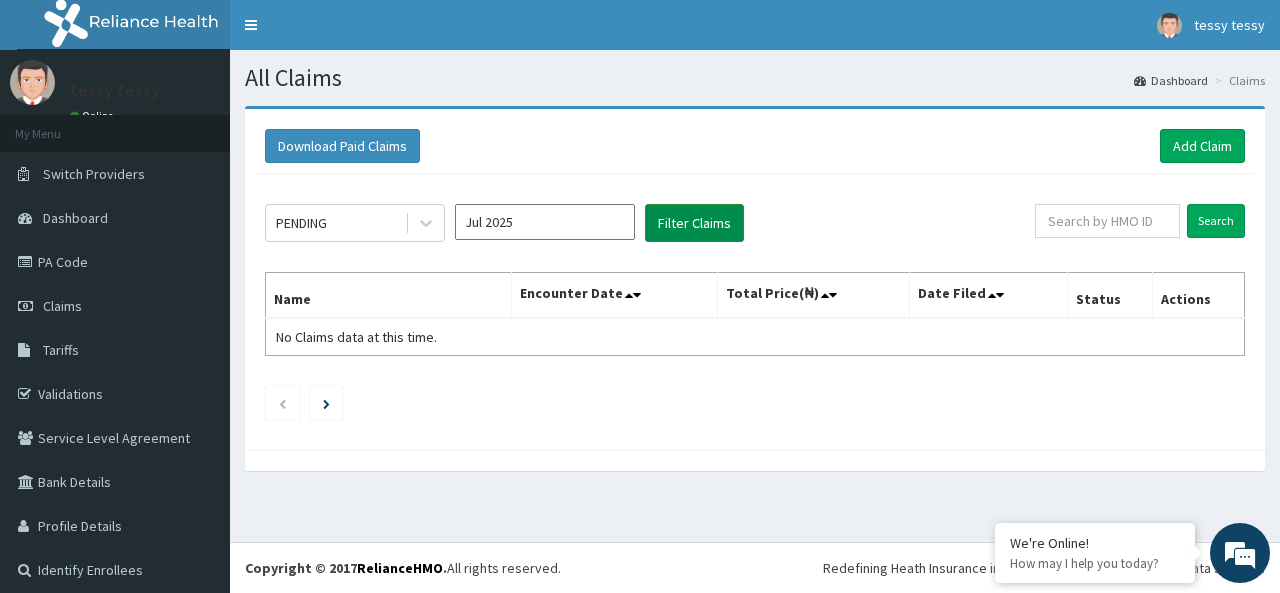 click on "Filter Claims" at bounding box center [694, 223] 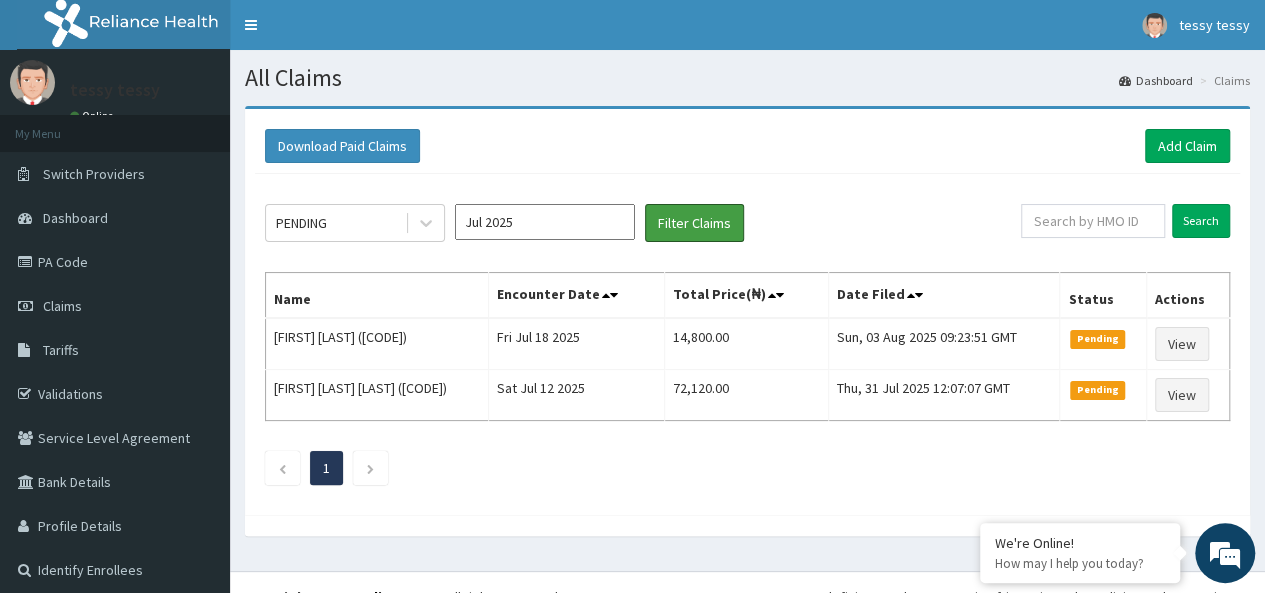 scroll, scrollTop: 0, scrollLeft: 0, axis: both 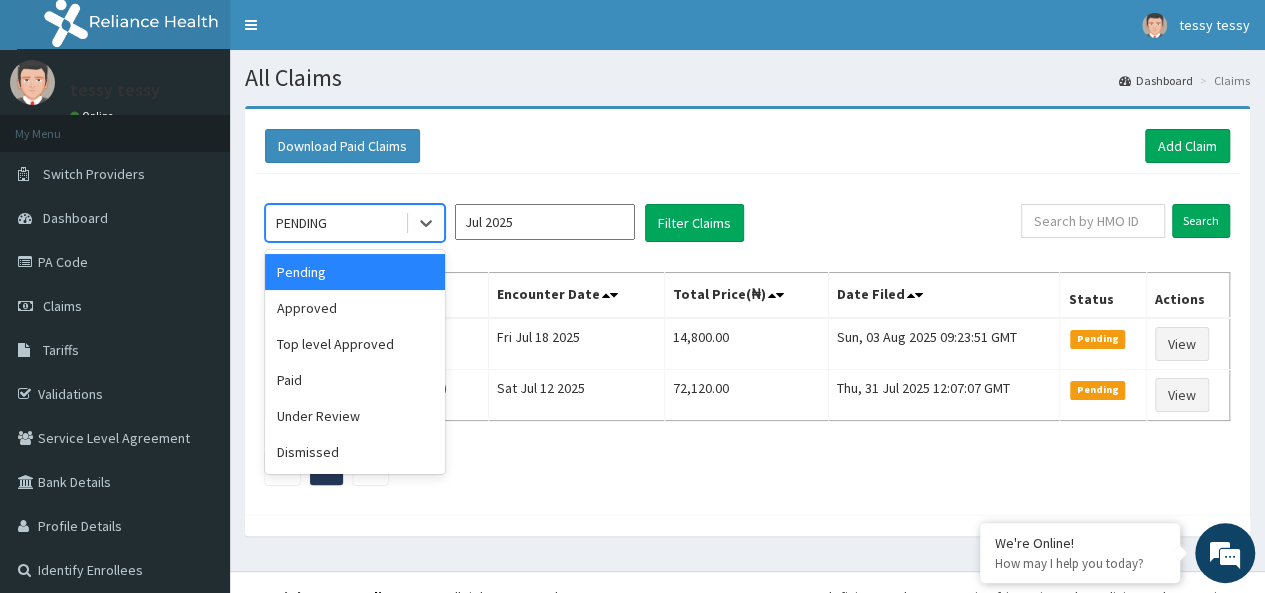 click on "PENDING" at bounding box center (335, 223) 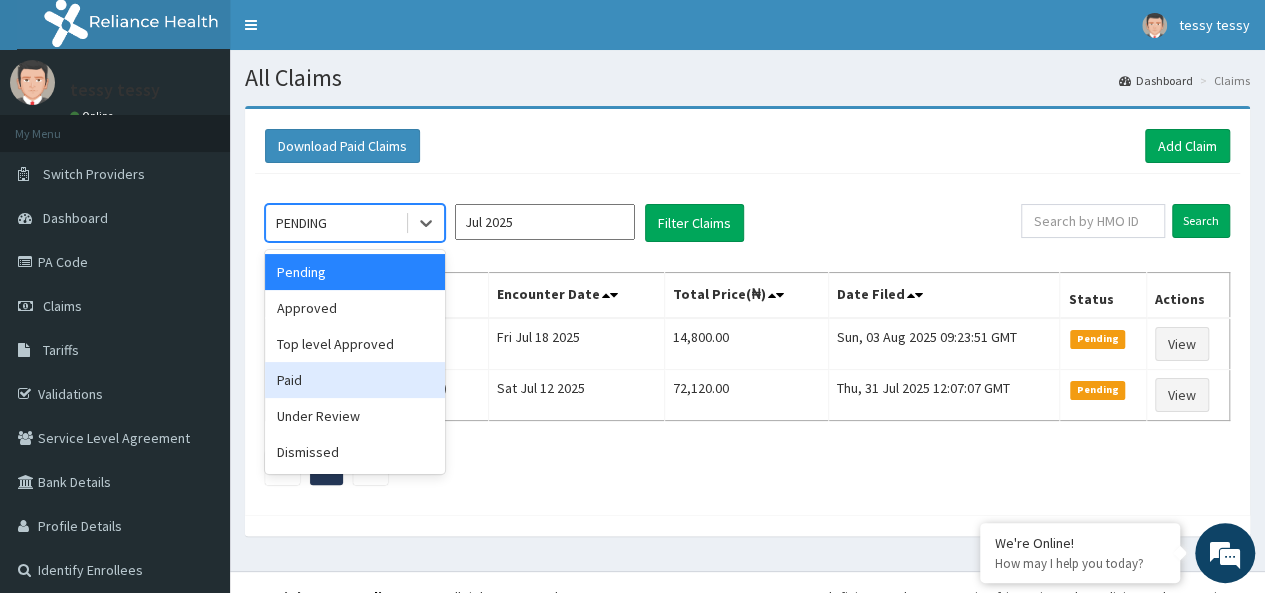 click on "Paid" at bounding box center [355, 380] 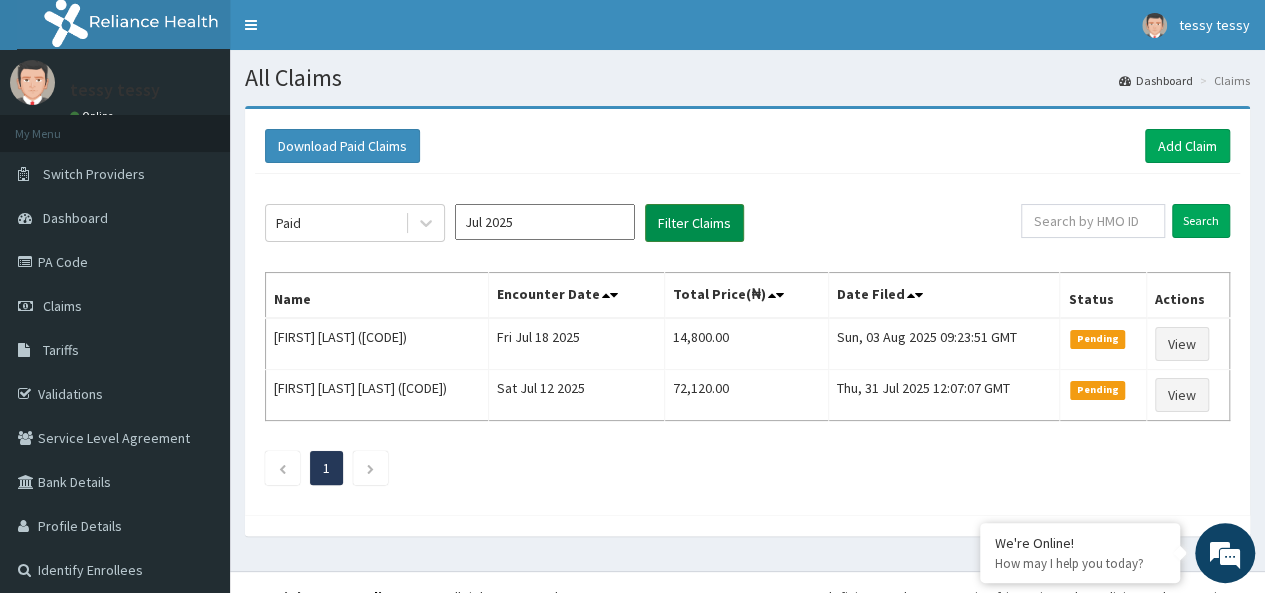 click on "Filter Claims" at bounding box center (694, 223) 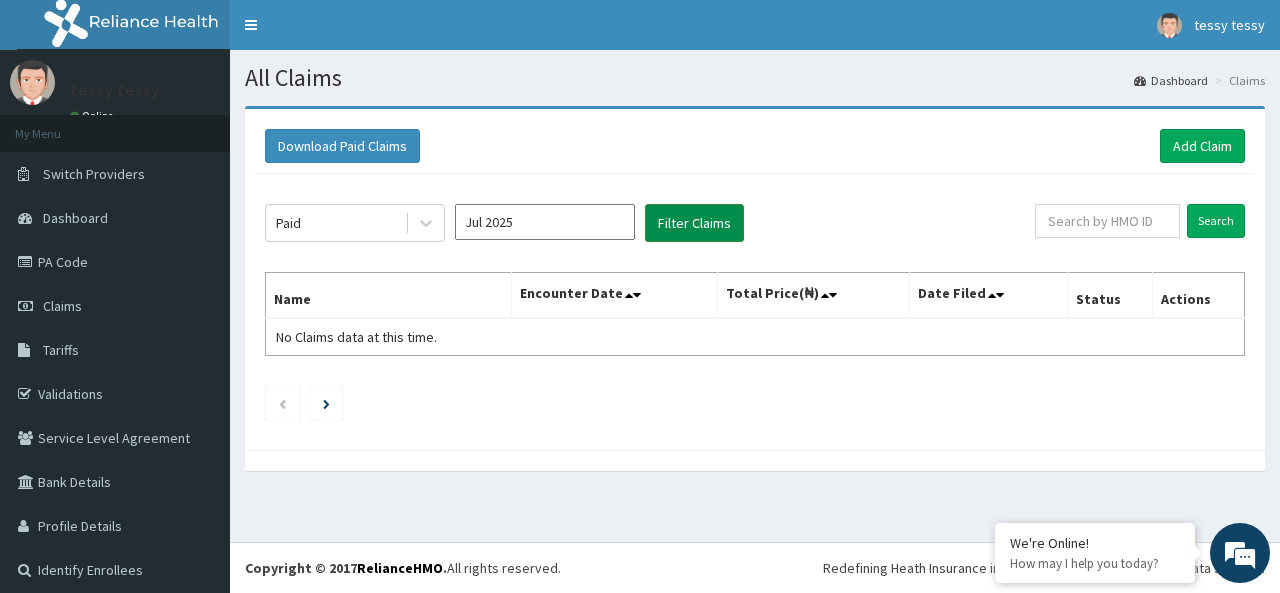 click on "Filter Claims" at bounding box center [694, 223] 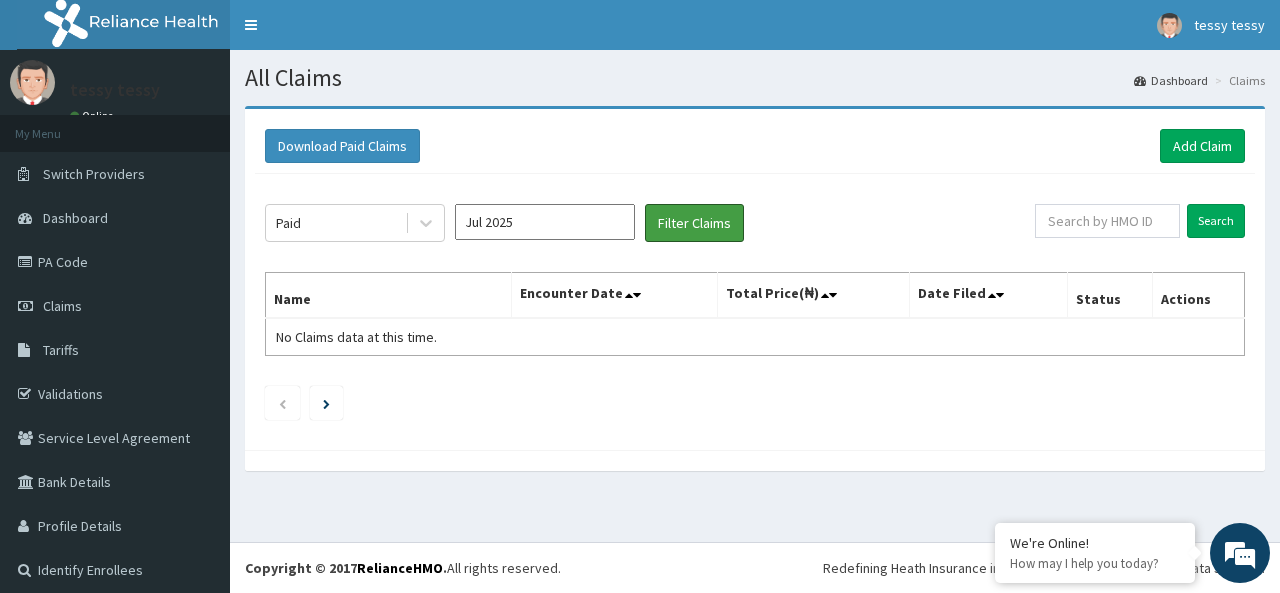 drag, startPoint x: 686, startPoint y: 211, endPoint x: 575, endPoint y: 205, distance: 111.16204 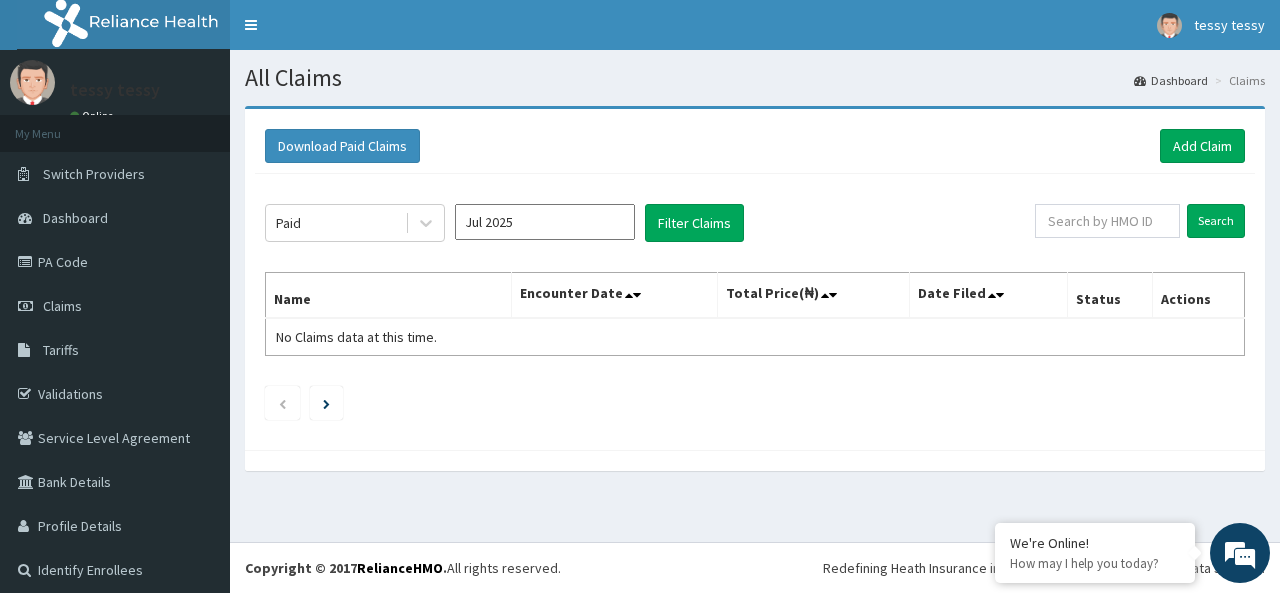 click on "Jul 2025" at bounding box center (545, 222) 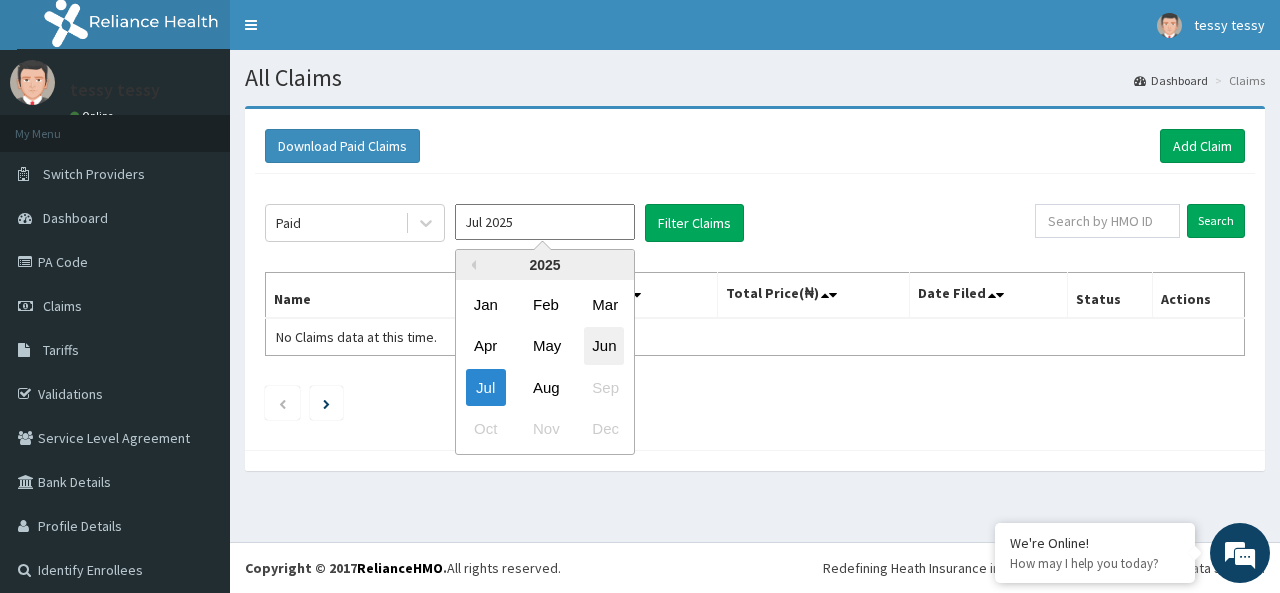 click on "Jun" at bounding box center [604, 346] 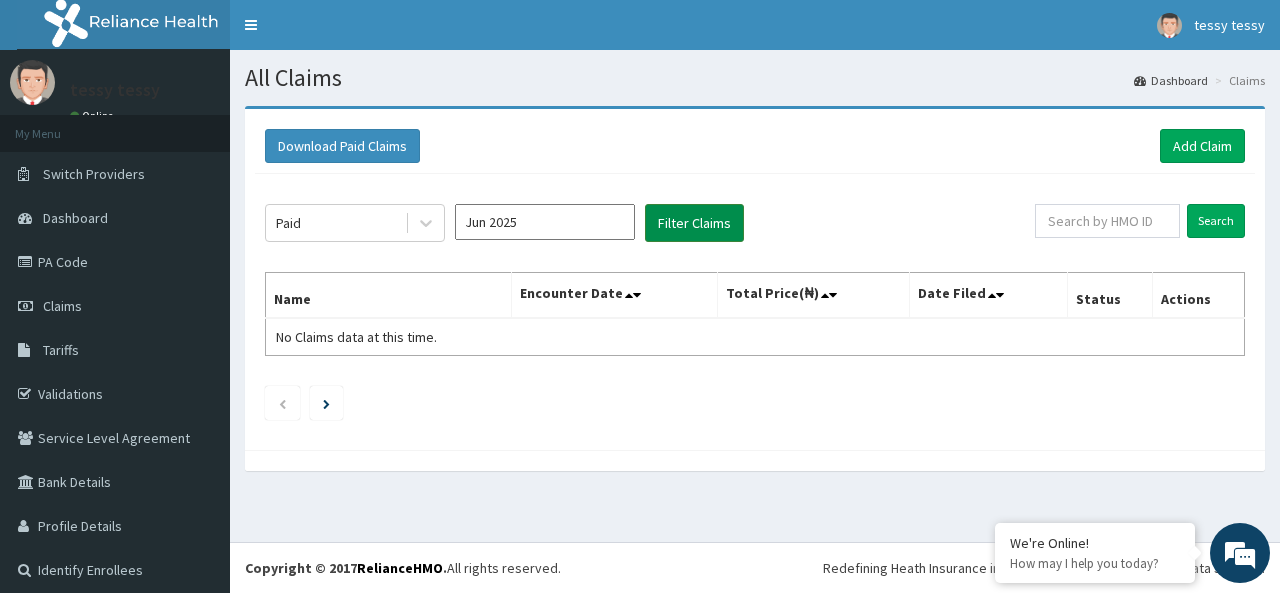 click on "Filter Claims" at bounding box center [694, 223] 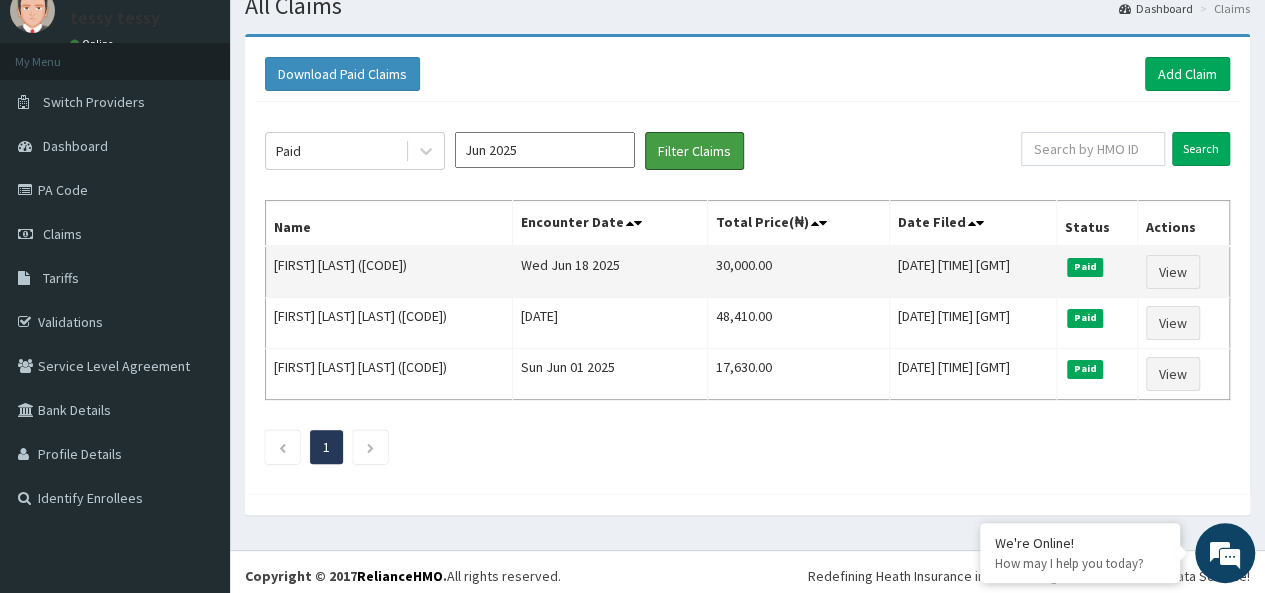 scroll, scrollTop: 75, scrollLeft: 0, axis: vertical 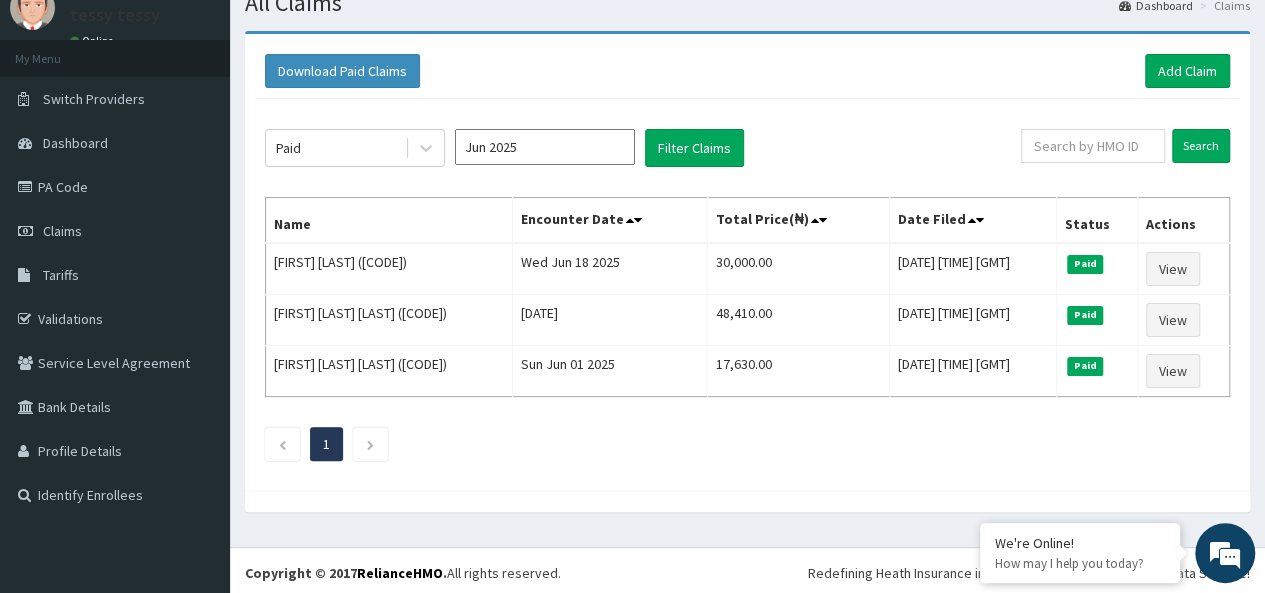 click on "Paid Jun 2025 Filter Claims" at bounding box center [643, 148] 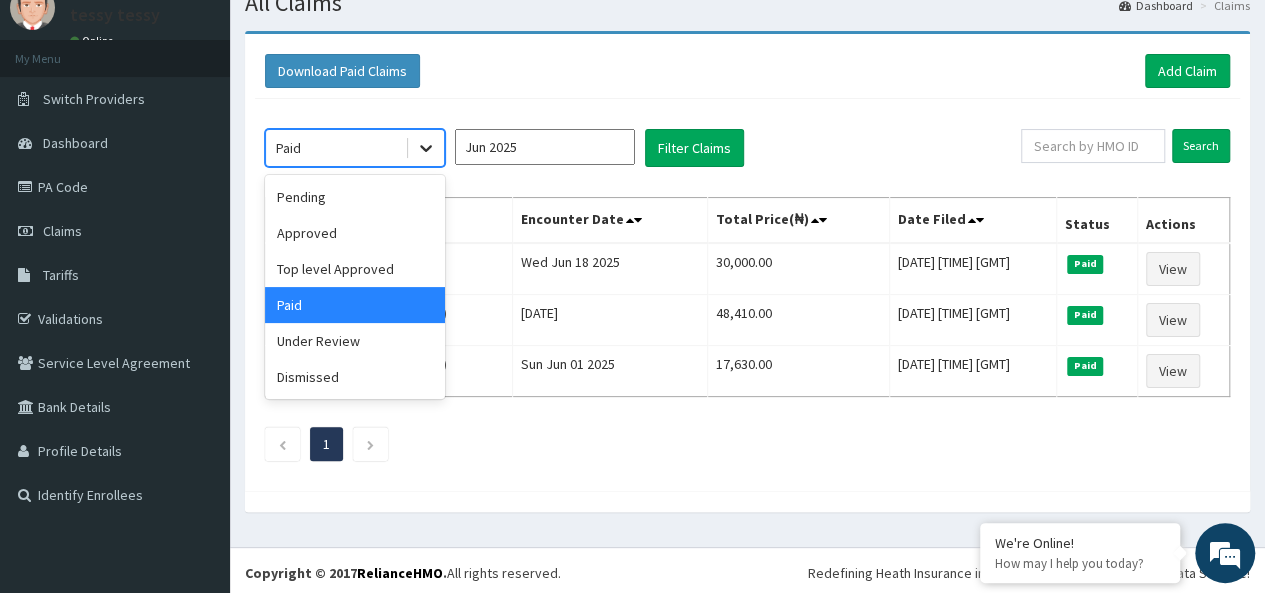 click 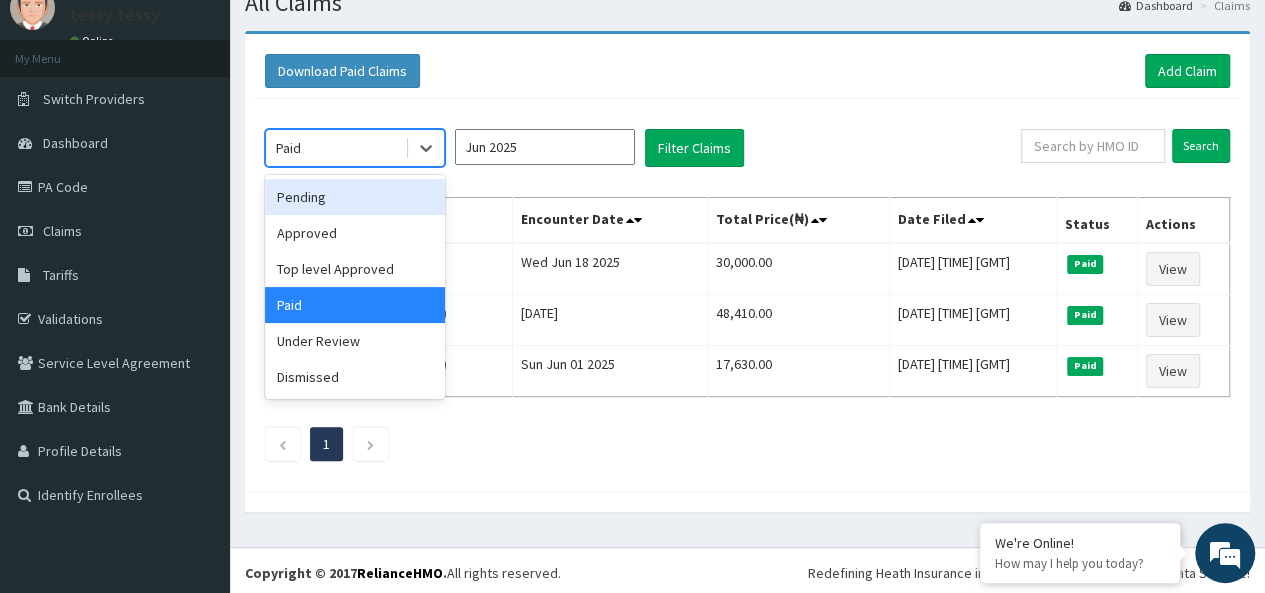 click on "Pending" at bounding box center [355, 197] 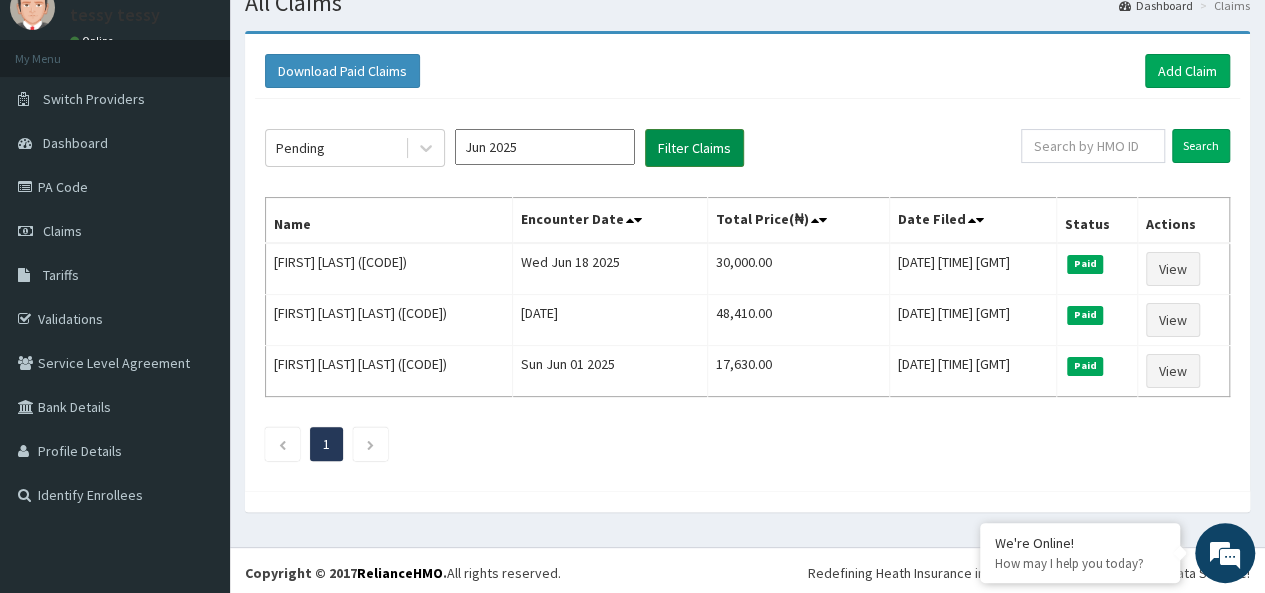 click on "Filter Claims" at bounding box center [694, 148] 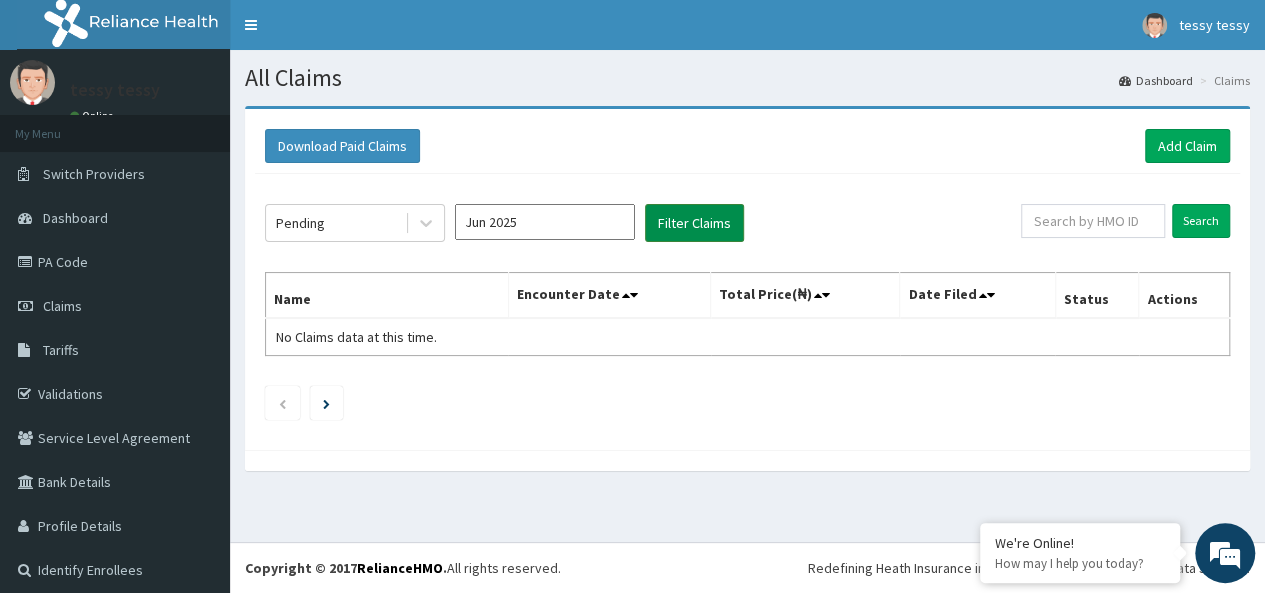 scroll, scrollTop: 0, scrollLeft: 0, axis: both 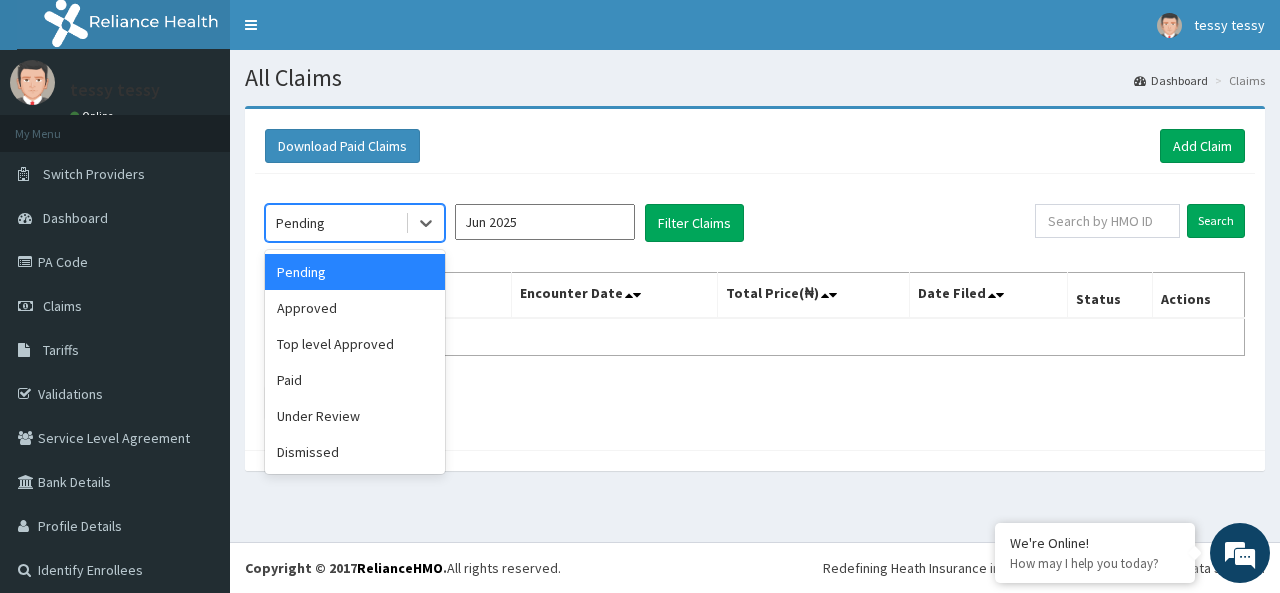 click on "Pending" at bounding box center [335, 223] 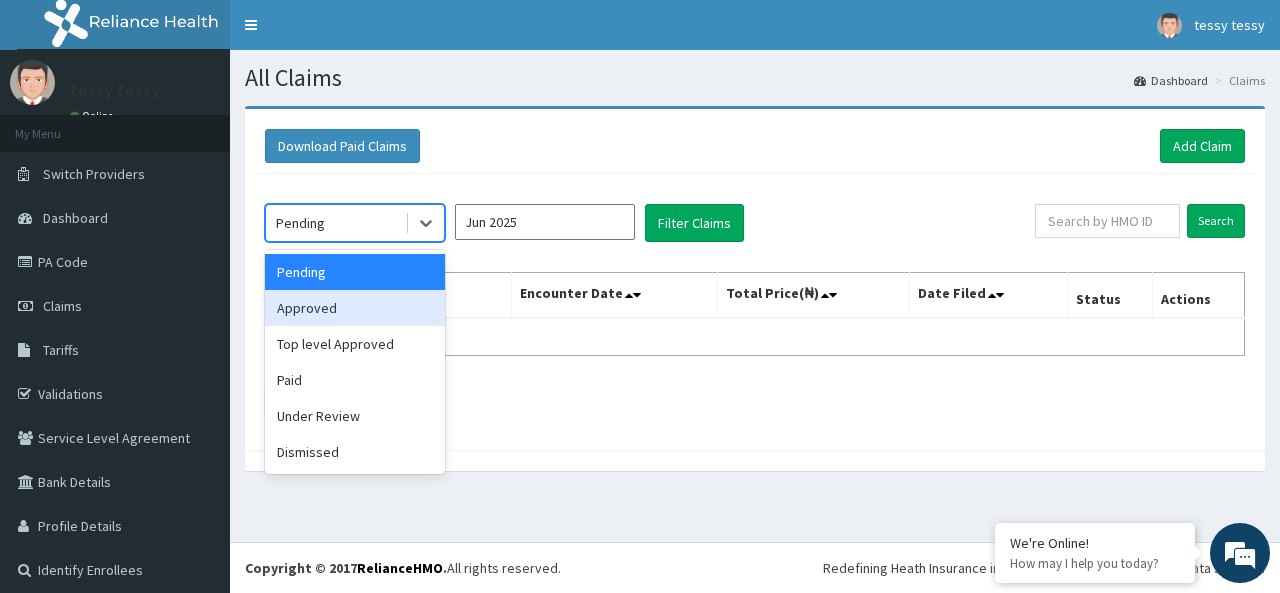 click on "Approved" at bounding box center (355, 308) 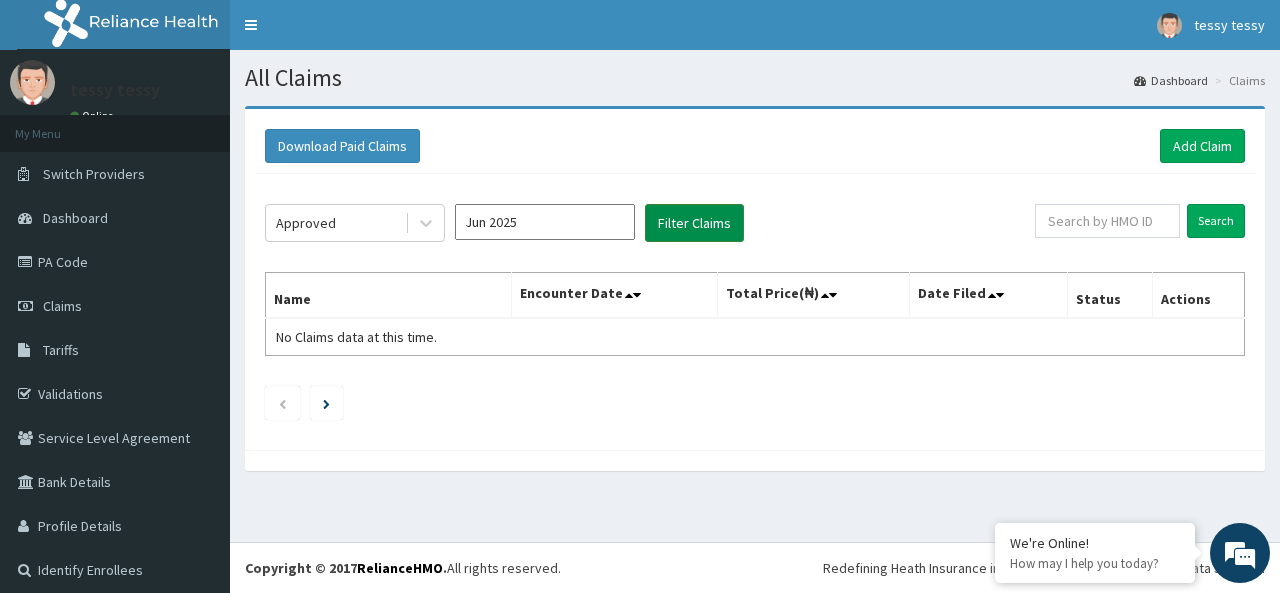 click on "Filter Claims" at bounding box center [694, 223] 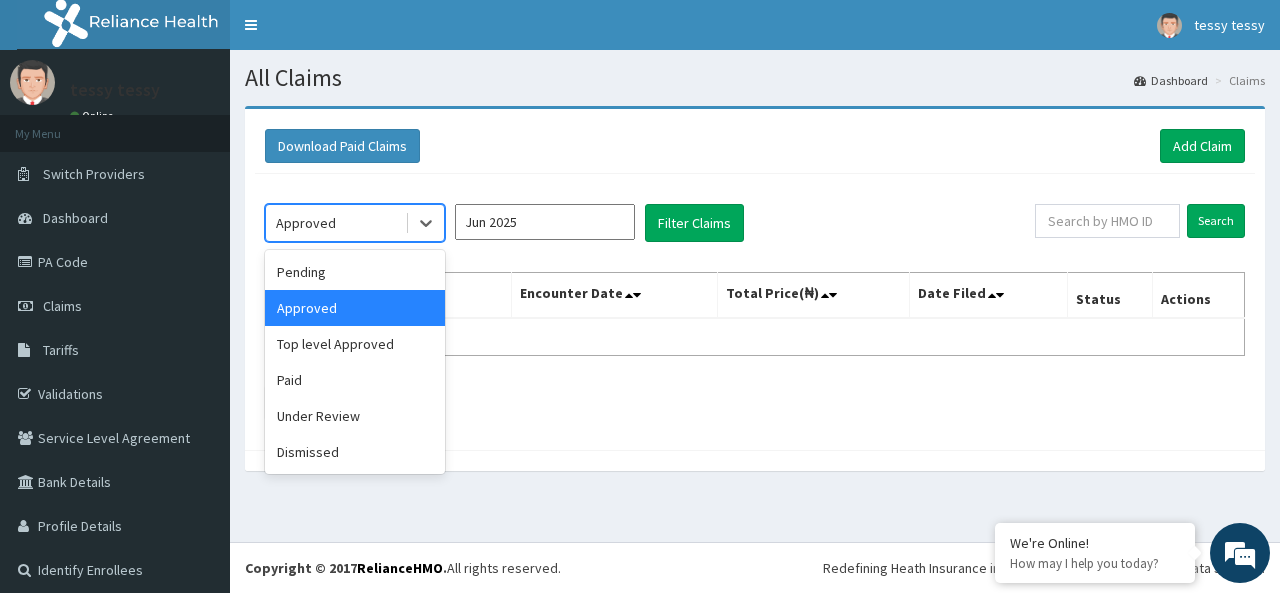 click on "Approved" at bounding box center [335, 223] 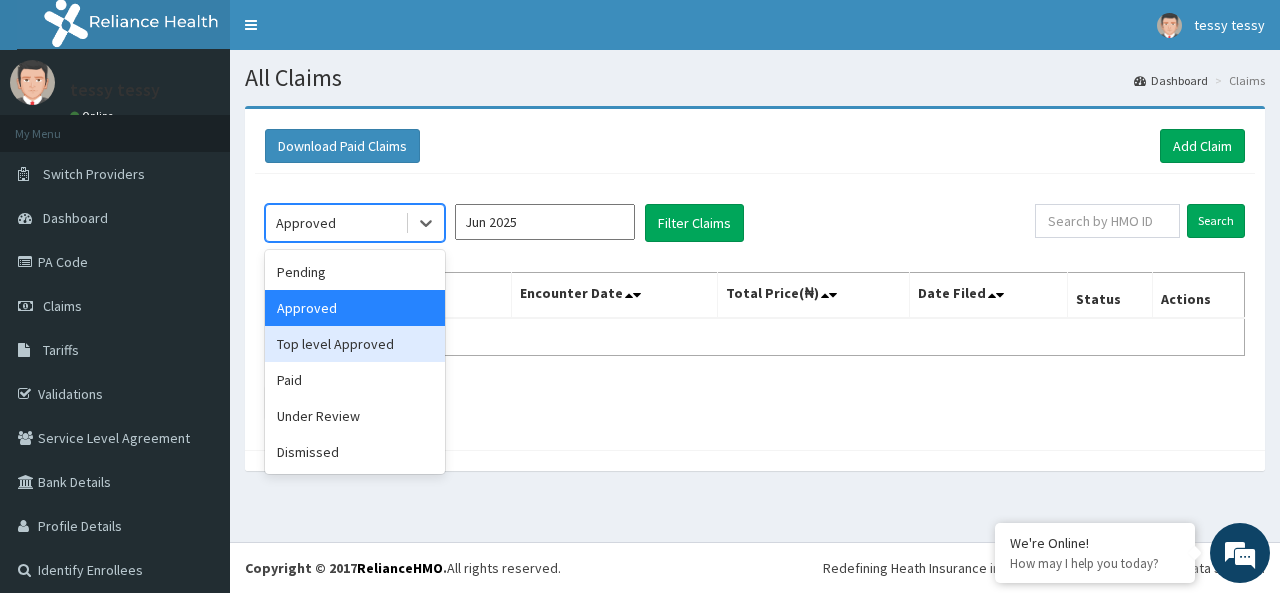 click on "Top level Approved" at bounding box center (355, 344) 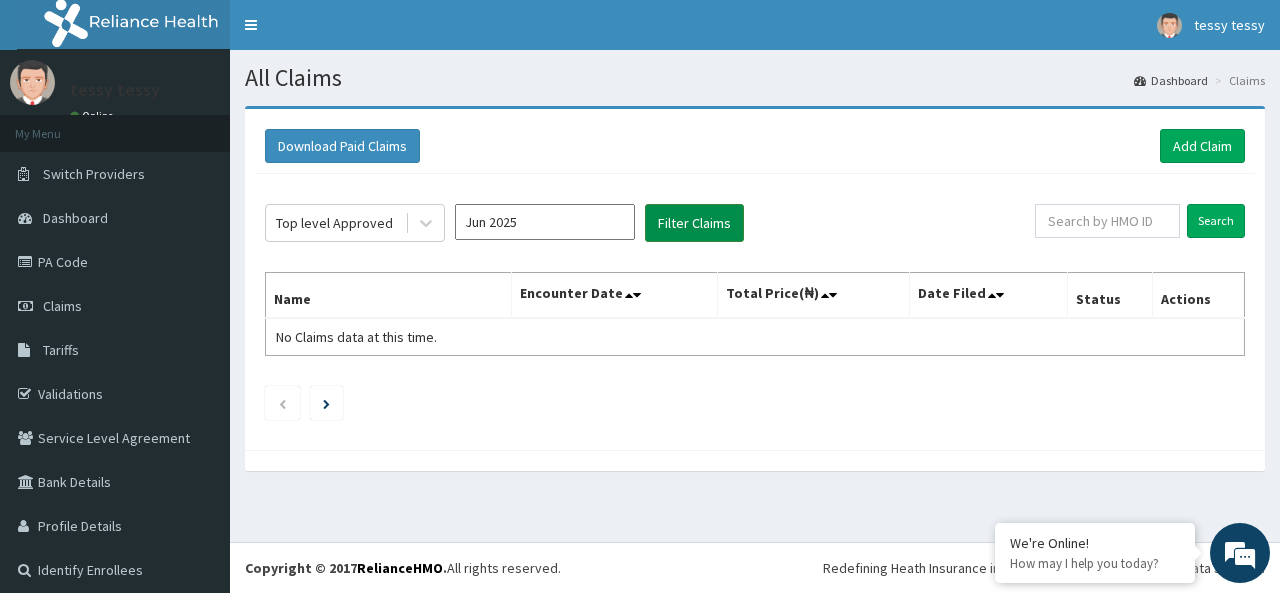 click on "Filter Claims" at bounding box center (694, 223) 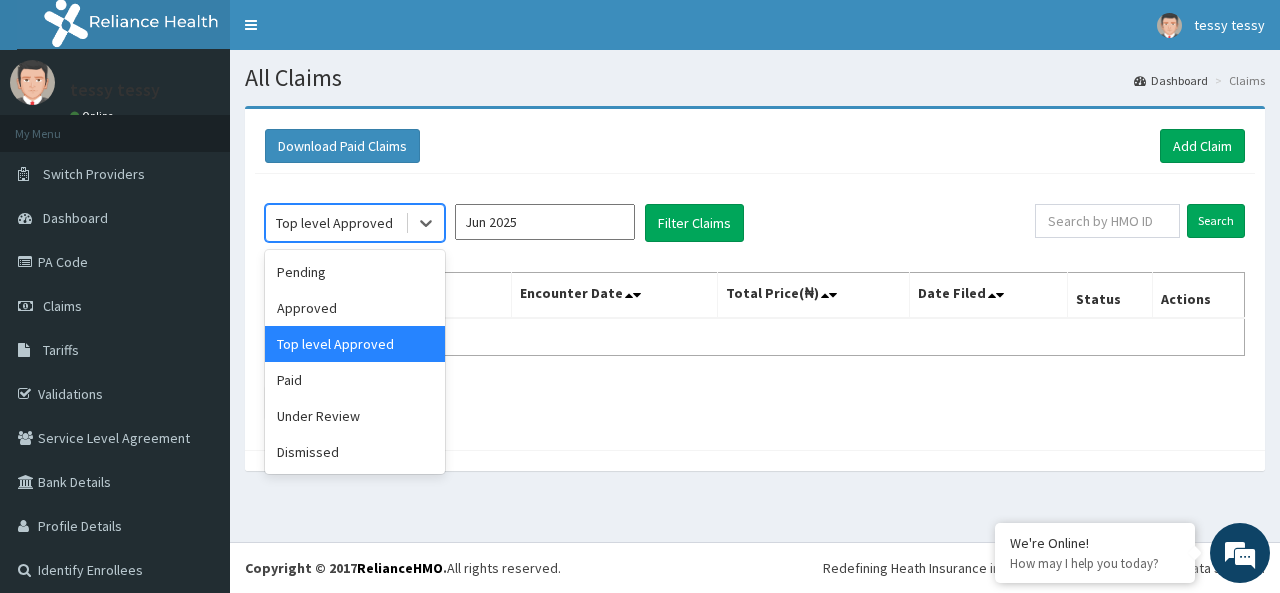 click on "Top level Approved" at bounding box center (334, 223) 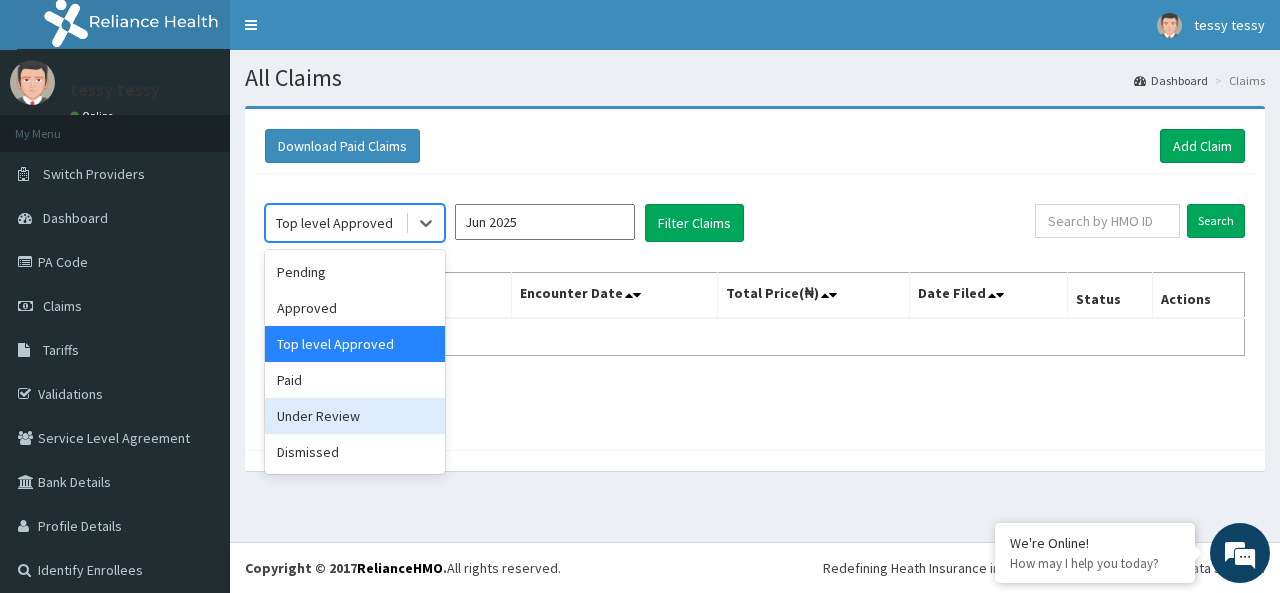 click on "Under Review" at bounding box center [355, 416] 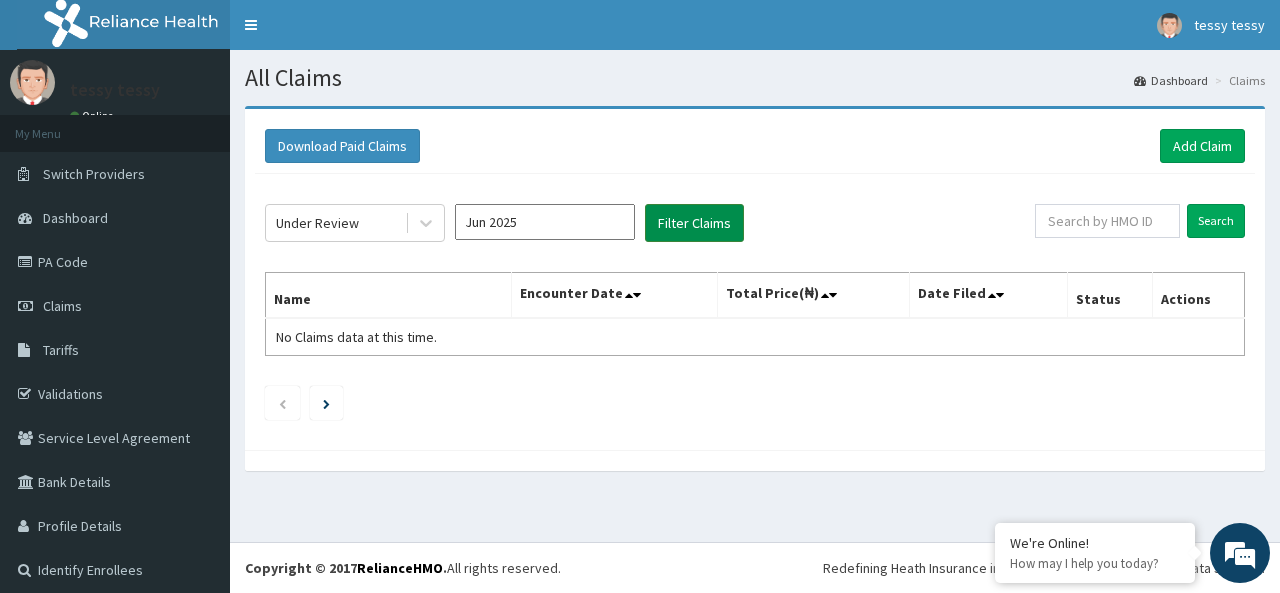 click on "Filter Claims" at bounding box center [694, 223] 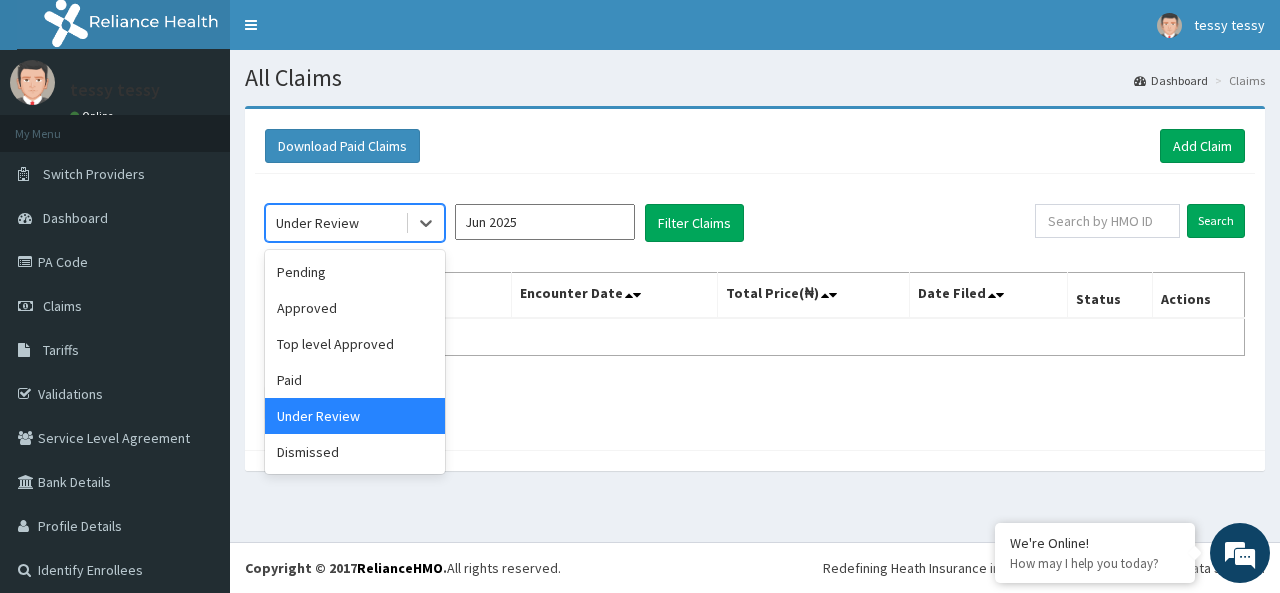 click on "Under Review" at bounding box center (335, 223) 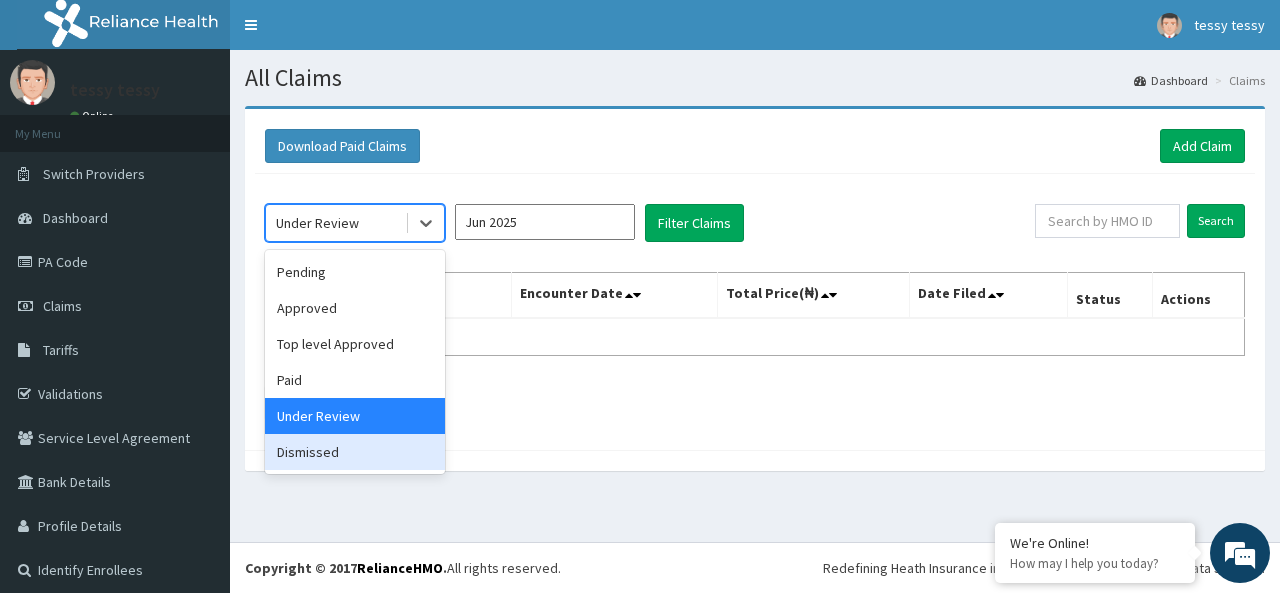 click on "Dismissed" at bounding box center (355, 452) 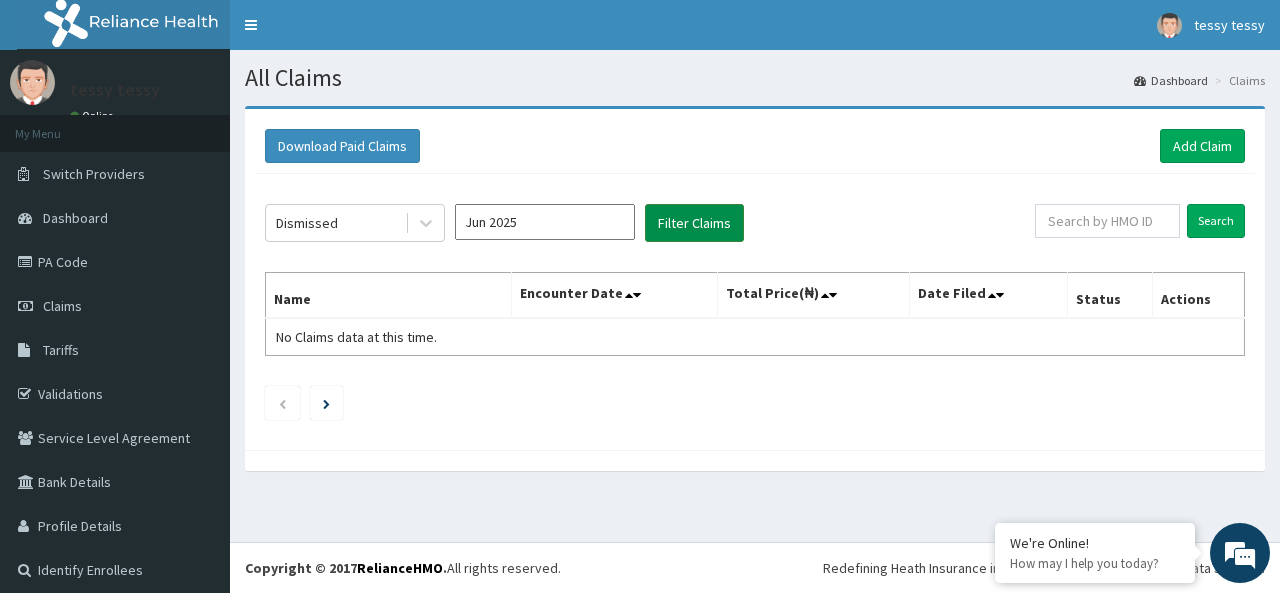 click on "Filter Claims" at bounding box center [694, 223] 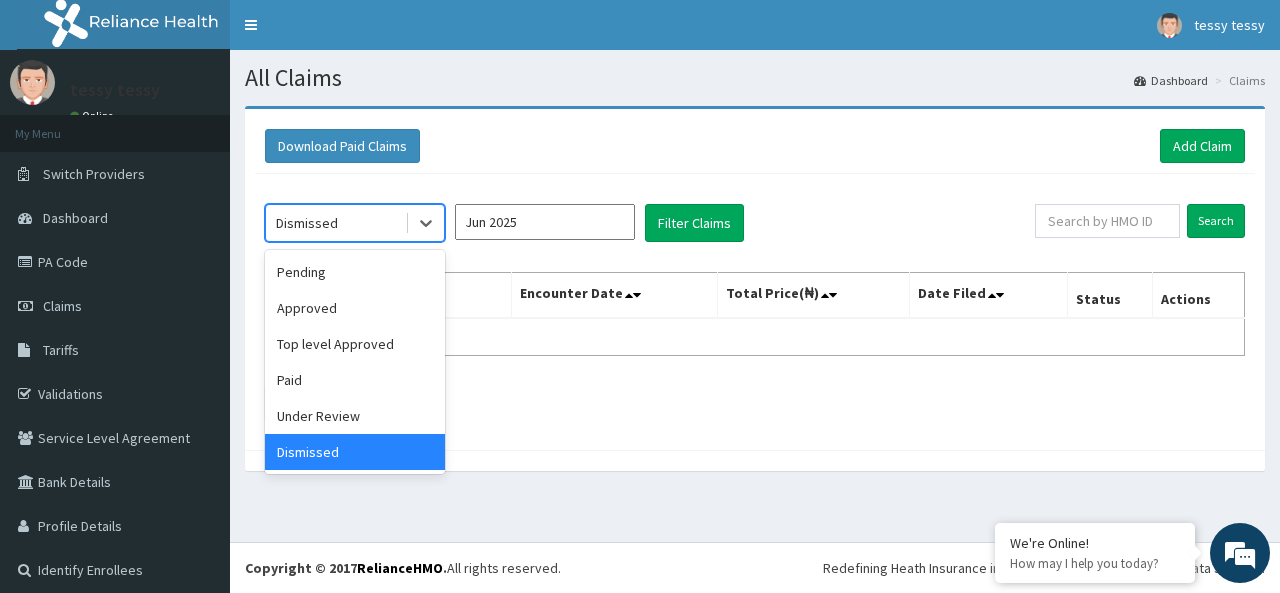 click on "Dismissed" at bounding box center (335, 223) 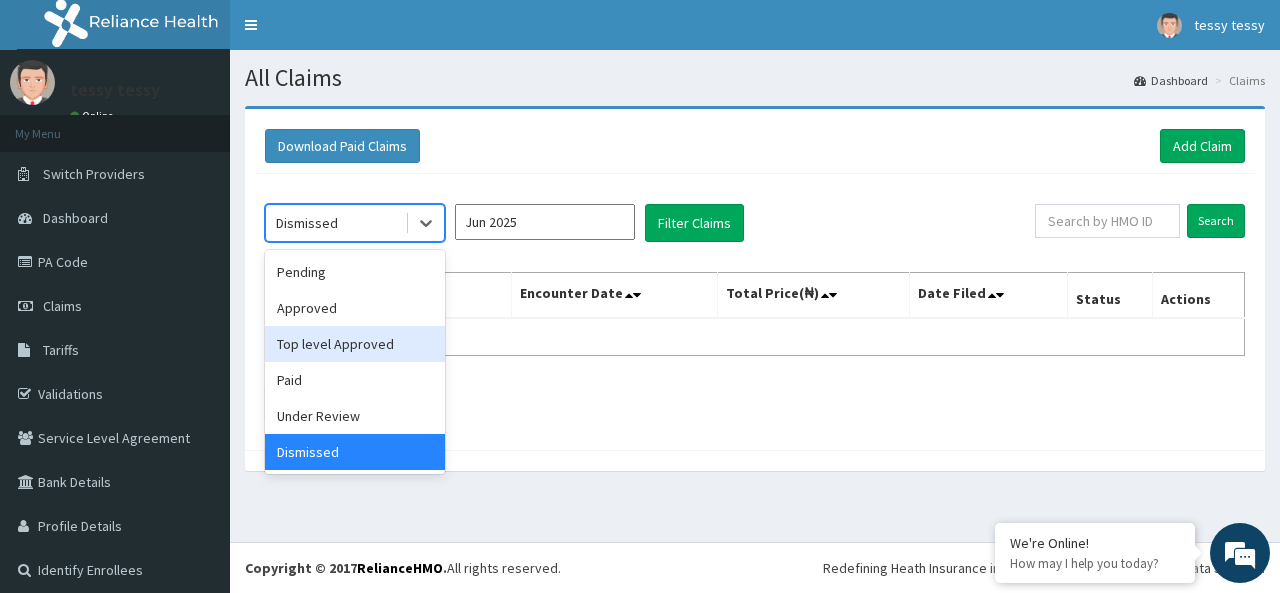 click on "Top level Approved" at bounding box center (355, 344) 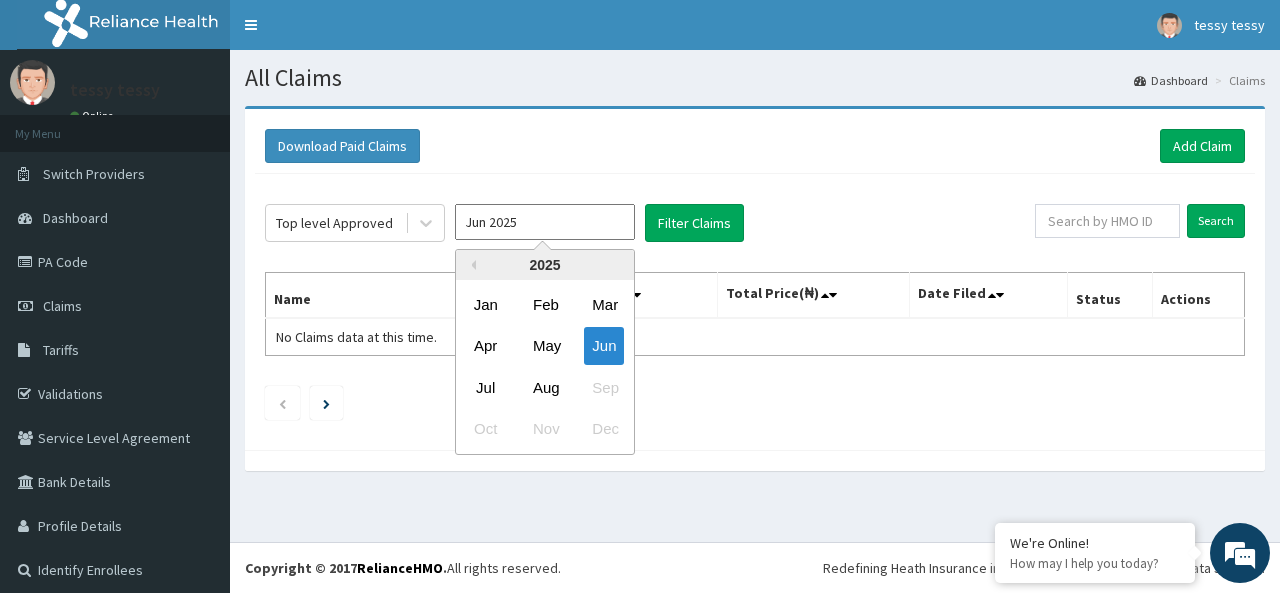 click on "Jun 2025" at bounding box center [545, 222] 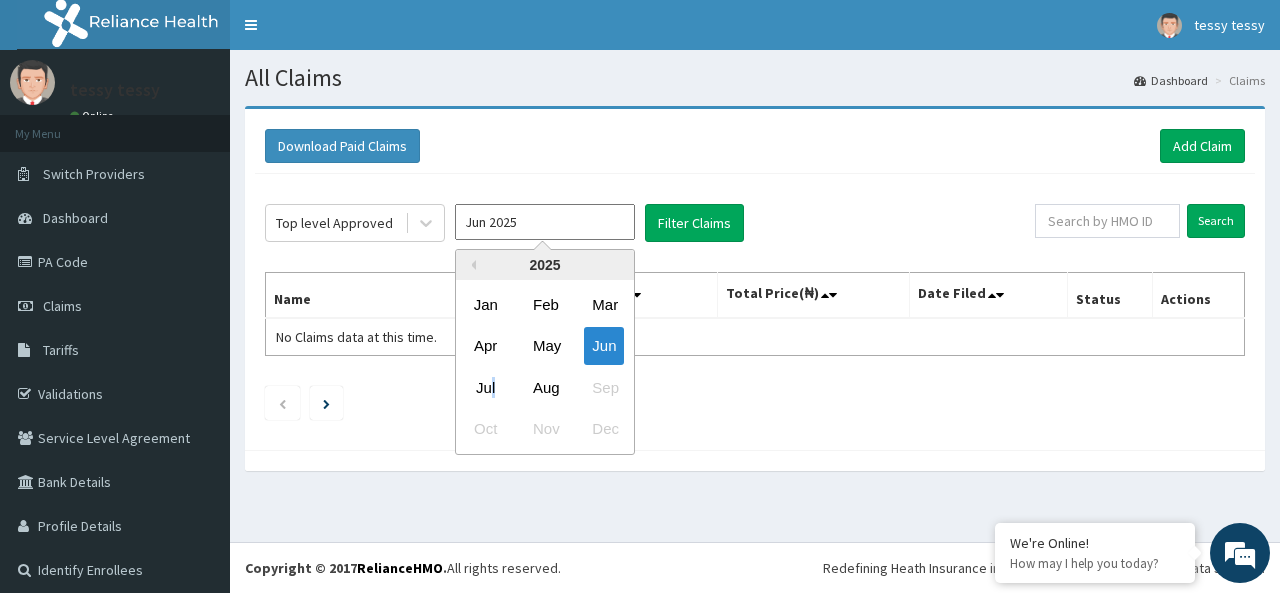 click on "Jul" at bounding box center [486, 387] 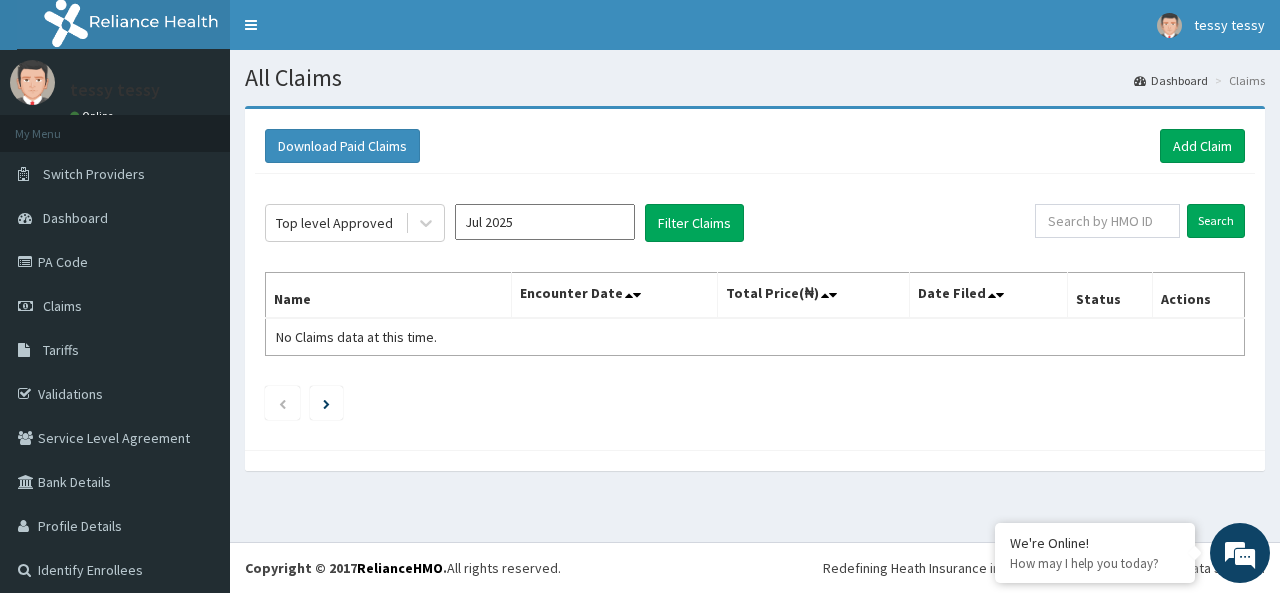 click at bounding box center (755, 403) 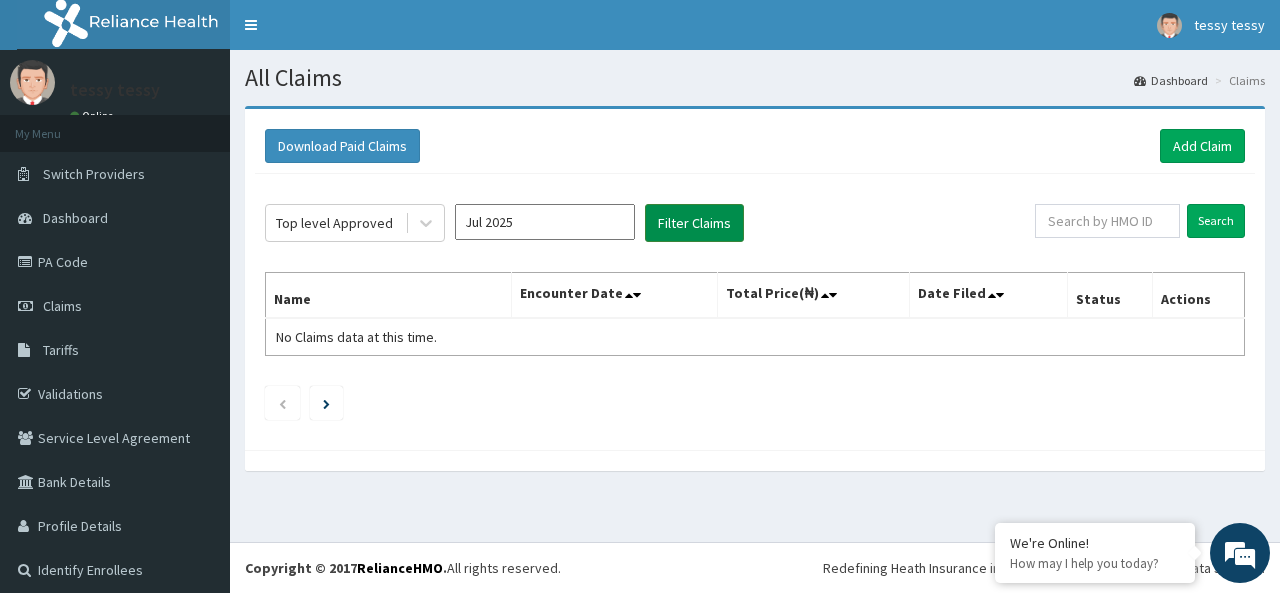 click on "Filter Claims" at bounding box center (694, 223) 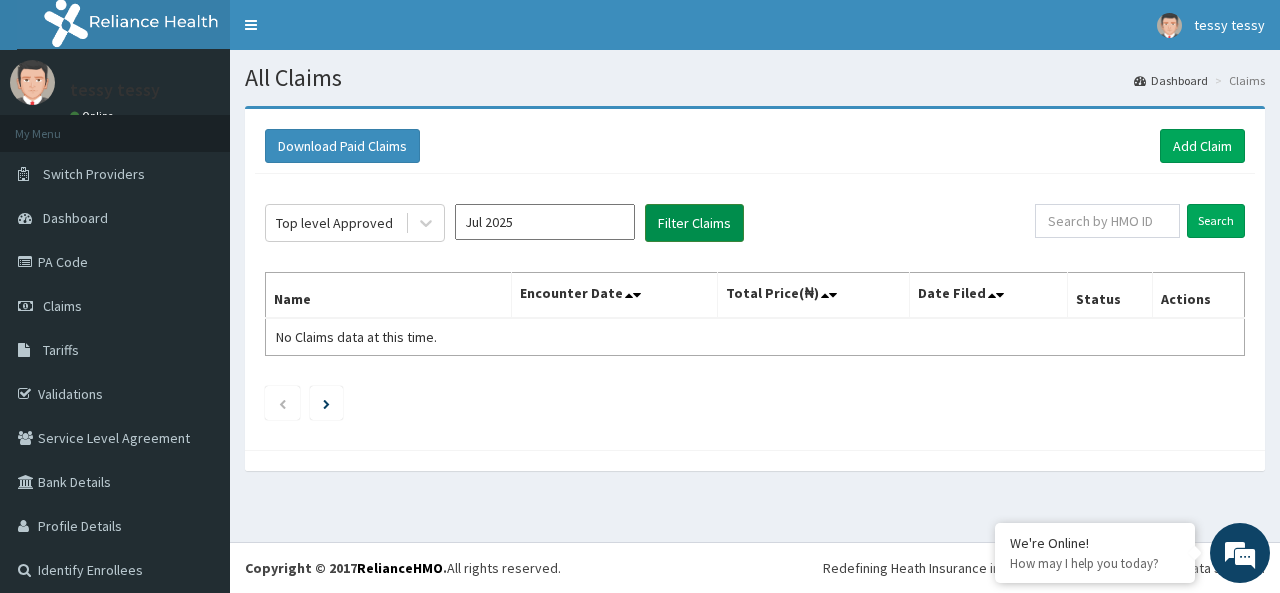 click on "Filter Claims" at bounding box center (694, 223) 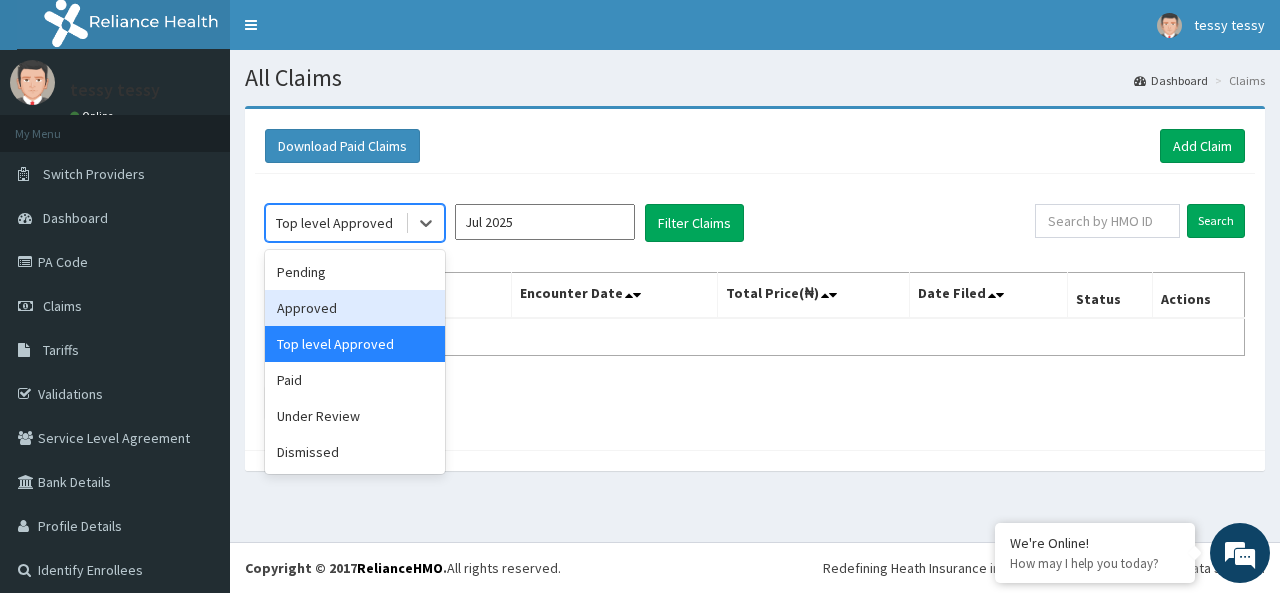 drag, startPoint x: 433, startPoint y: 215, endPoint x: 314, endPoint y: 306, distance: 149.80655 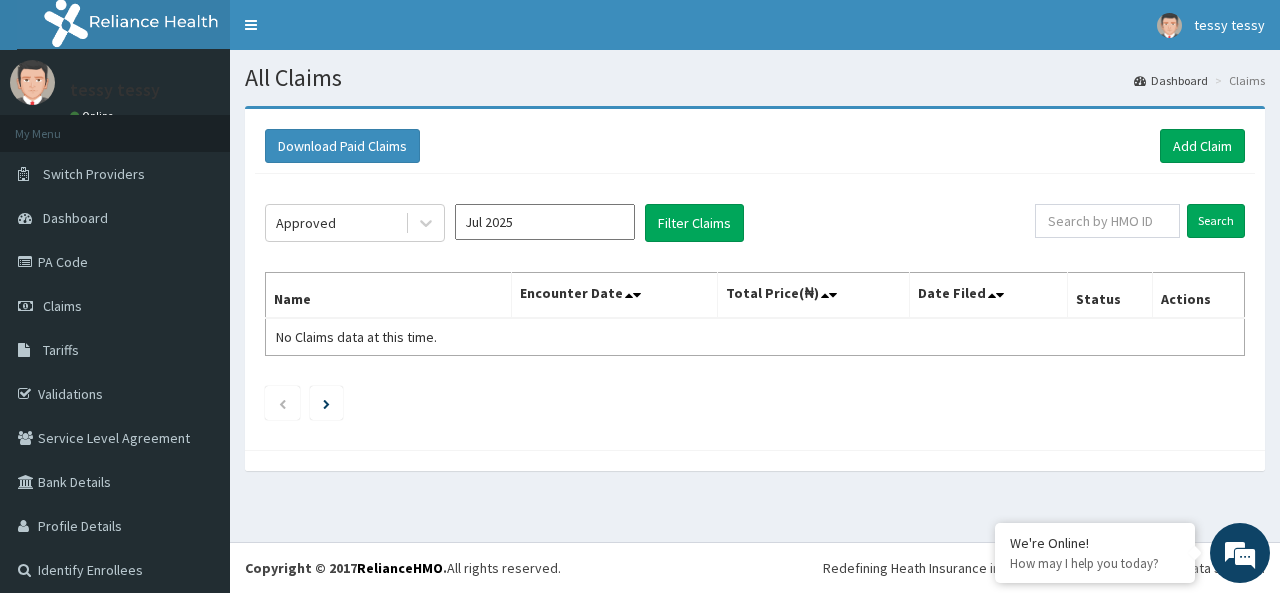 click on "Name" at bounding box center [389, 296] 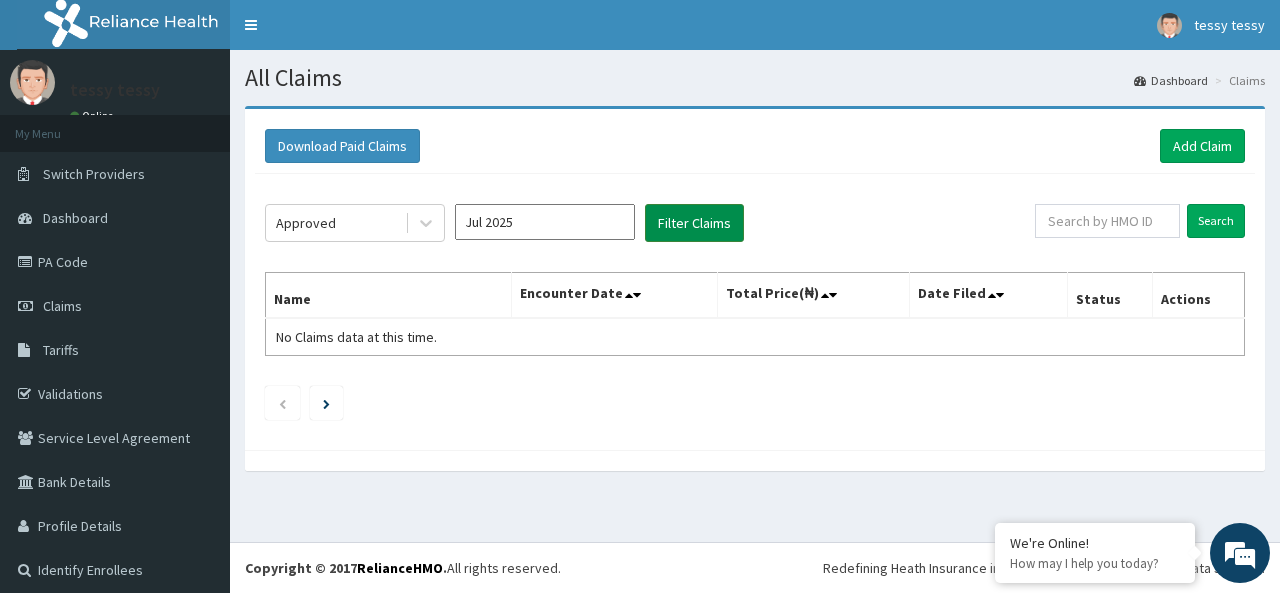 click on "Filter Claims" at bounding box center [694, 223] 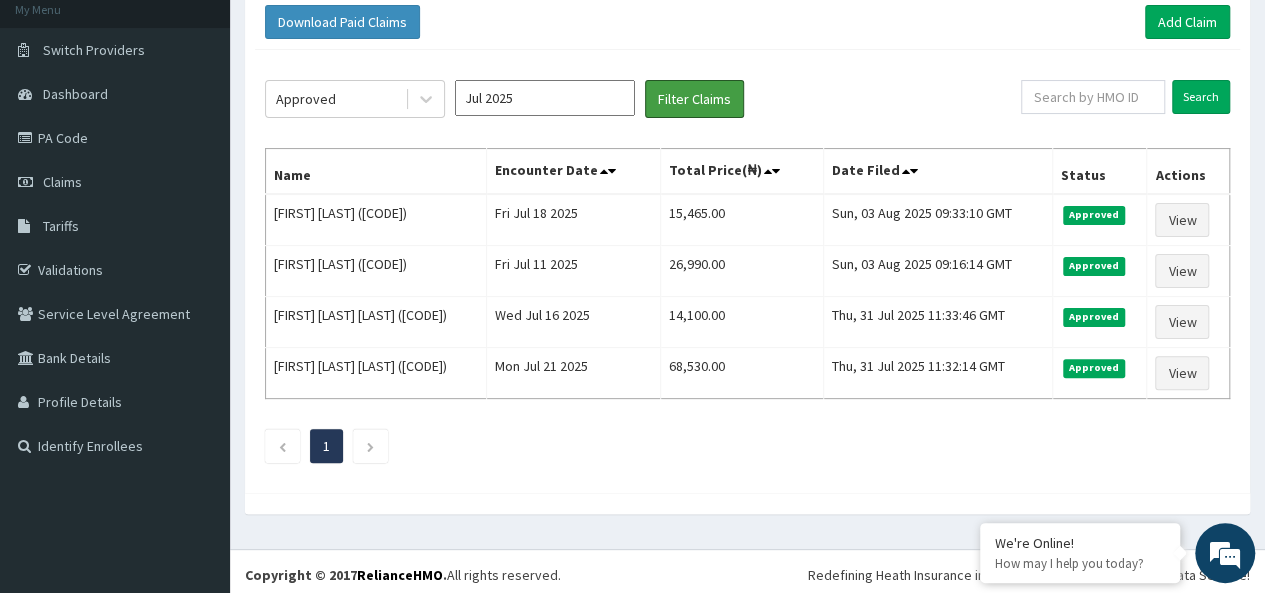 scroll, scrollTop: 125, scrollLeft: 0, axis: vertical 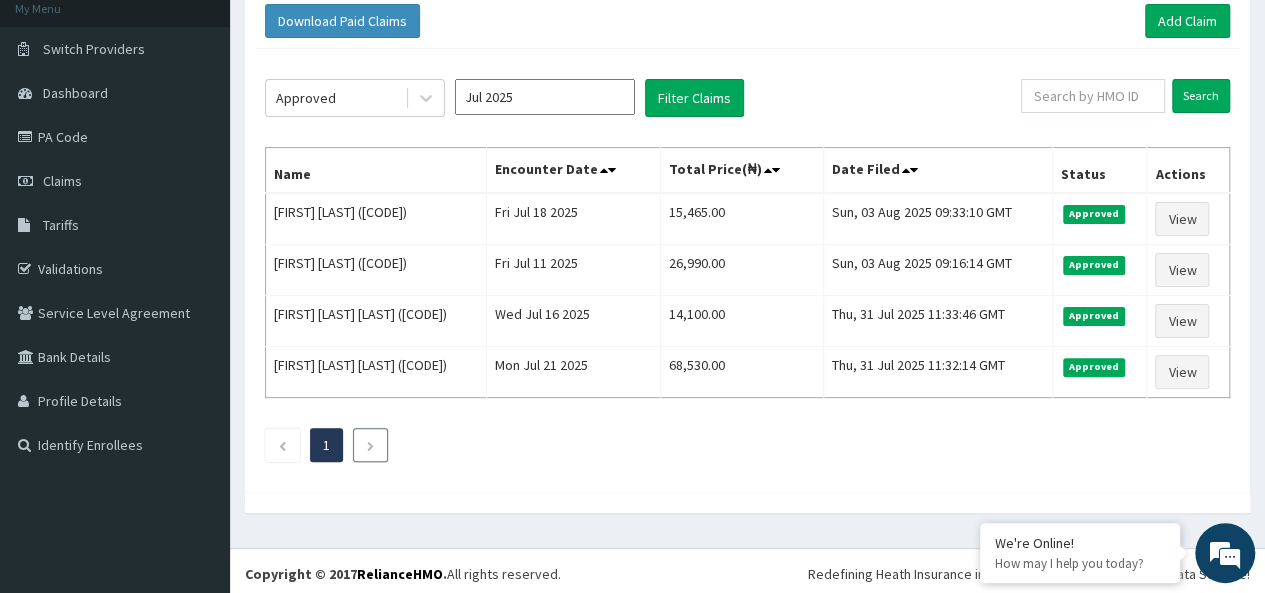 click at bounding box center [370, 446] 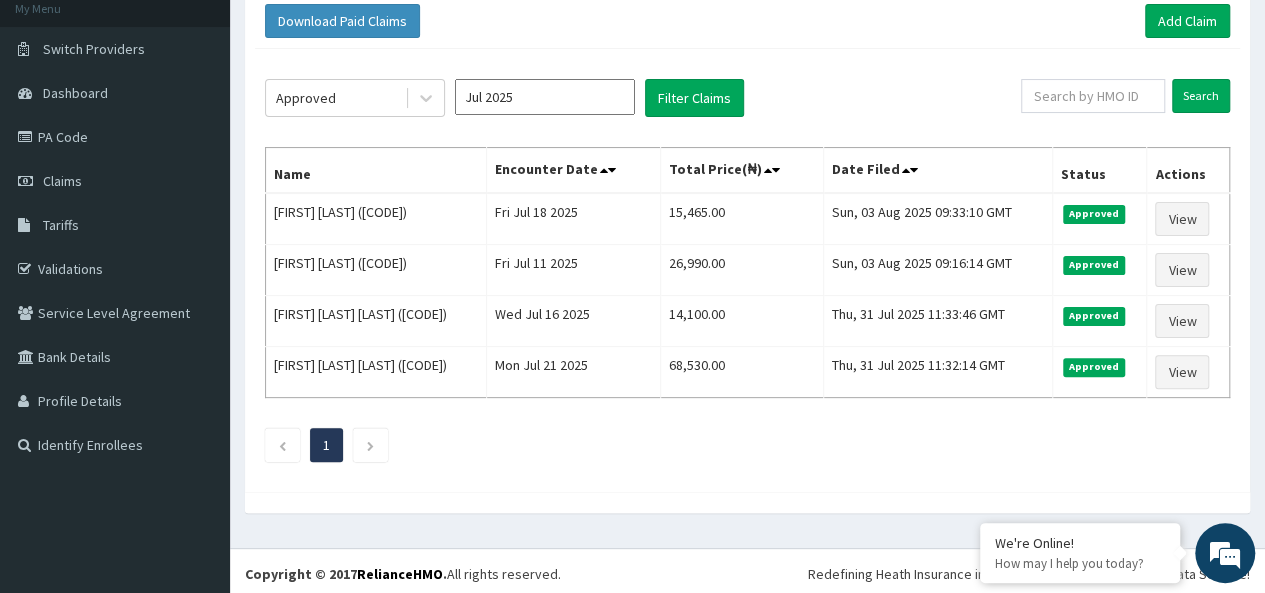 scroll, scrollTop: 0, scrollLeft: 0, axis: both 